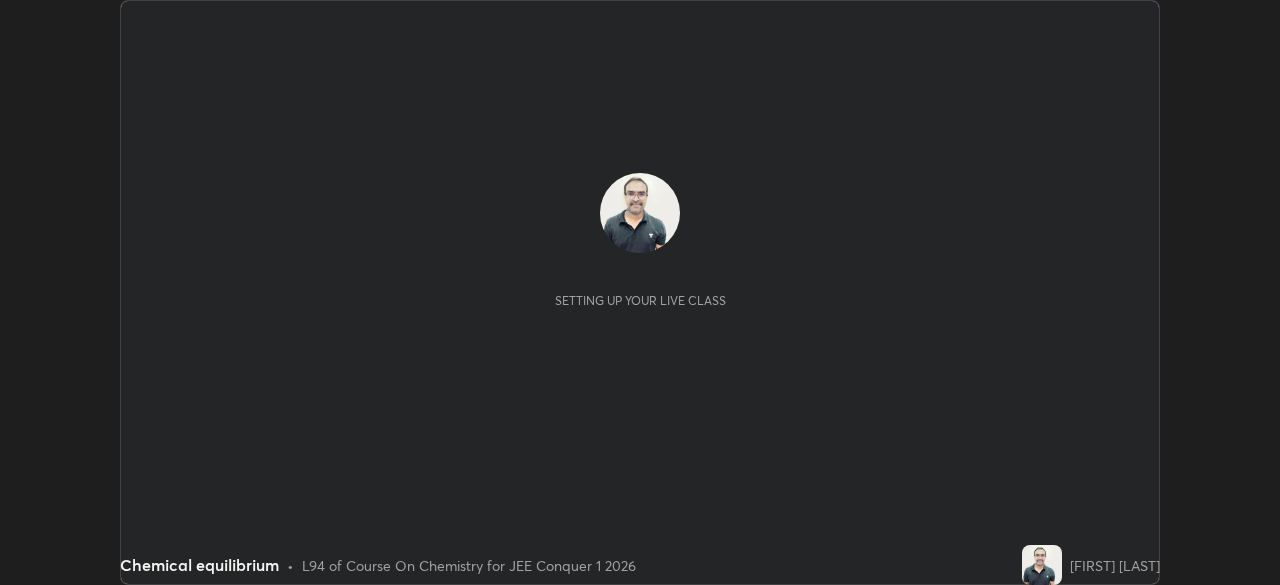 scroll, scrollTop: 0, scrollLeft: 0, axis: both 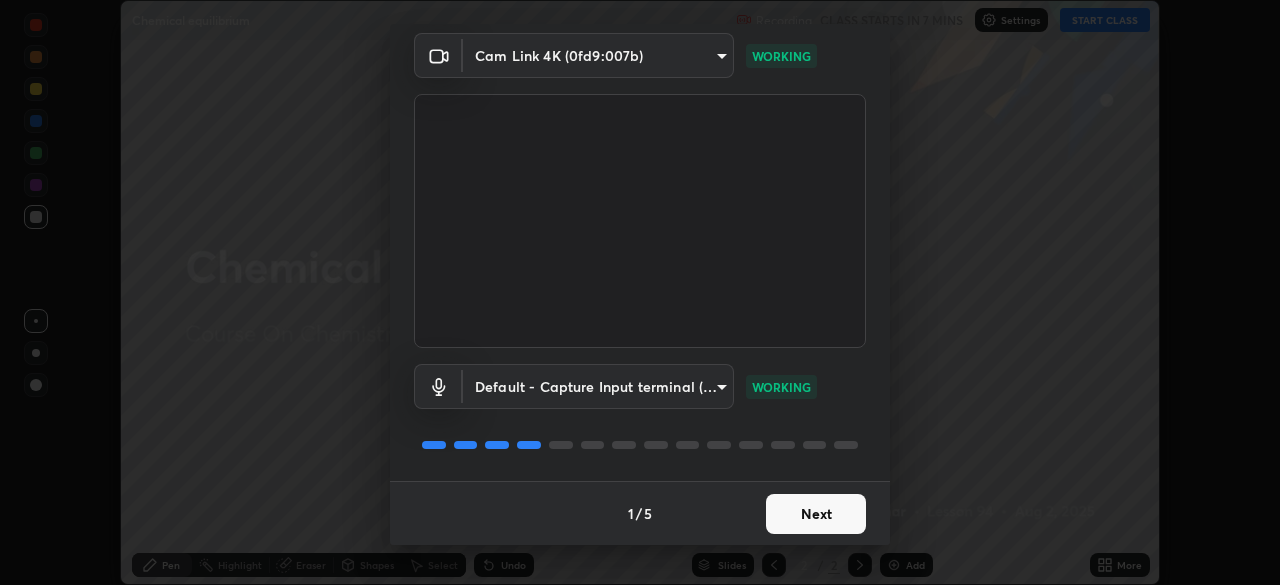 click on "Next" at bounding box center (816, 514) 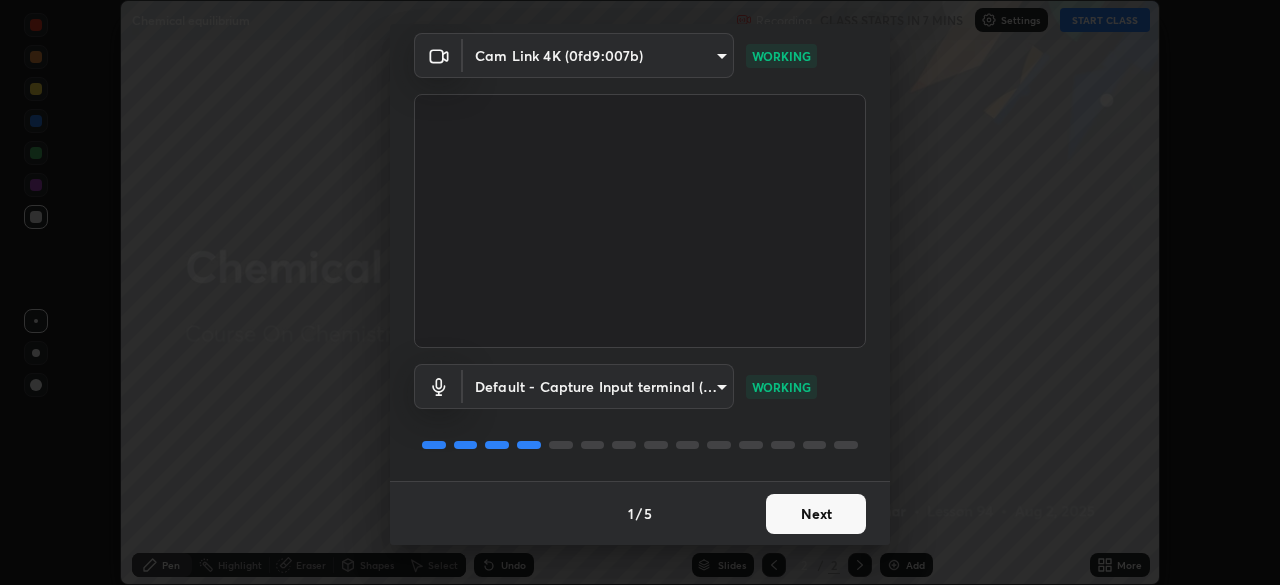 scroll, scrollTop: 0, scrollLeft: 0, axis: both 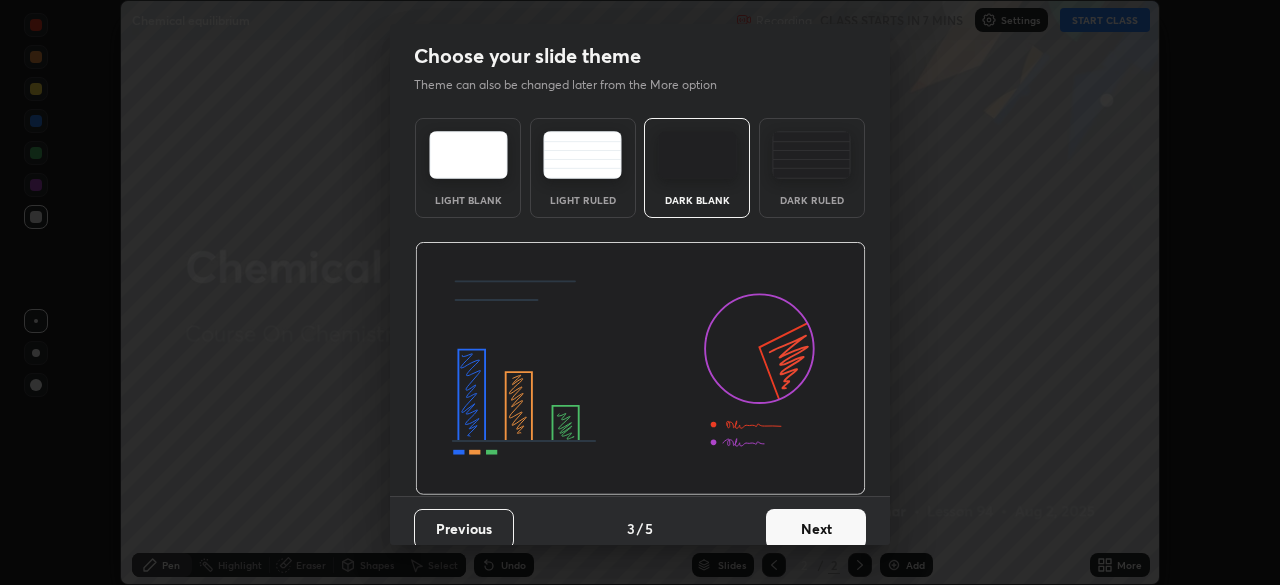 click on "Next" at bounding box center (816, 529) 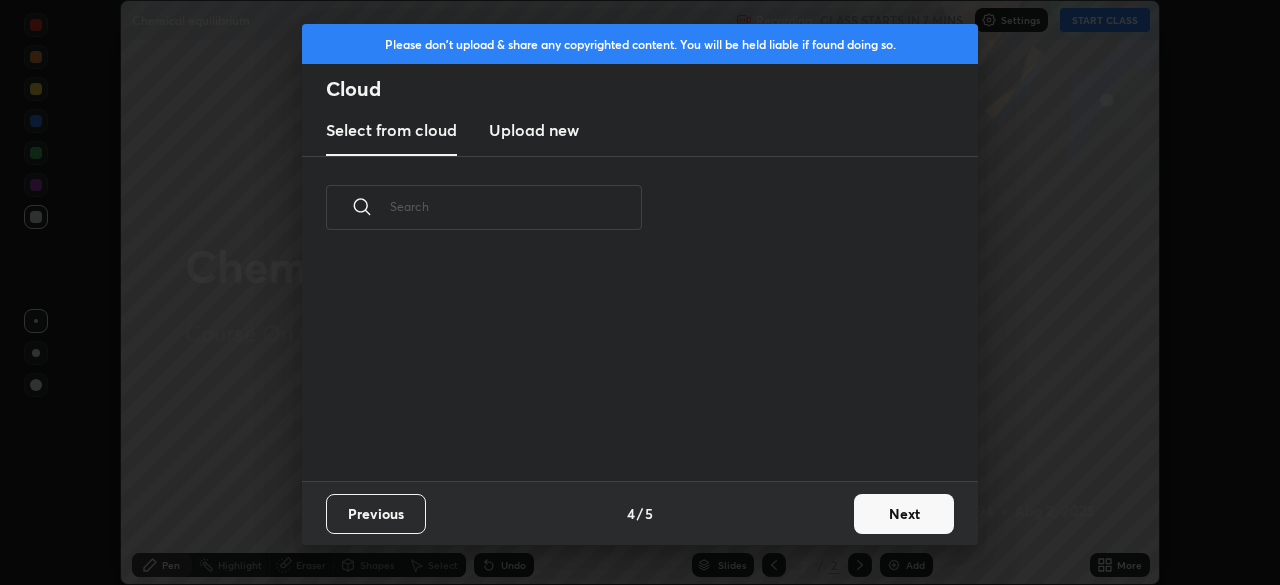 click on "Next" at bounding box center [904, 514] 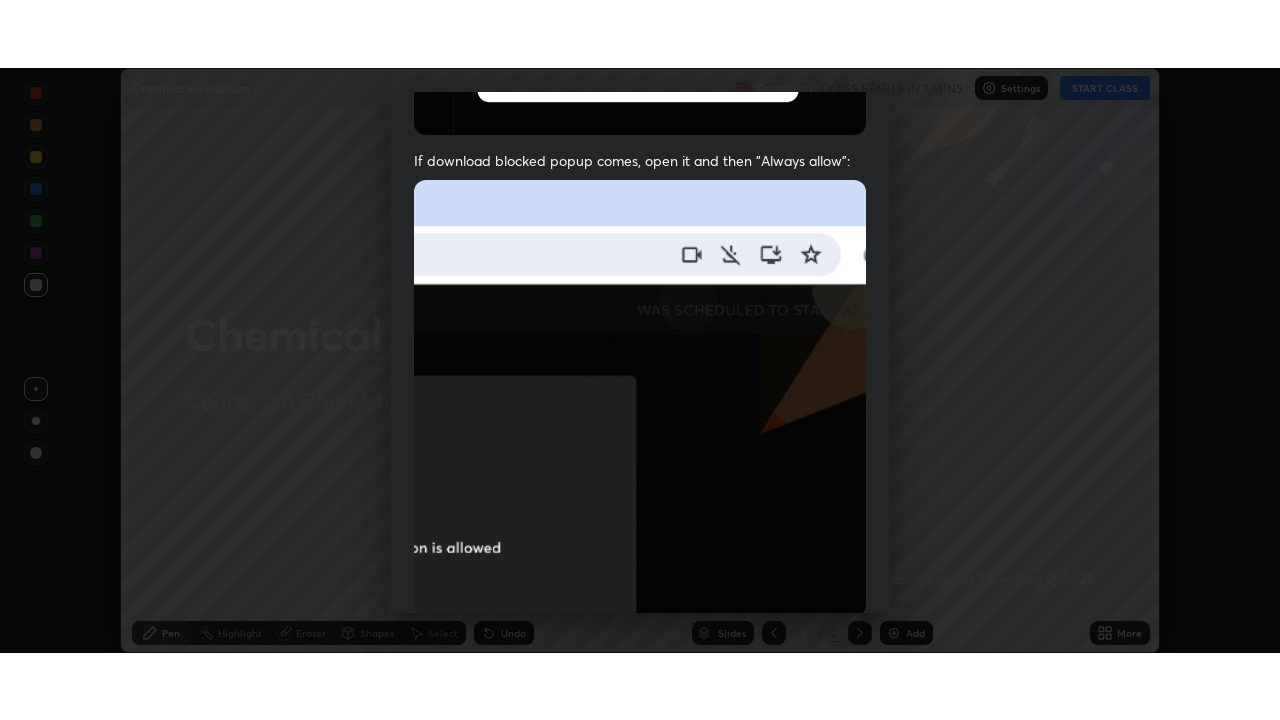 scroll, scrollTop: 479, scrollLeft: 0, axis: vertical 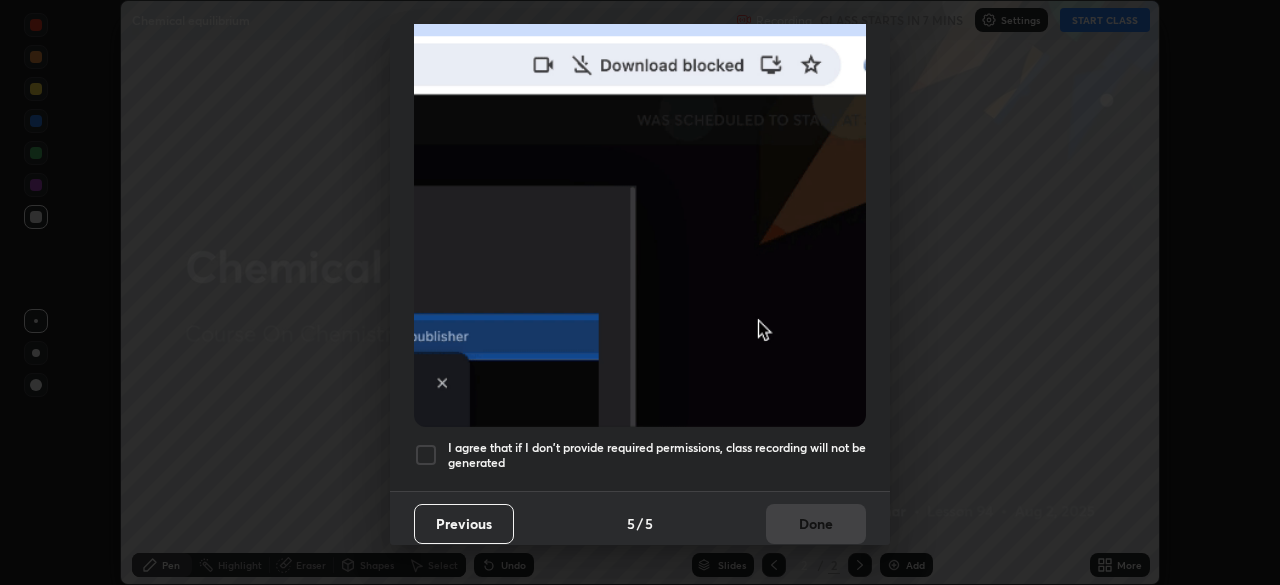 click at bounding box center (426, 455) 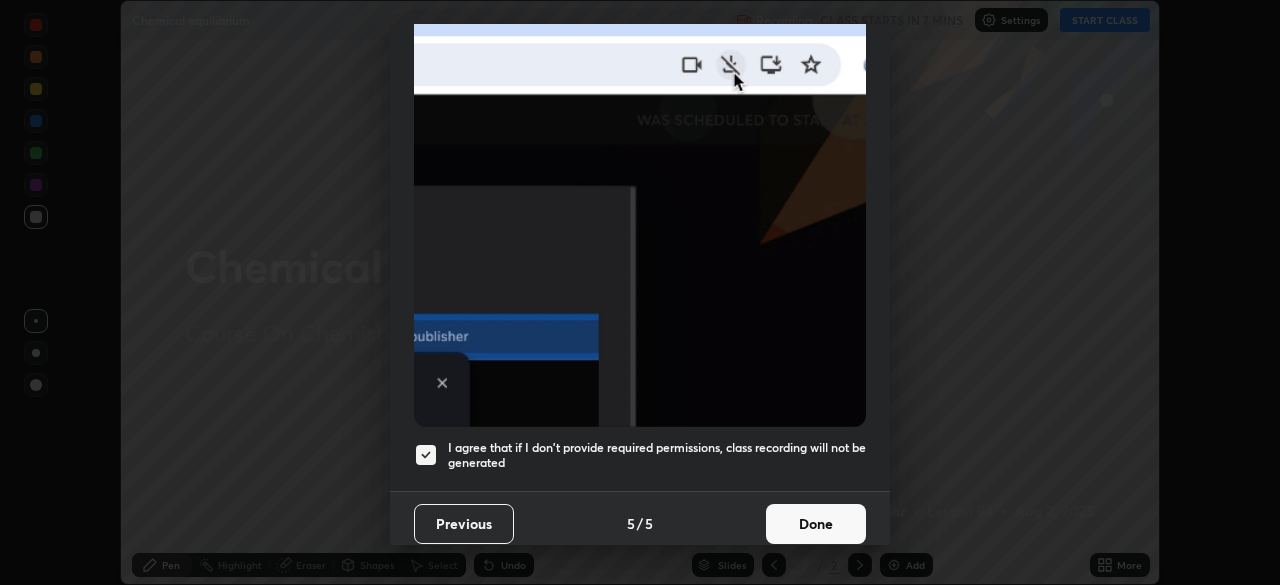 click on "Done" at bounding box center (816, 524) 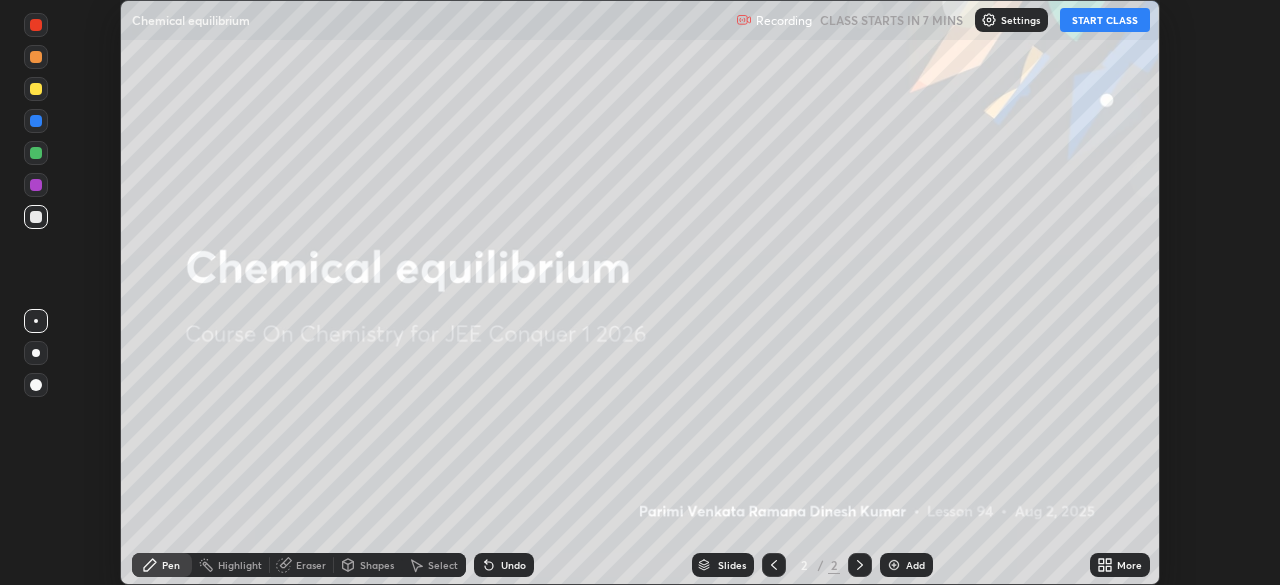 click on "More" at bounding box center (1129, 565) 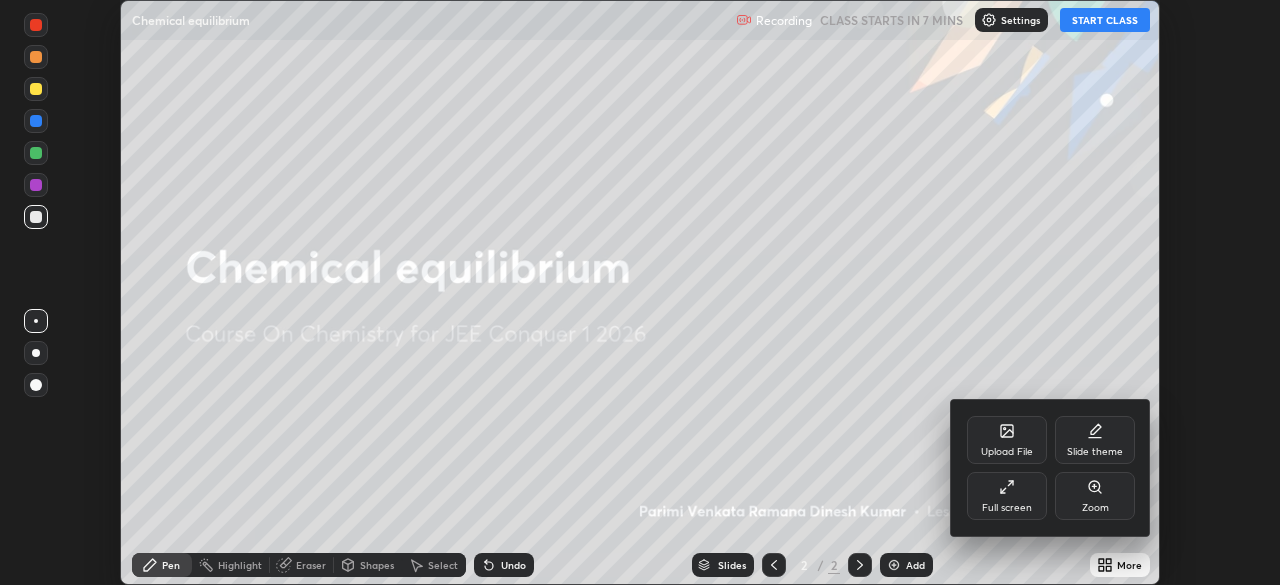 click on "Full screen" at bounding box center (1007, 508) 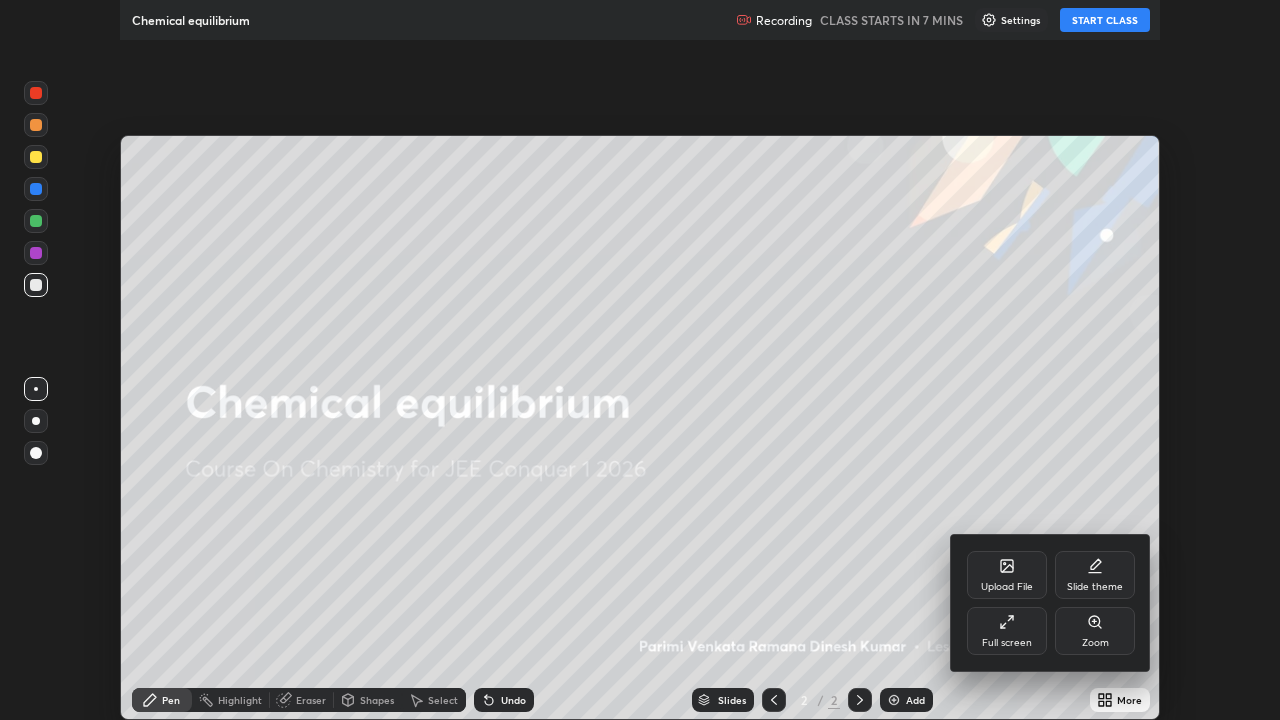 scroll, scrollTop: 99280, scrollLeft: 98720, axis: both 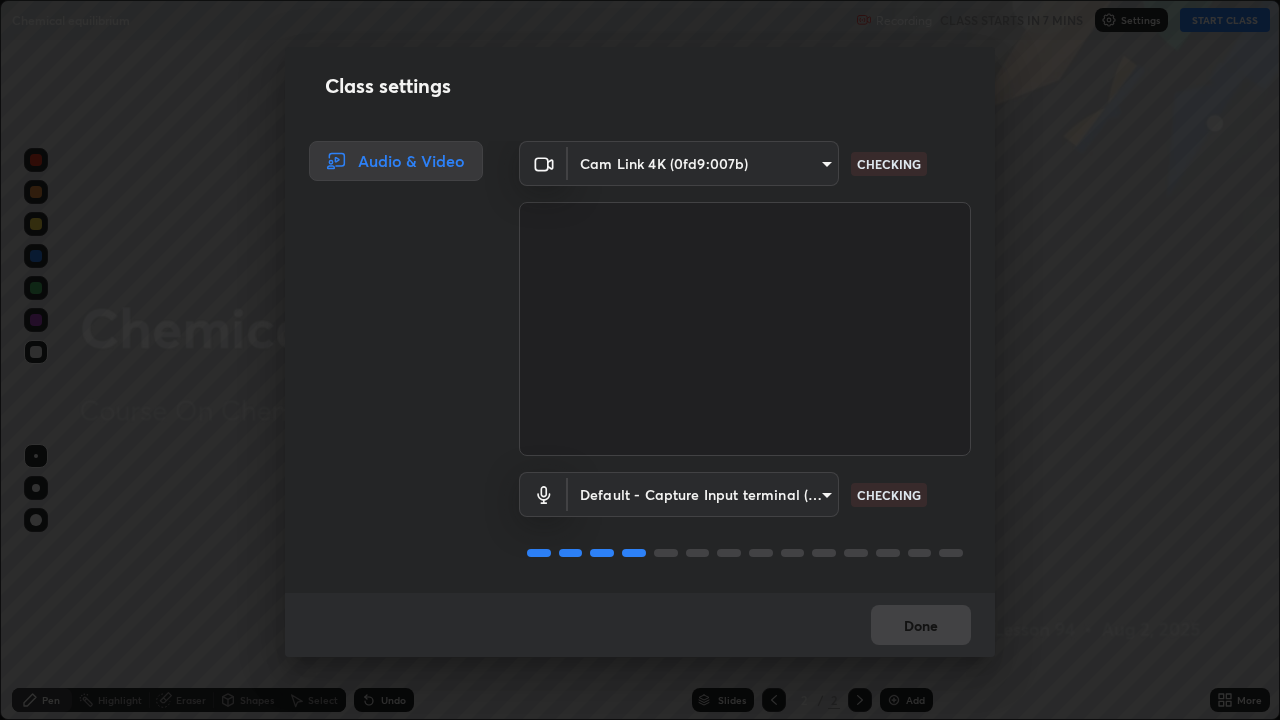 click on "Done" at bounding box center [640, 625] 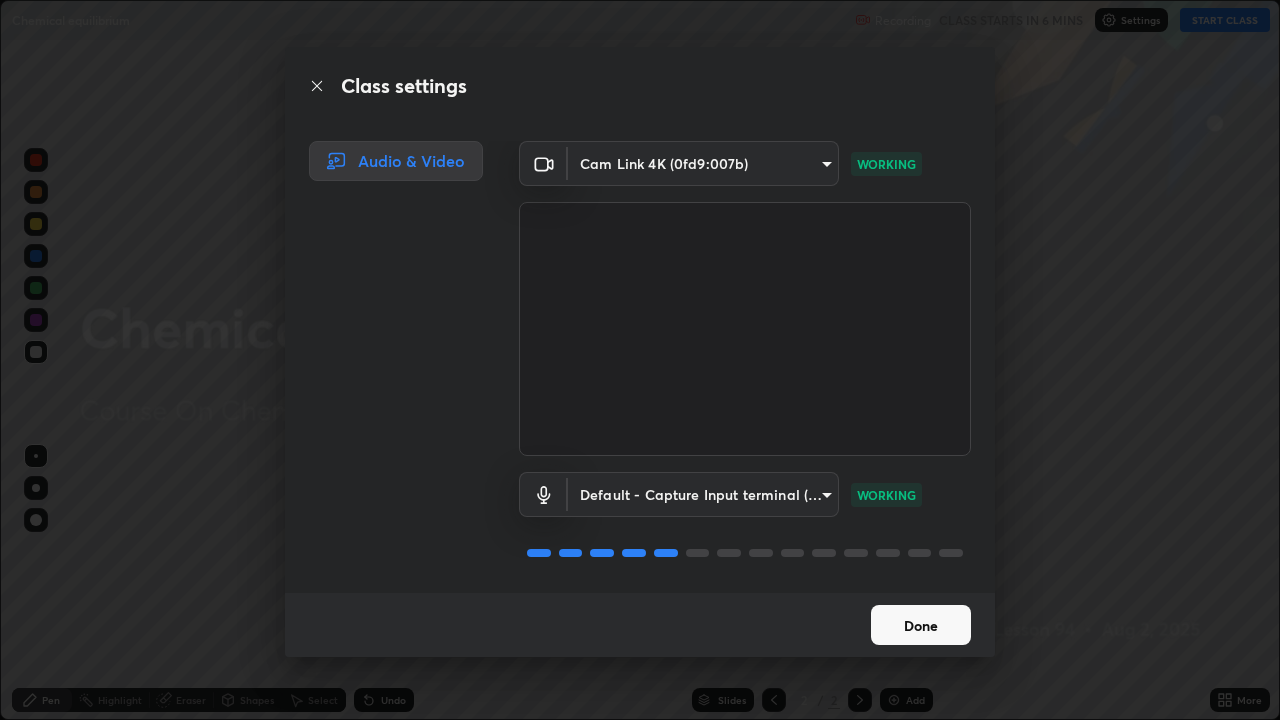 click on "Done" at bounding box center [921, 625] 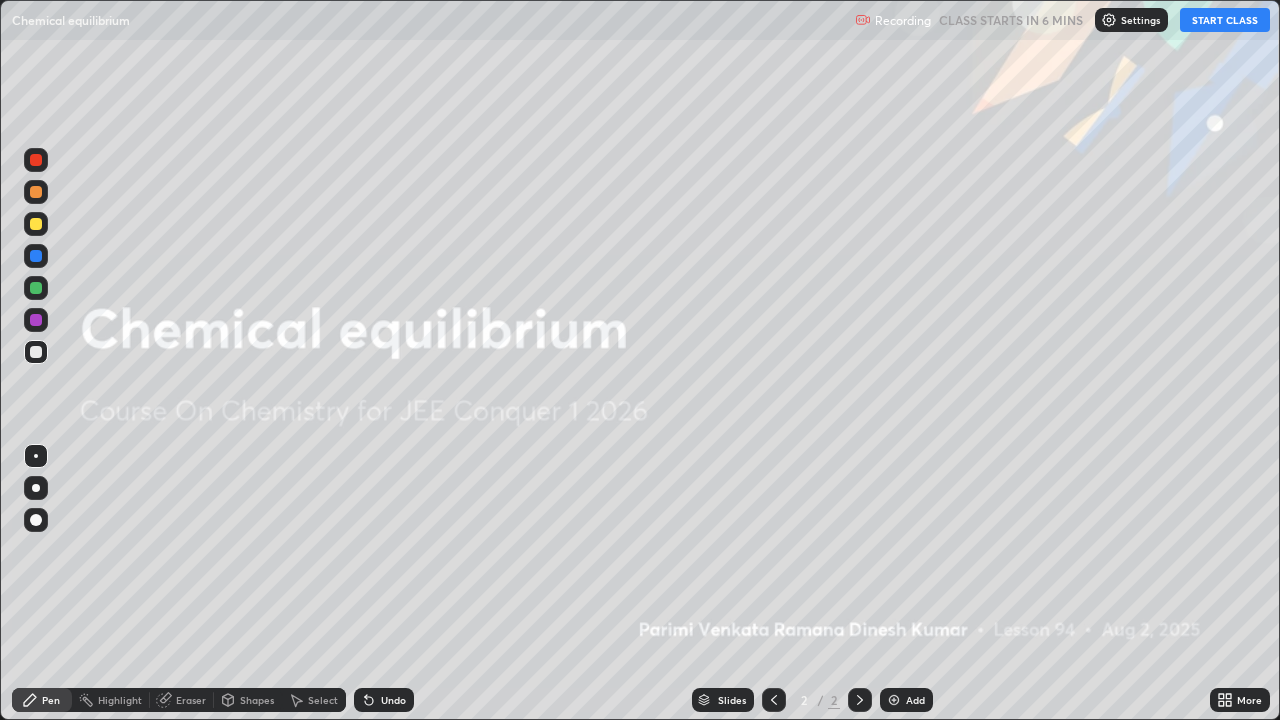 click on "START CLASS" at bounding box center [1225, 20] 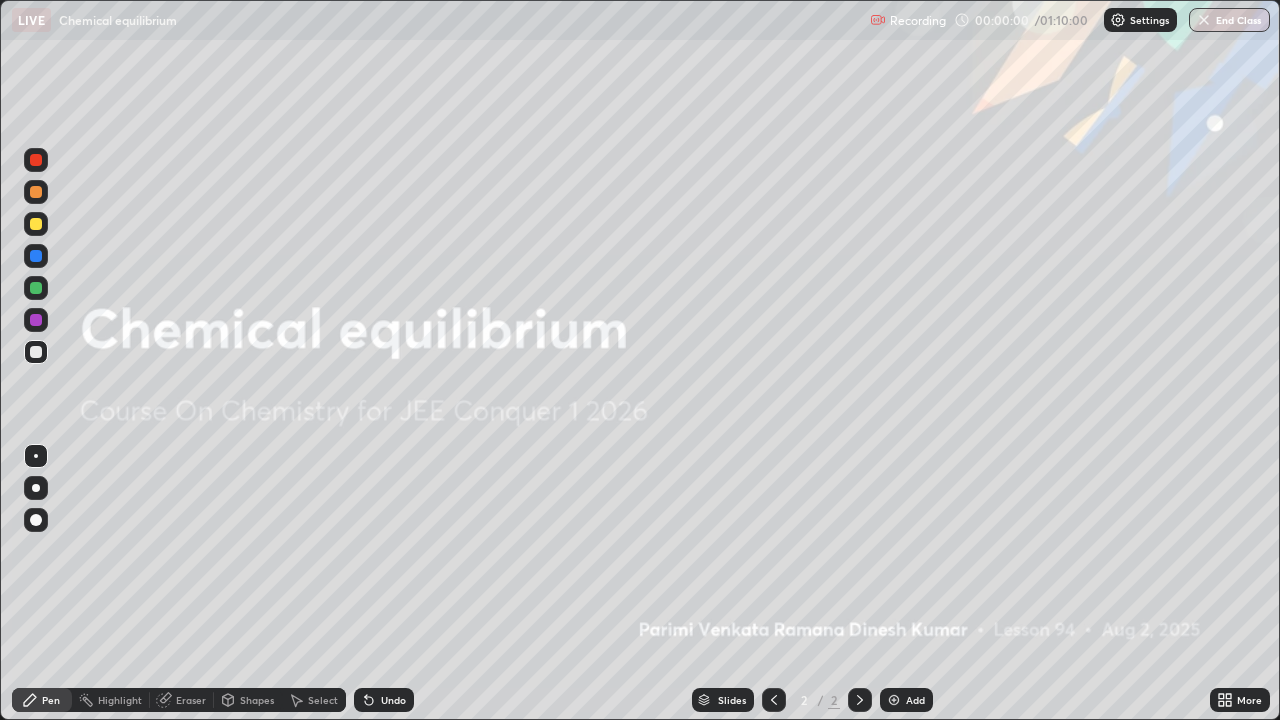 click on "More" at bounding box center (1240, 700) 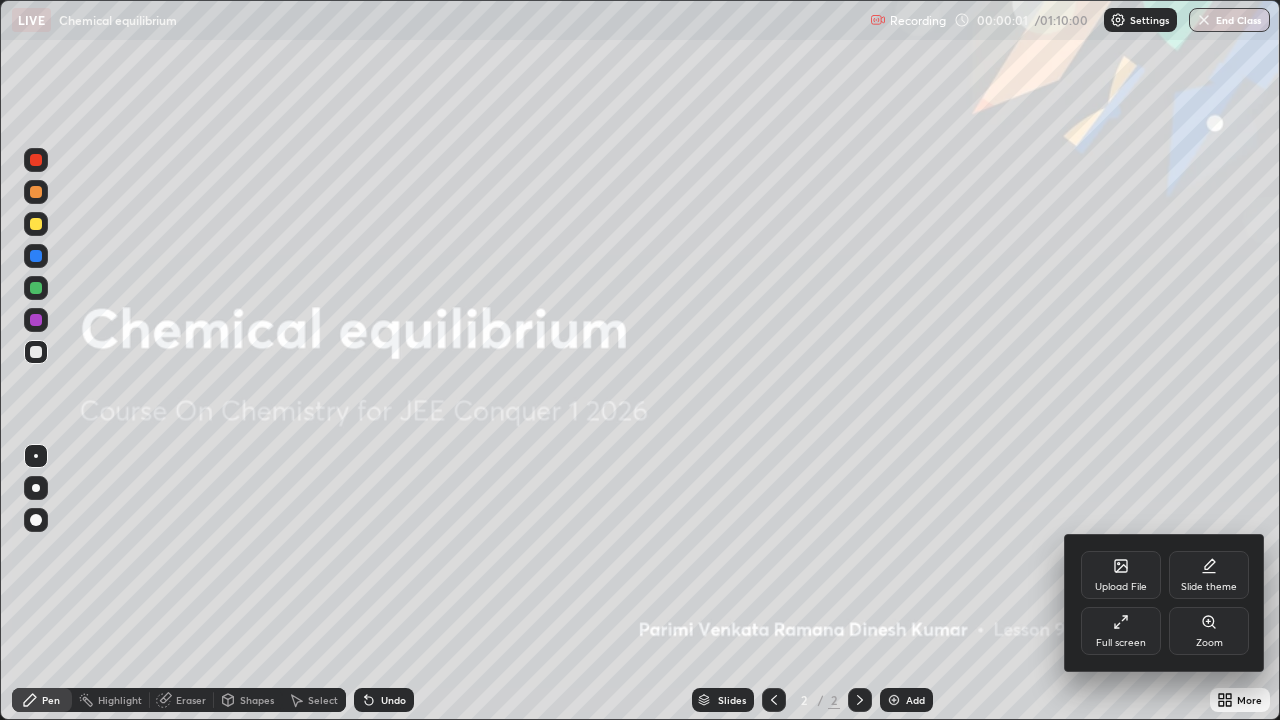 click at bounding box center [640, 360] 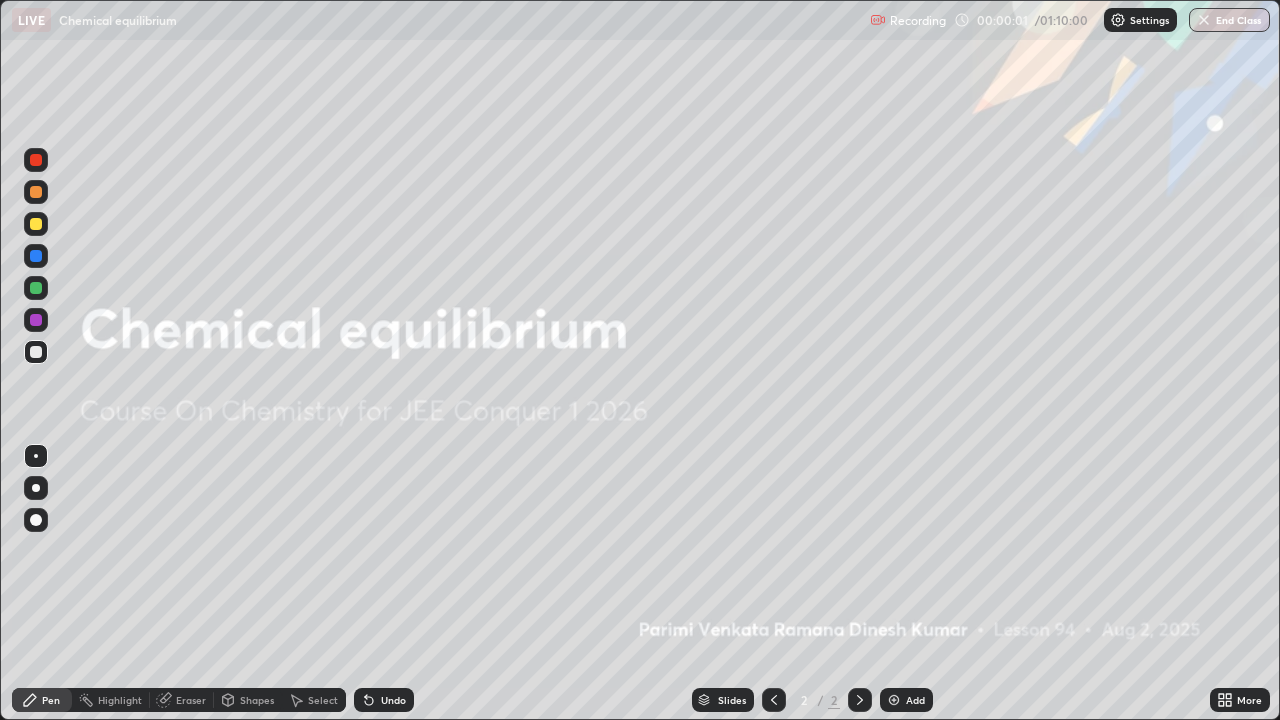 click on "Add" at bounding box center (915, 700) 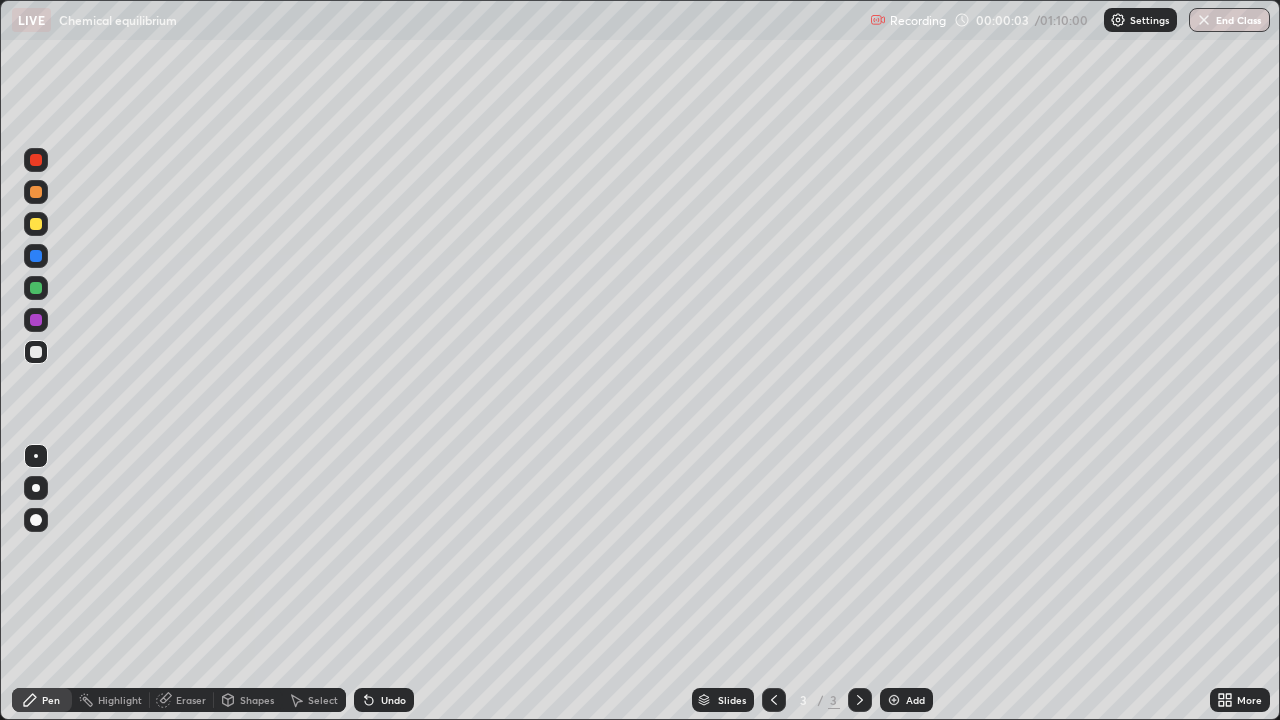 click at bounding box center [36, 352] 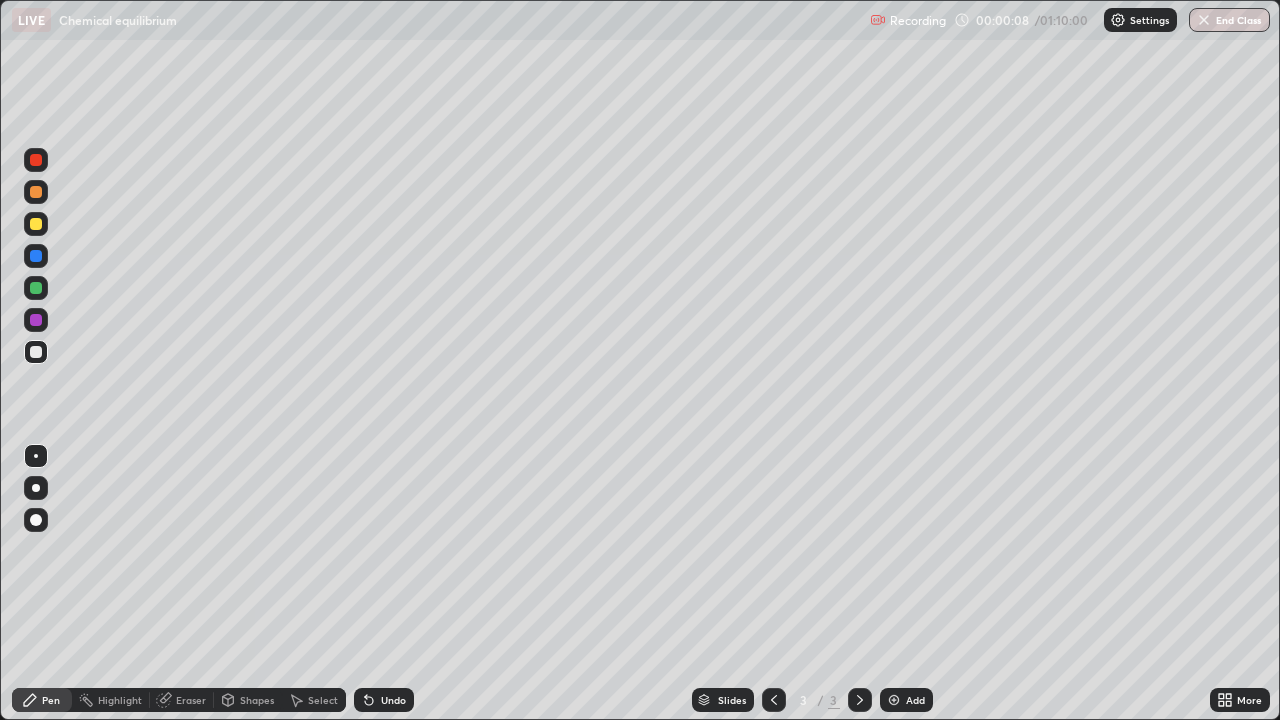 click at bounding box center (36, 488) 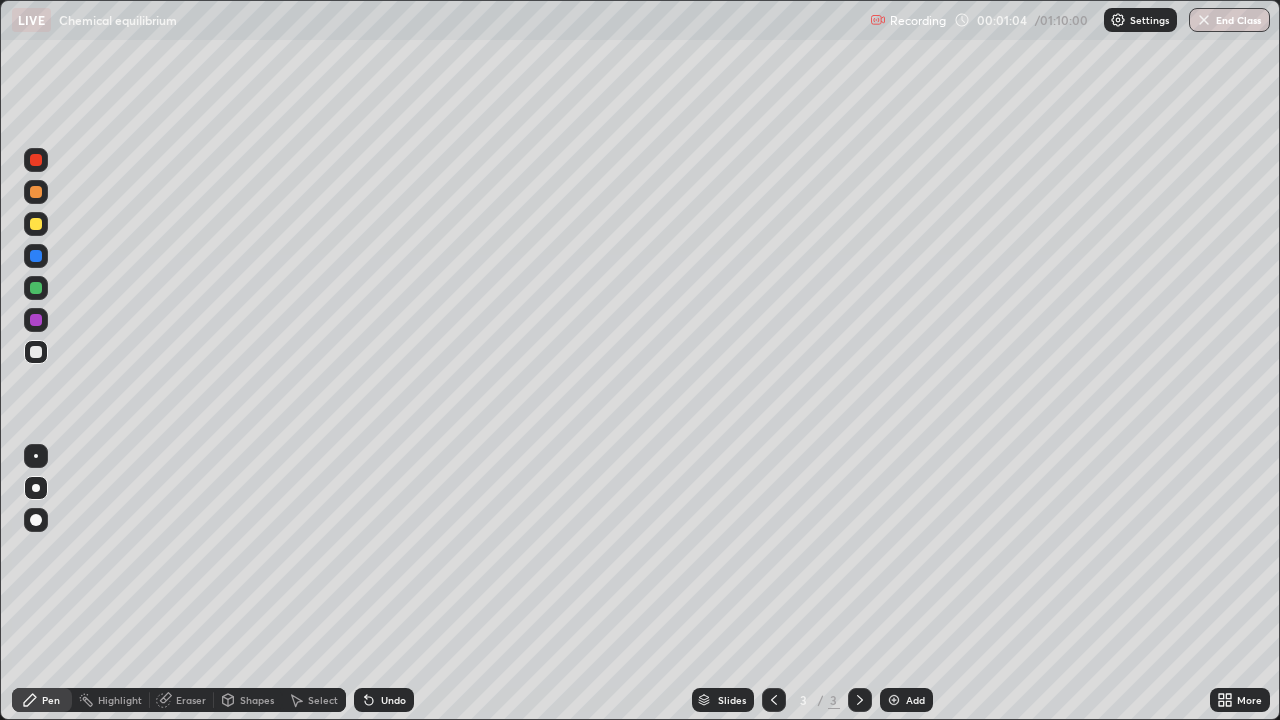 click at bounding box center (36, 224) 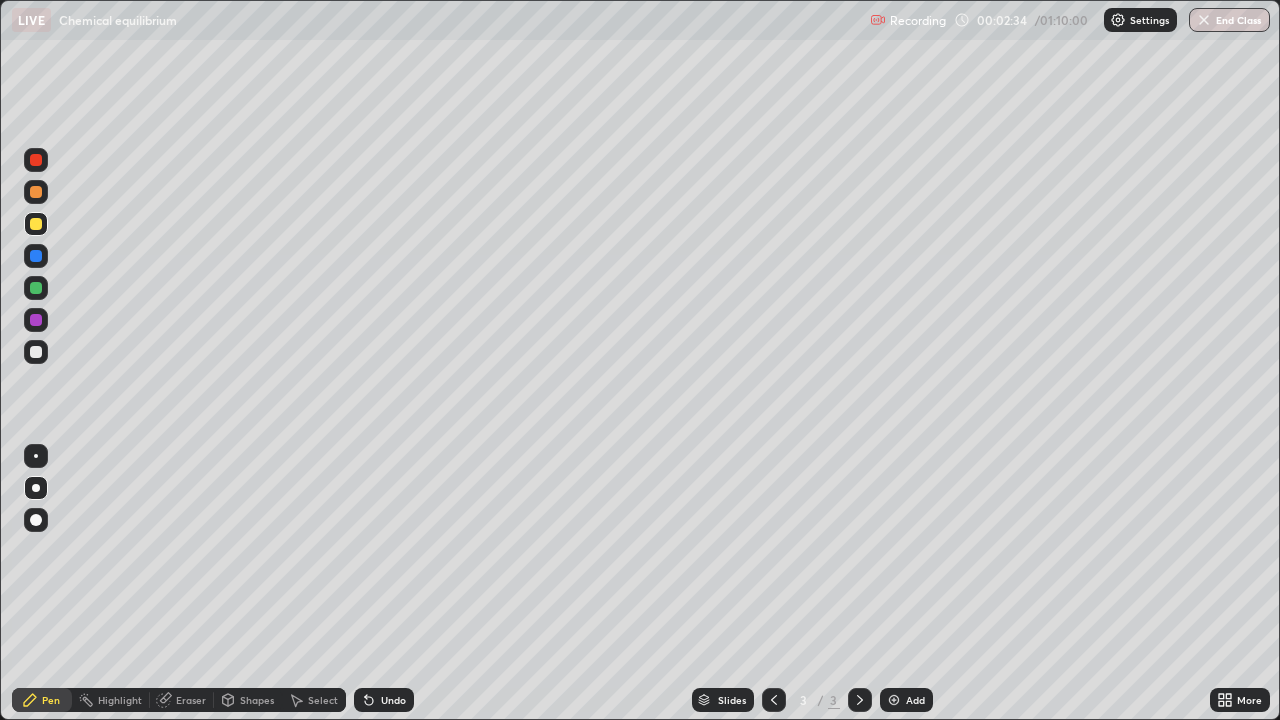 click on "Eraser" at bounding box center (191, 700) 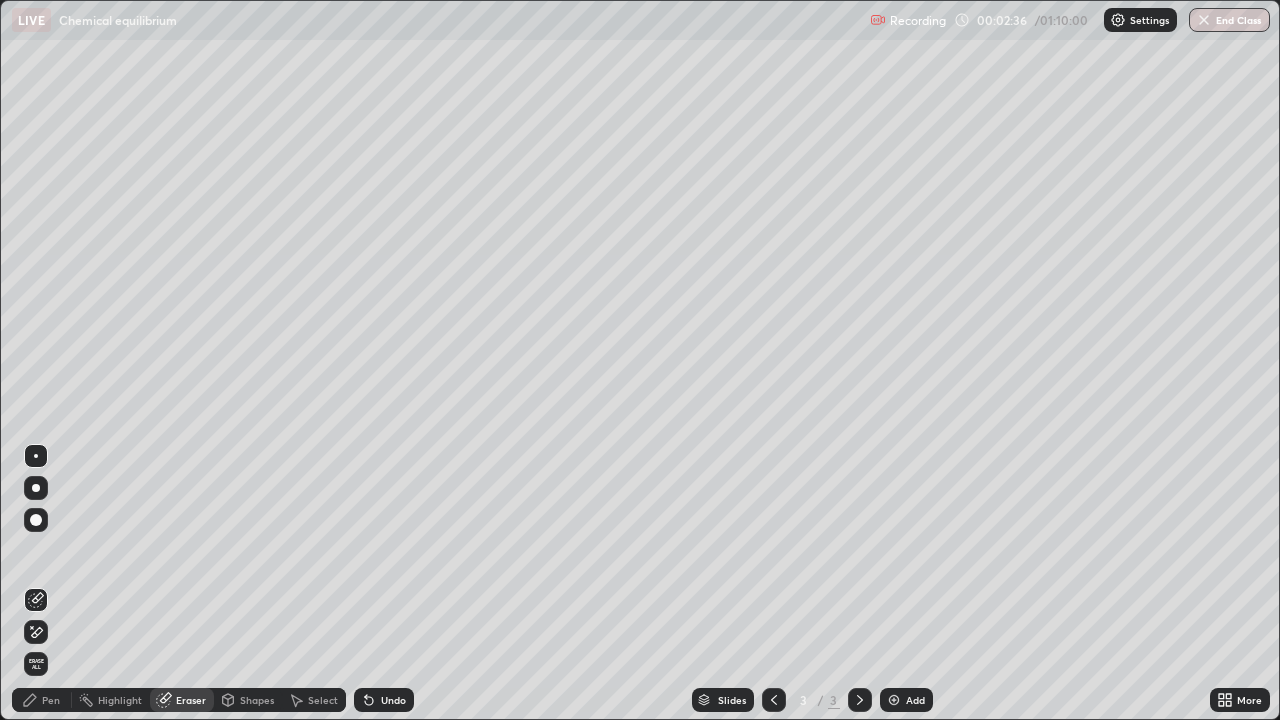 click on "Pen" at bounding box center (51, 700) 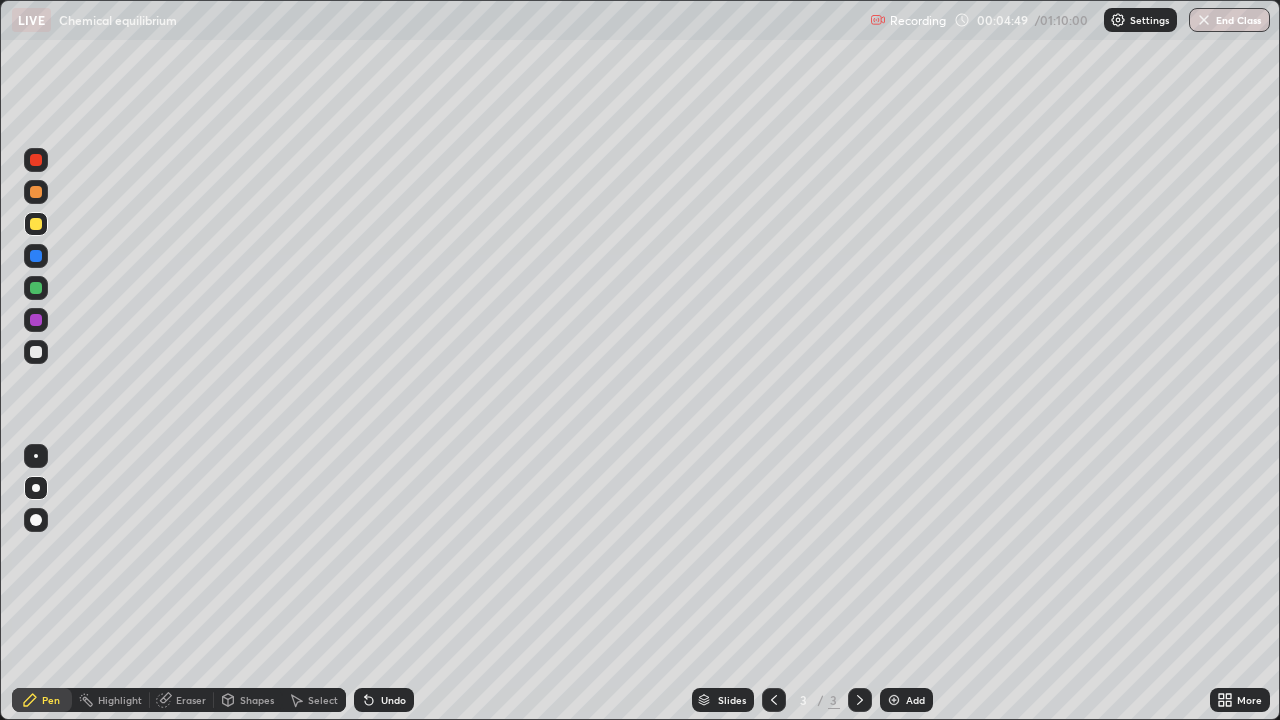 click on "Undo" at bounding box center (384, 700) 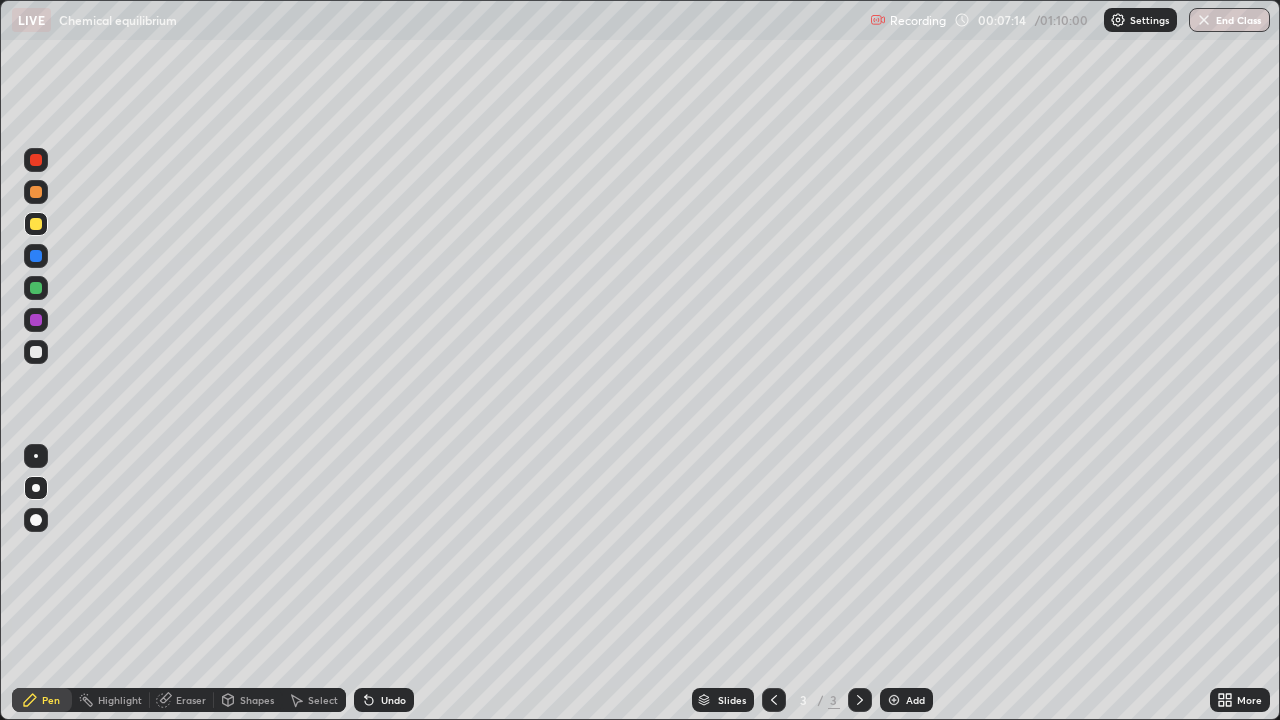 click on "Add" at bounding box center (915, 700) 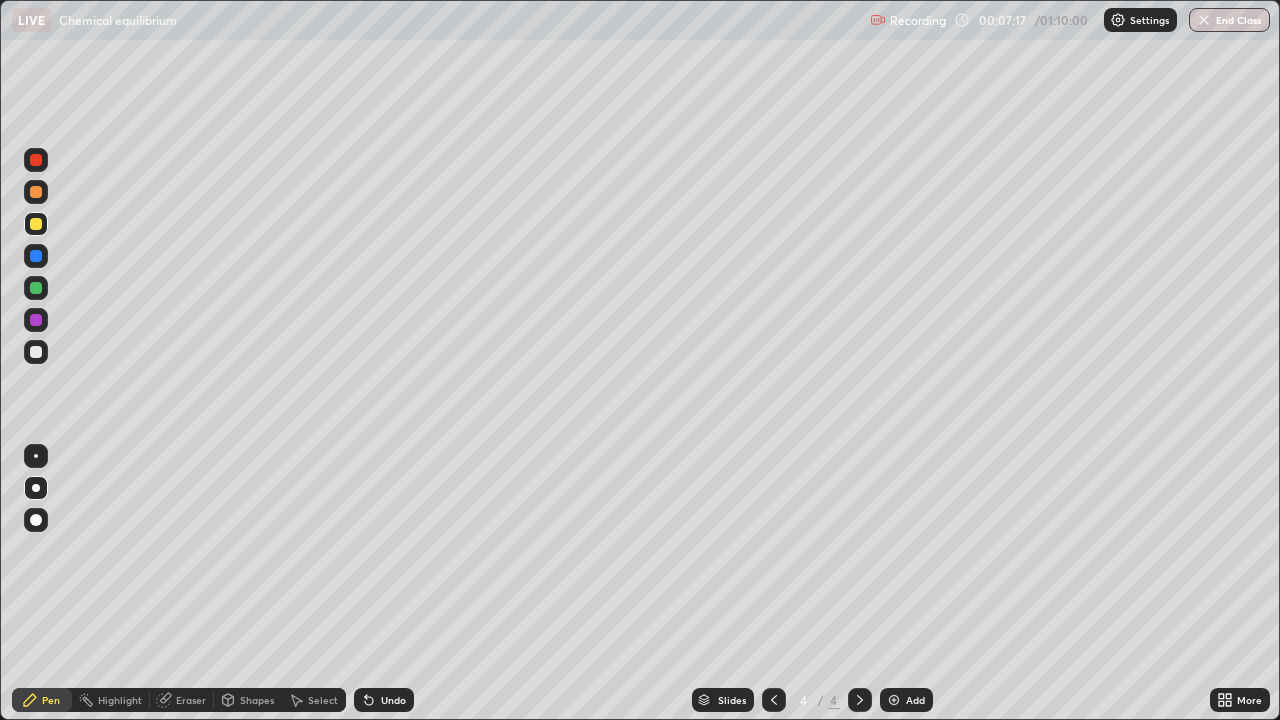 click at bounding box center (36, 320) 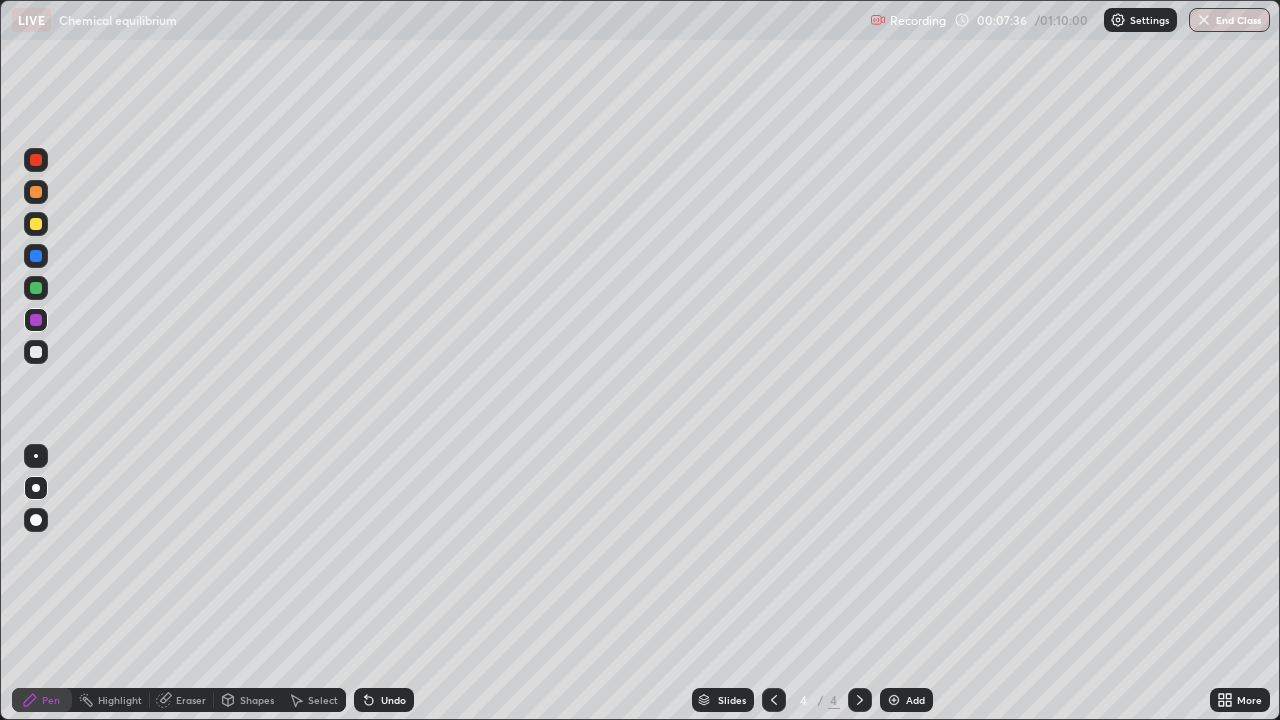 click at bounding box center (36, 320) 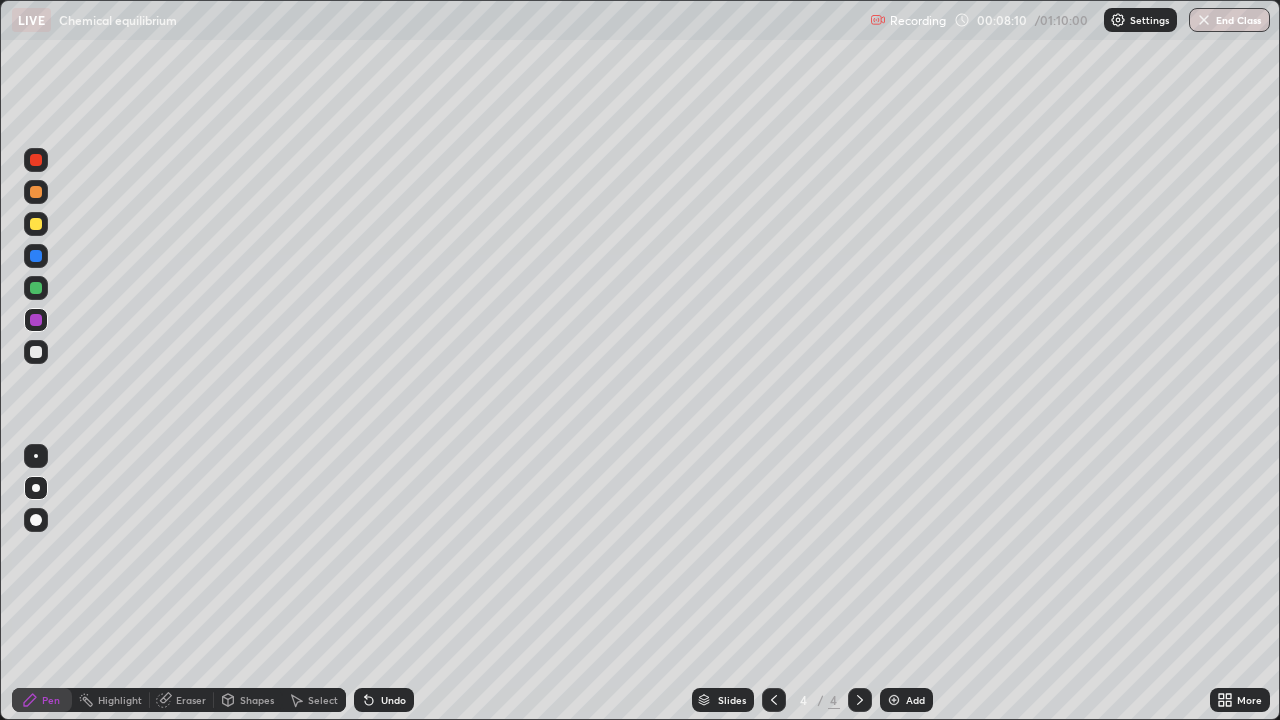 click on "Undo" at bounding box center (393, 700) 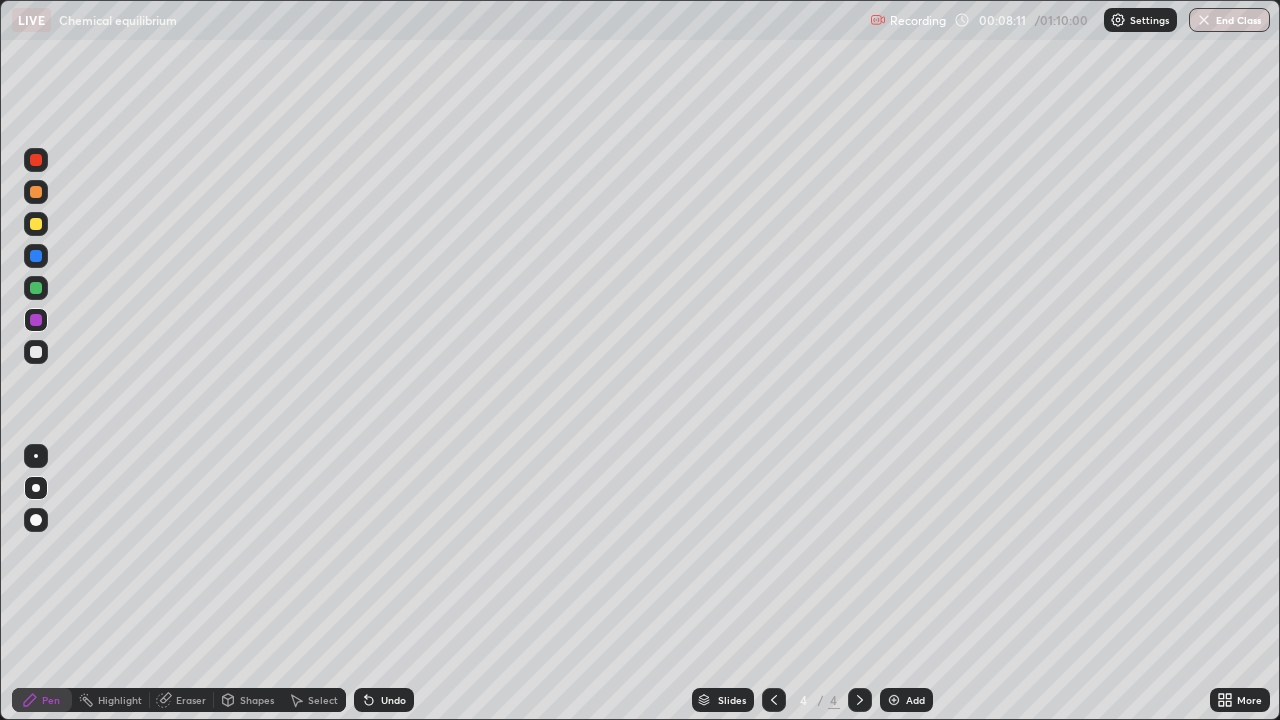 click on "Undo" at bounding box center [393, 700] 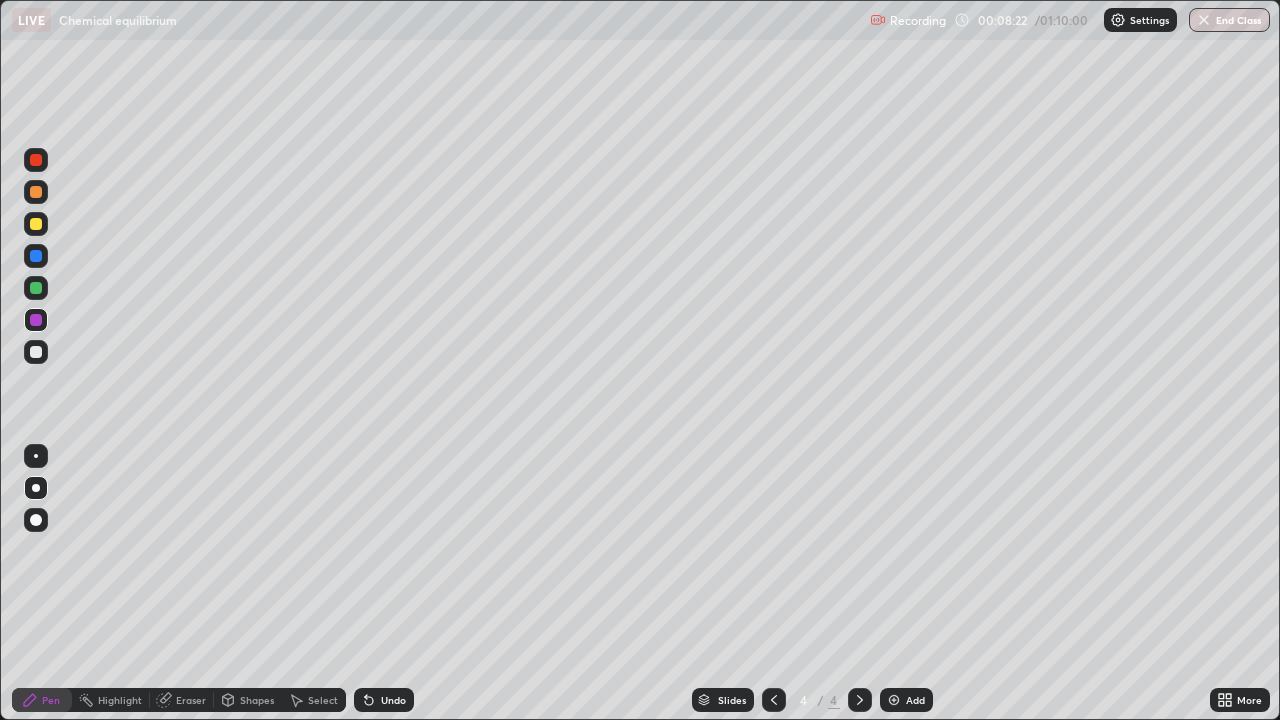 click on "Eraser" at bounding box center (182, 700) 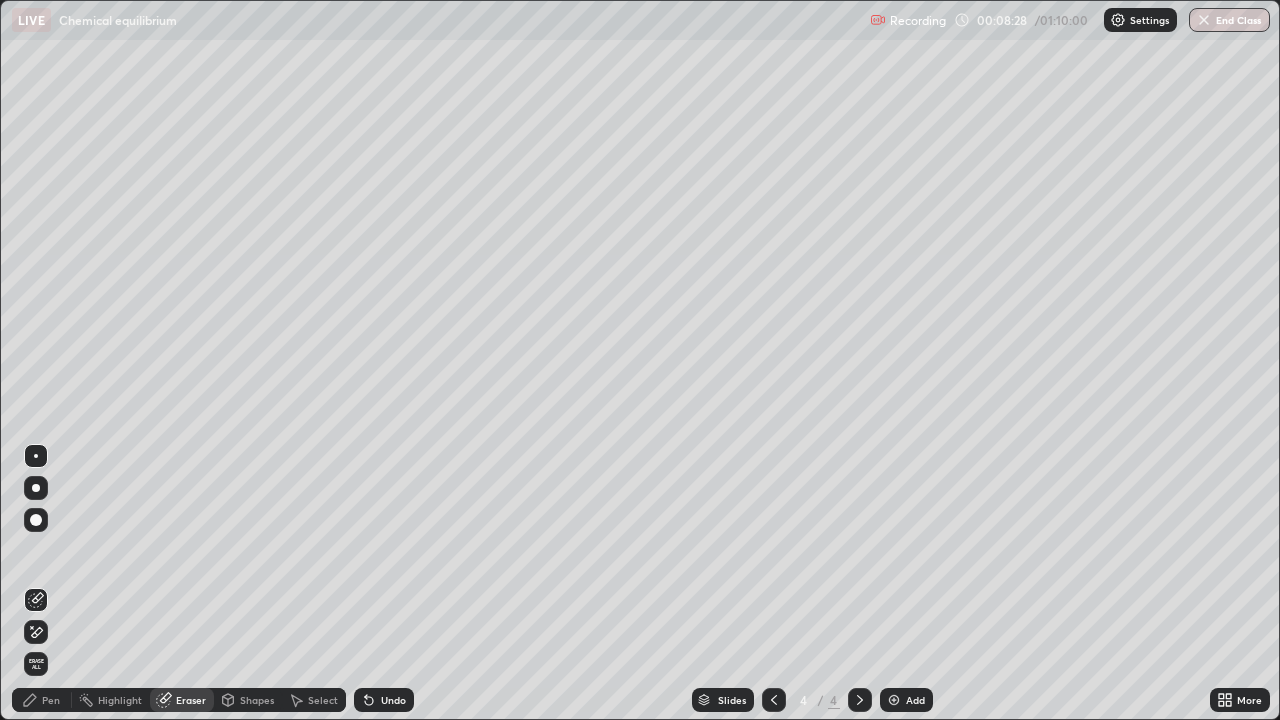 click at bounding box center (774, 700) 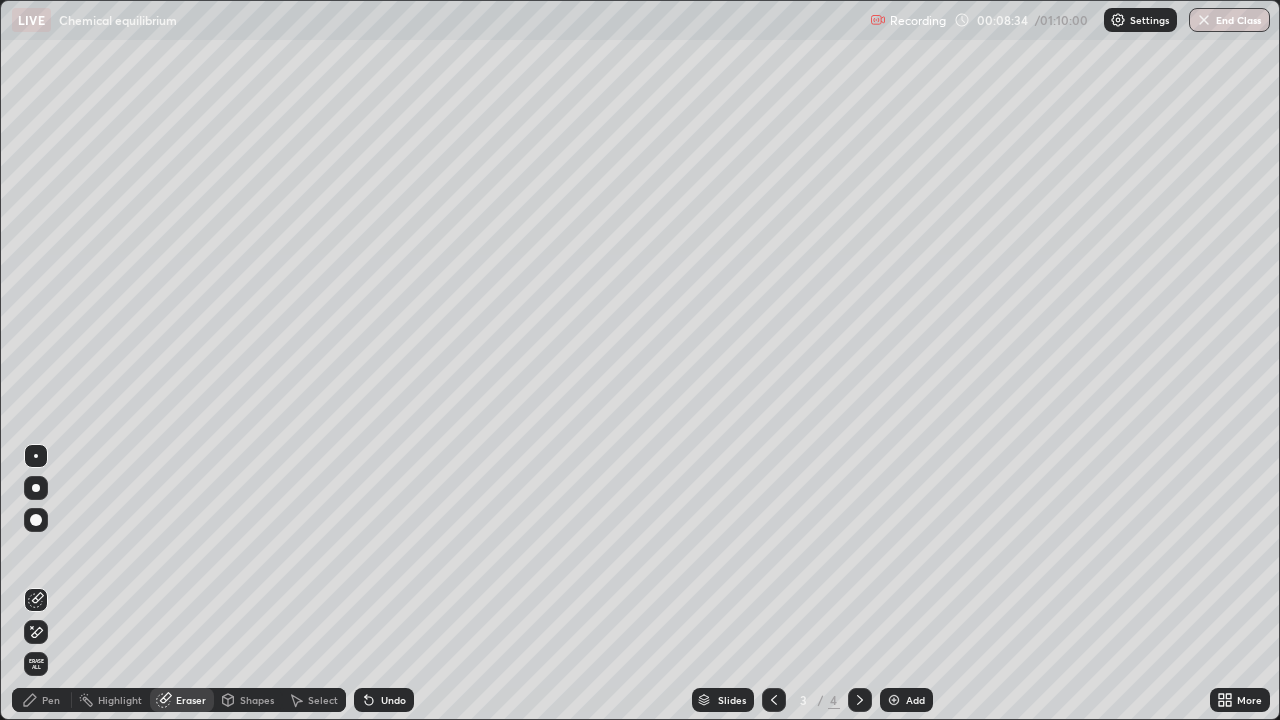 click at bounding box center [860, 700] 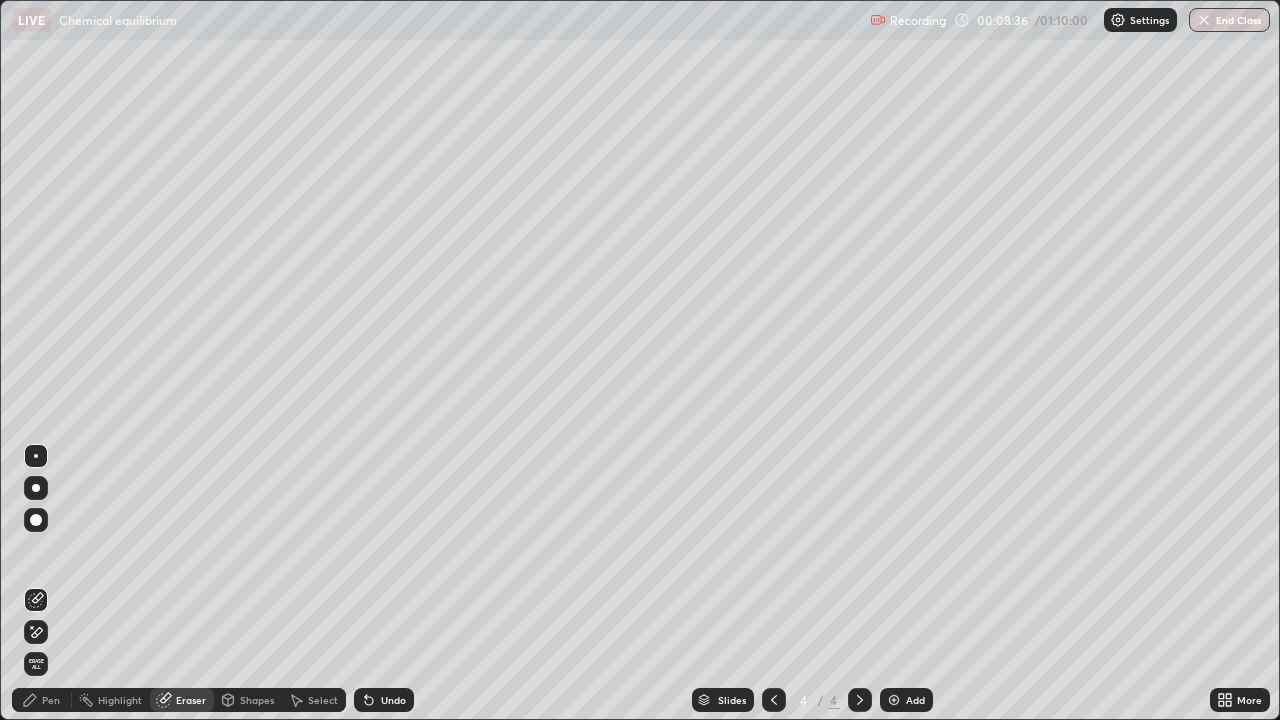 click at bounding box center (36, 520) 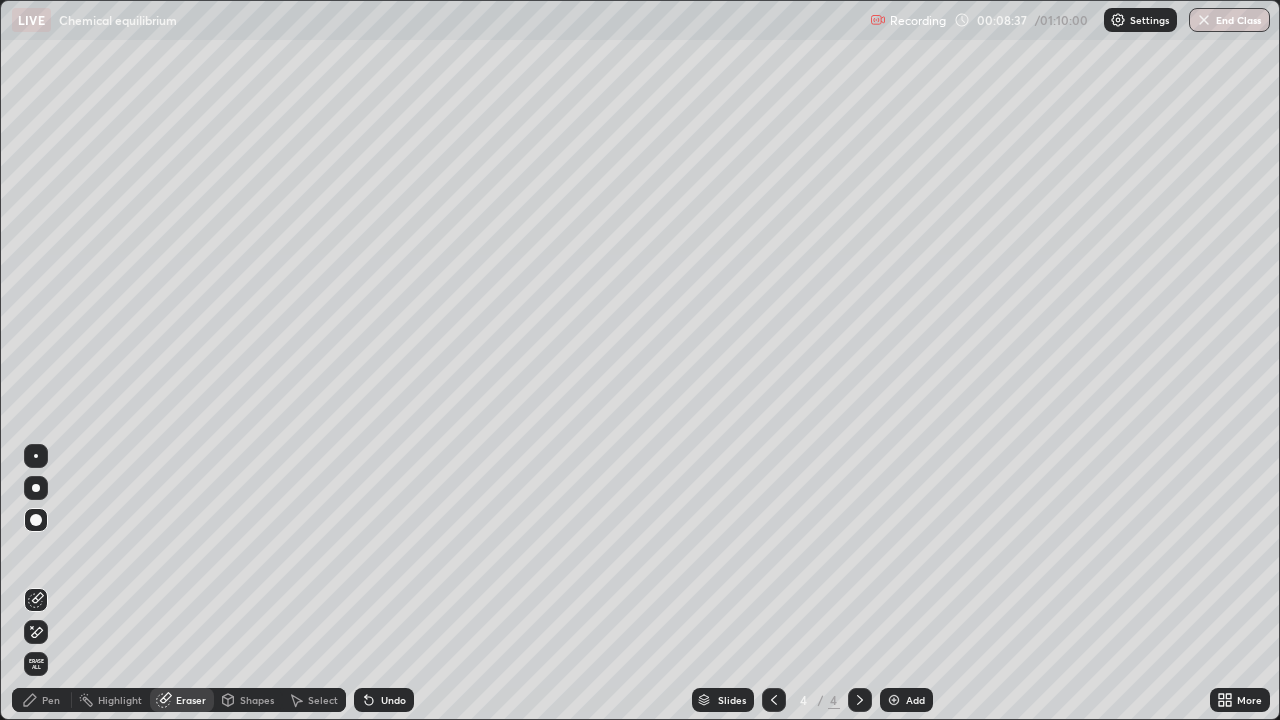 click on "Pen" at bounding box center [42, 700] 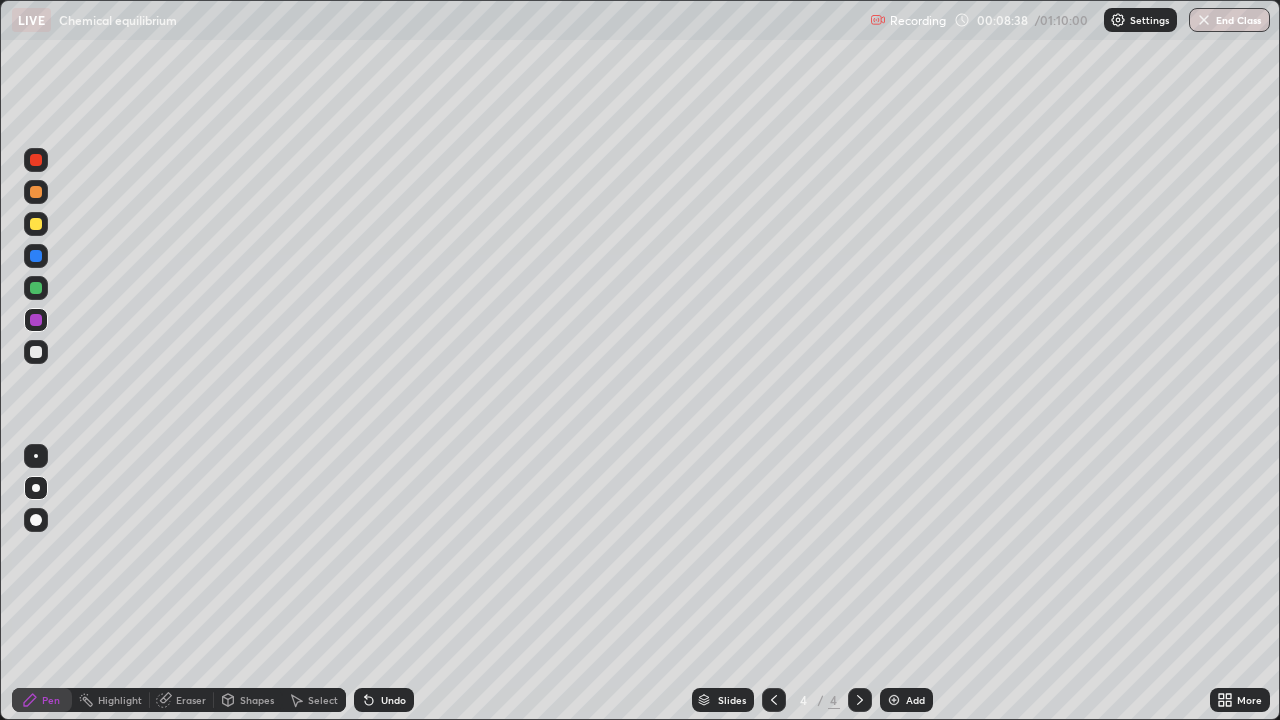 click at bounding box center (36, 224) 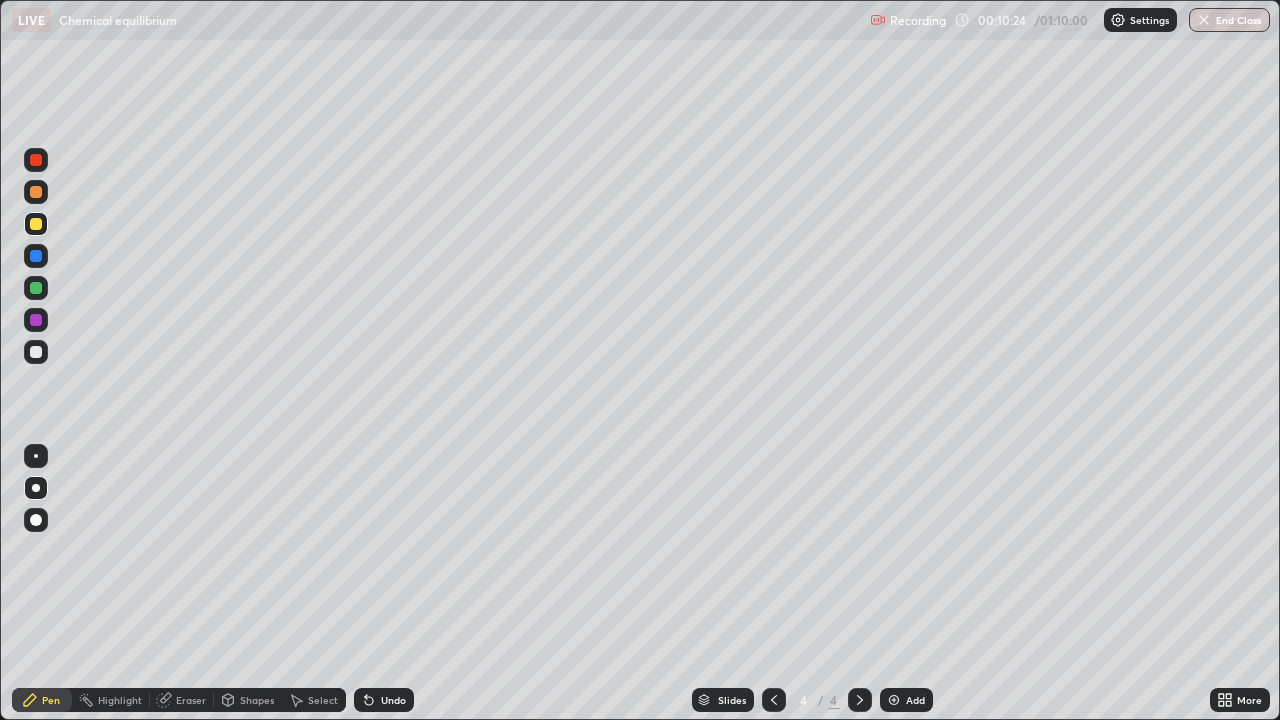 click 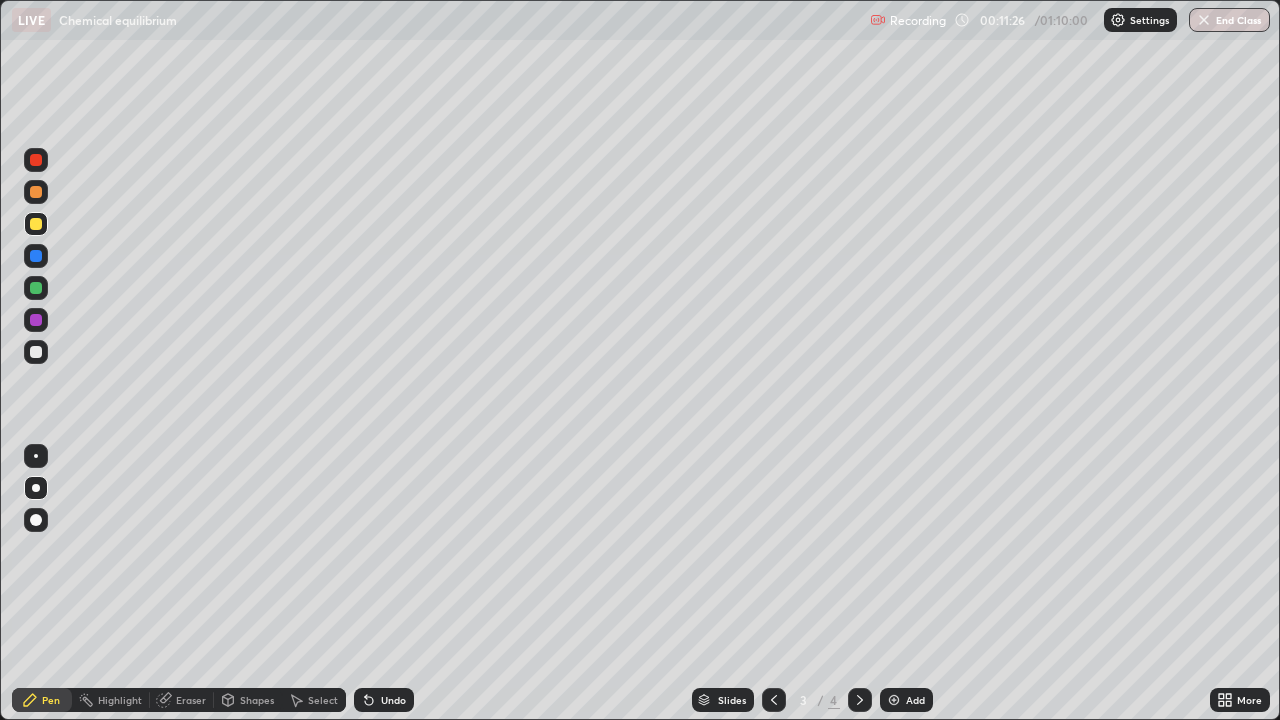 click 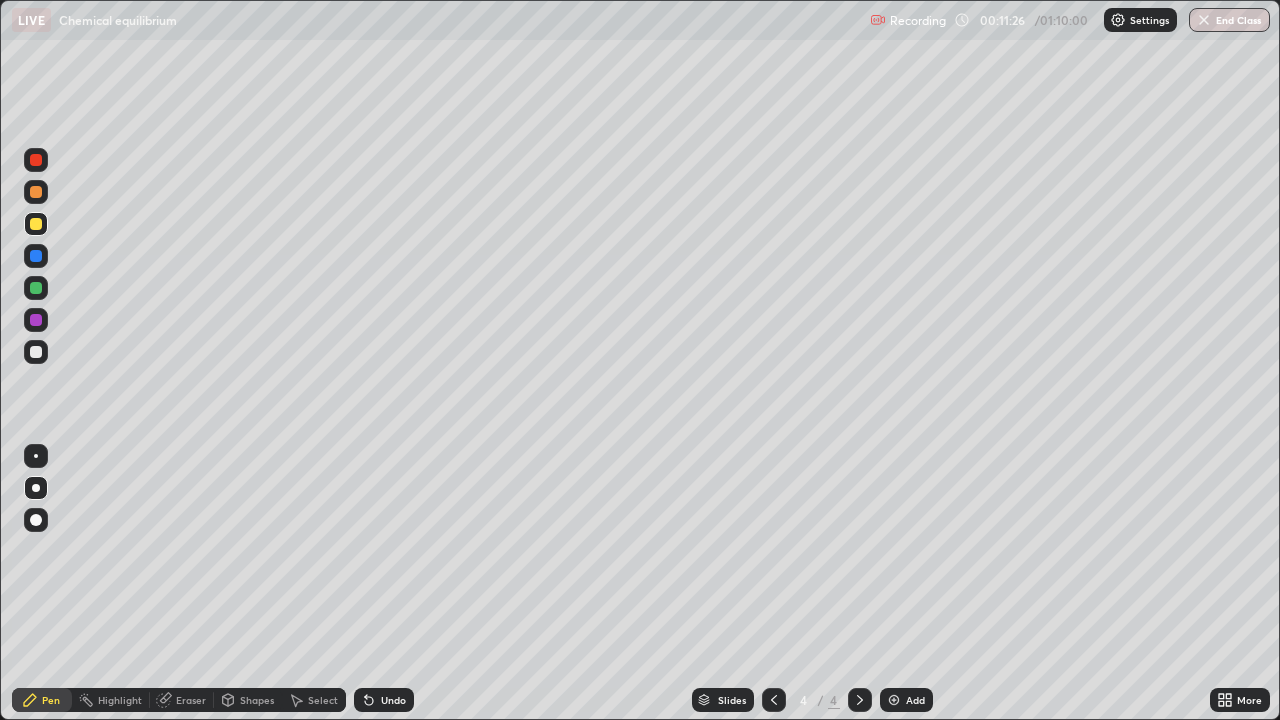 click 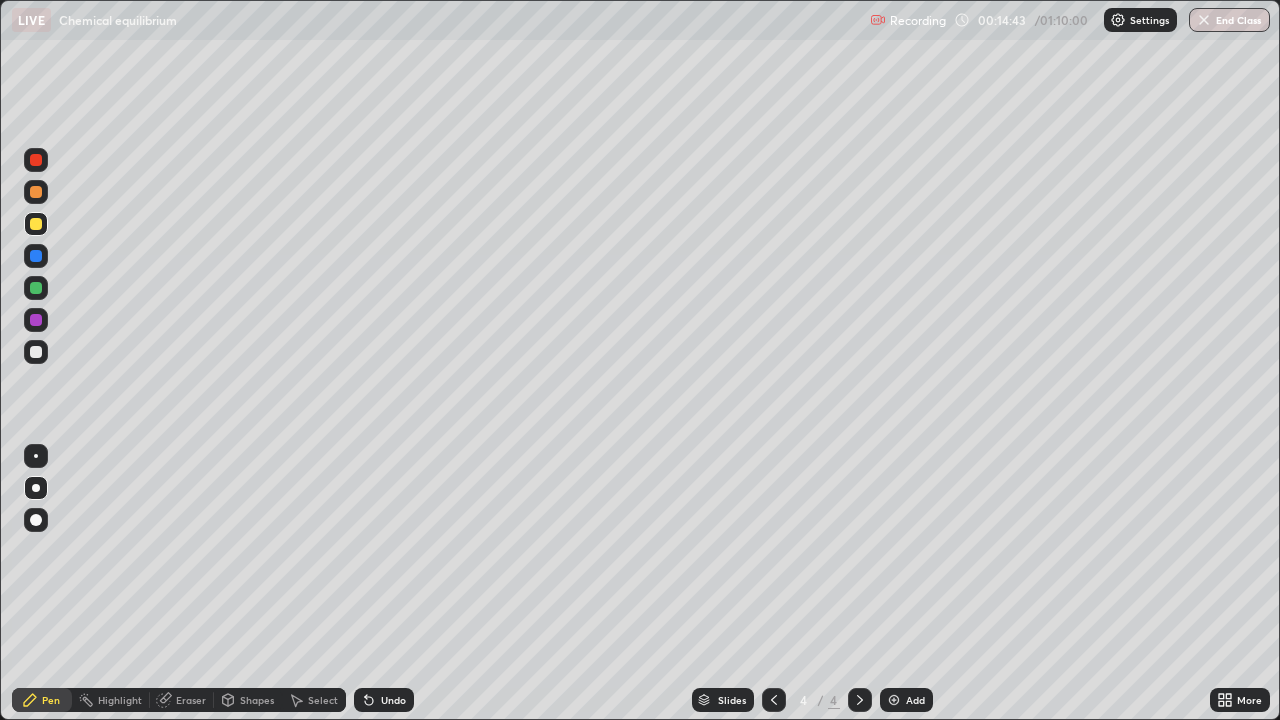 click on "Eraser" at bounding box center [191, 700] 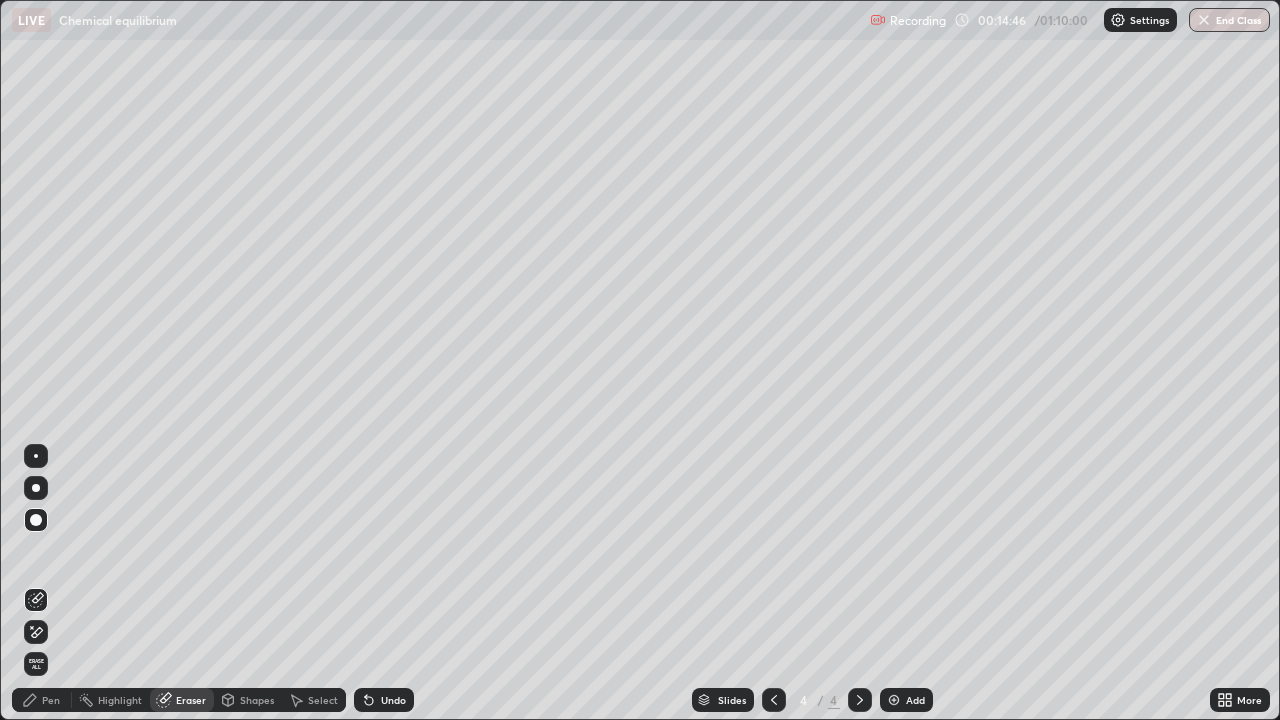 click on "Pen" at bounding box center [42, 700] 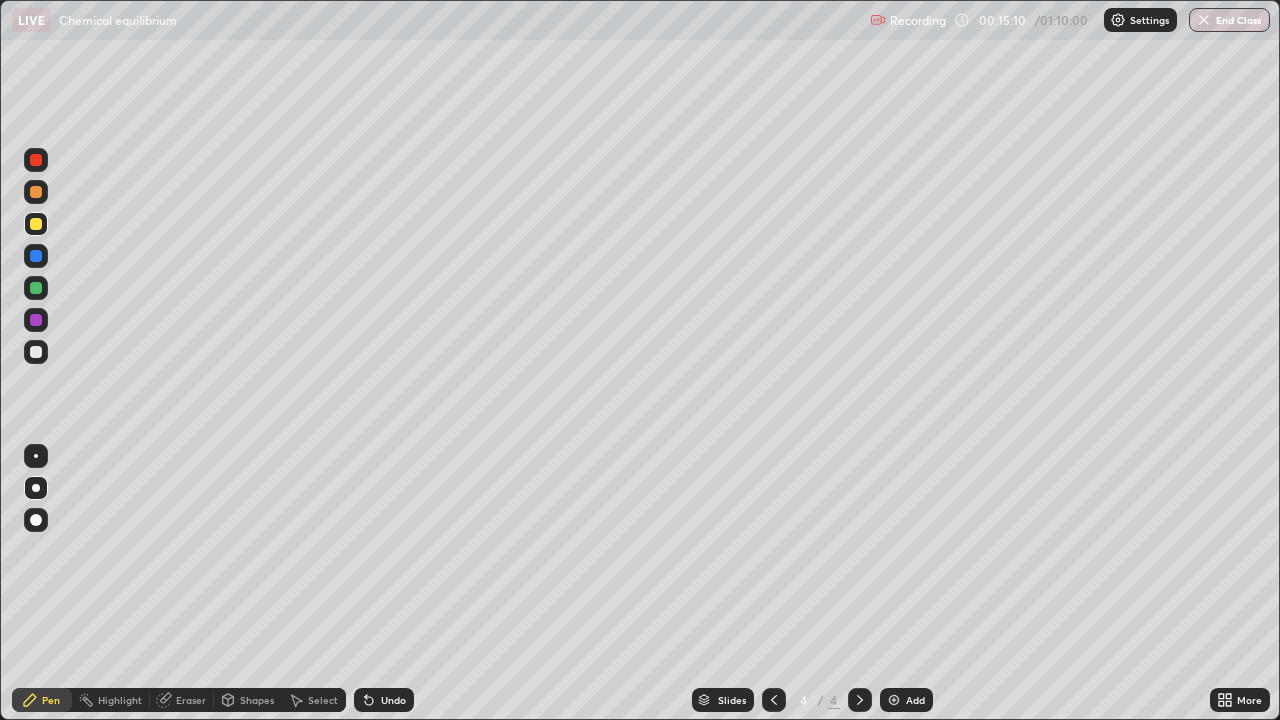 click on "Eraser" at bounding box center (182, 700) 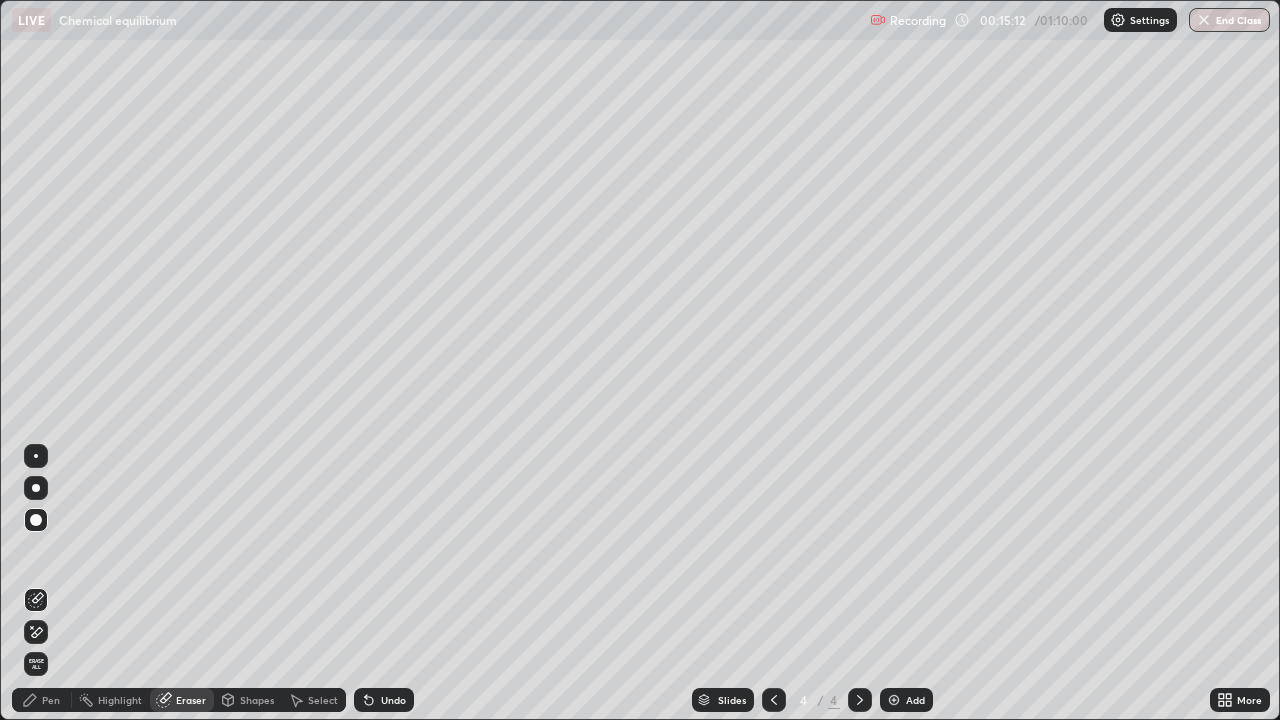 click on "Pen" at bounding box center [42, 700] 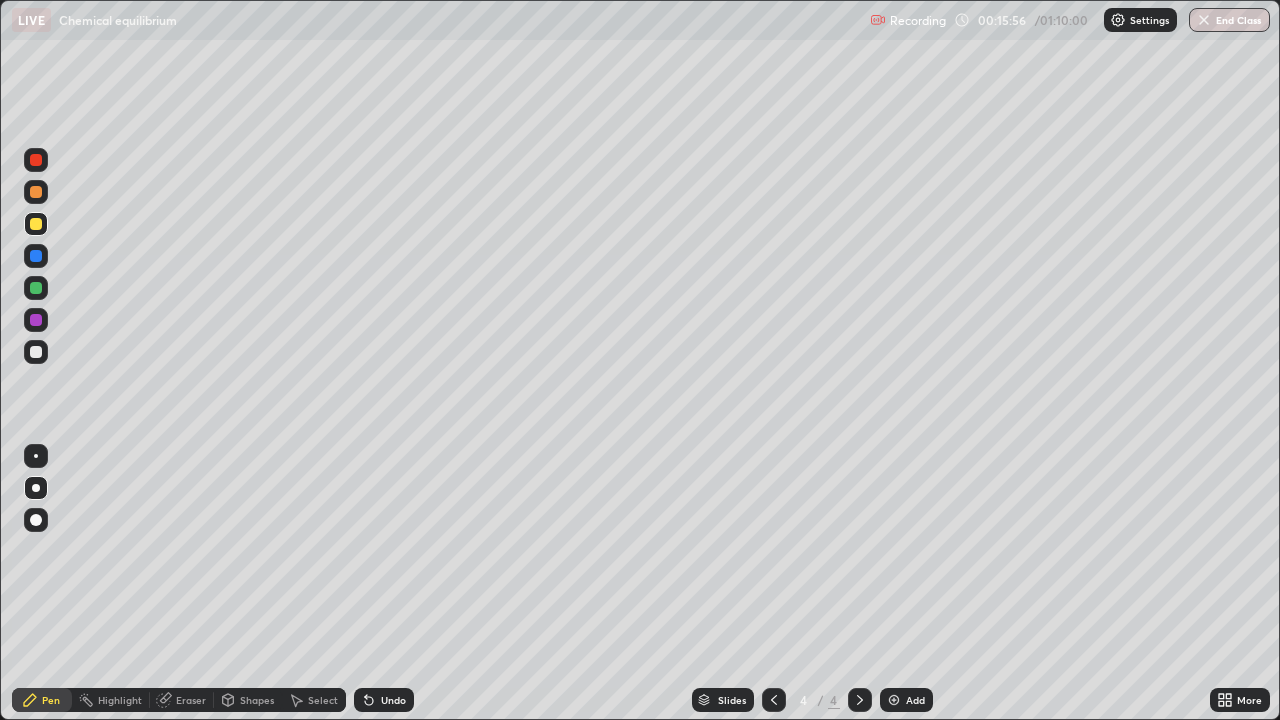 click at bounding box center [36, 160] 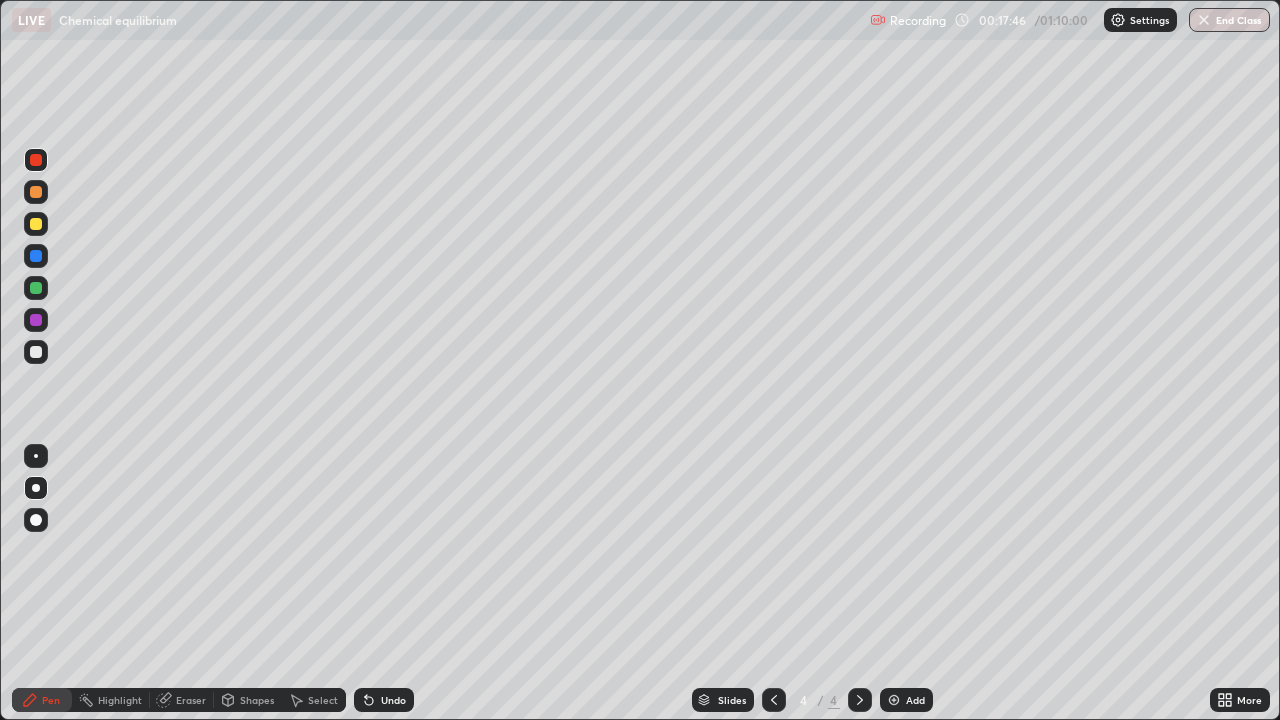 click on "Eraser" at bounding box center (182, 700) 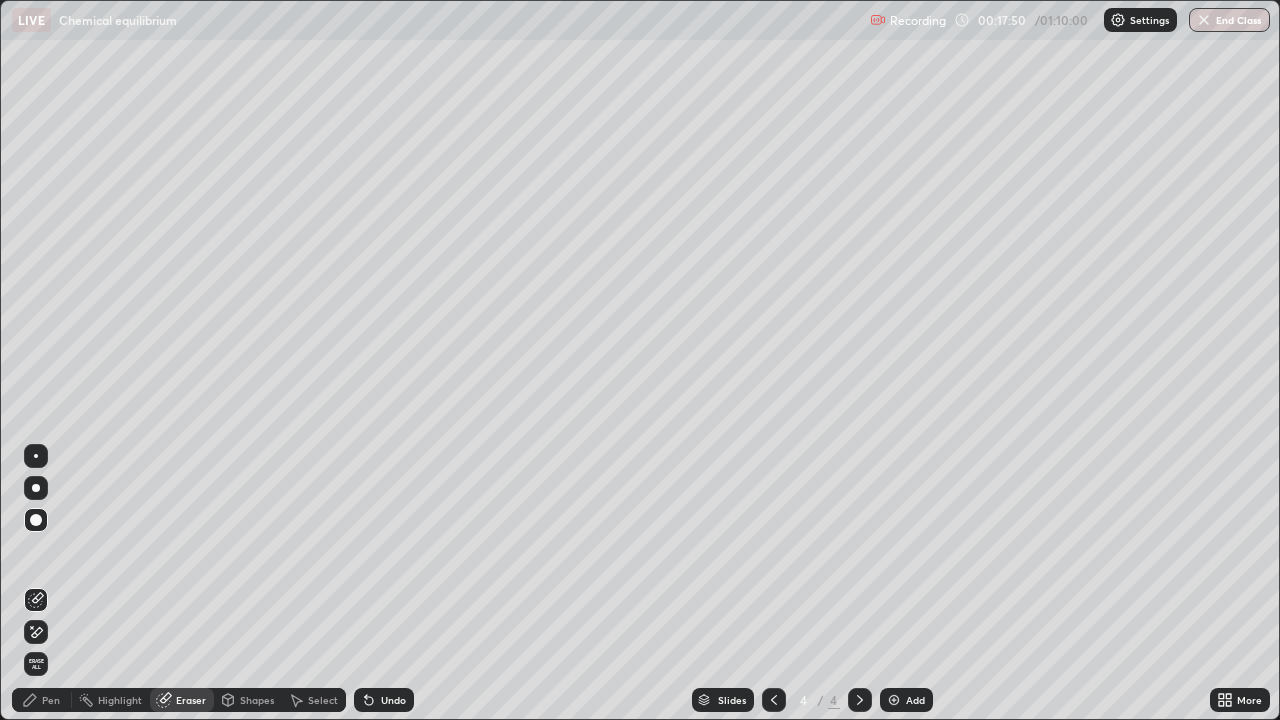 click on "Pen" at bounding box center (42, 700) 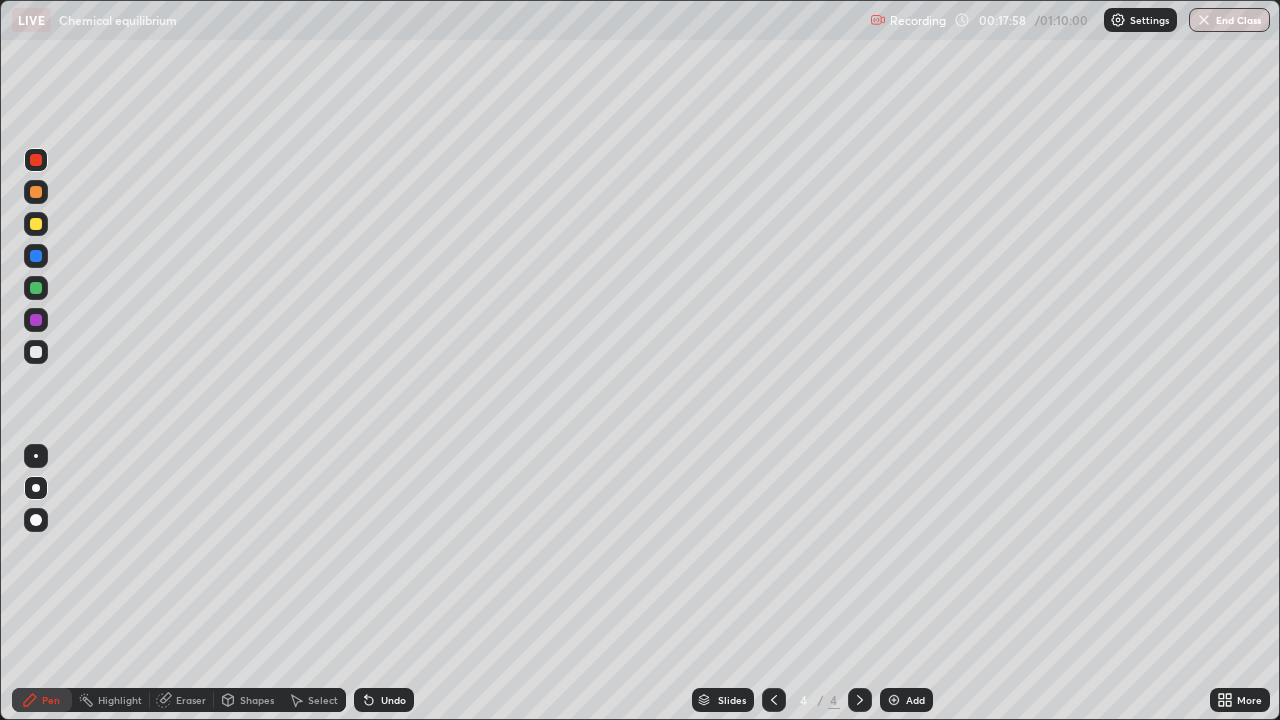 click on "Eraser" at bounding box center (191, 700) 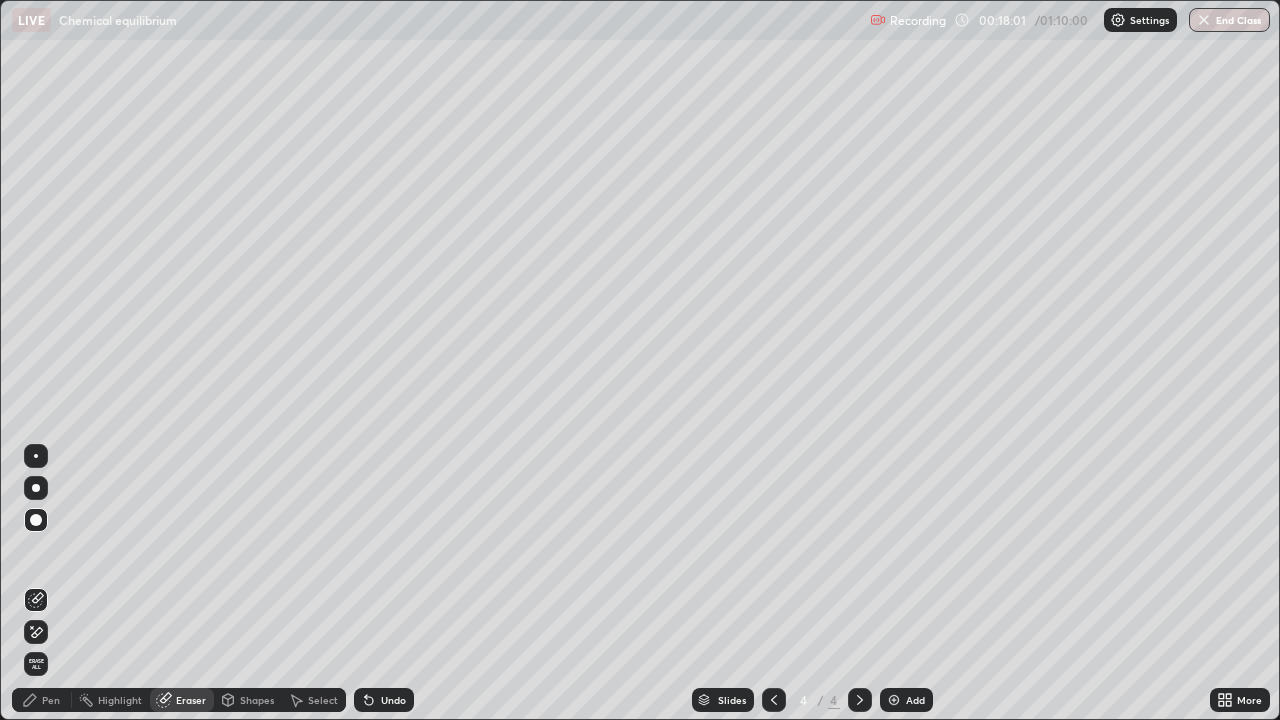 click on "Pen" at bounding box center (42, 700) 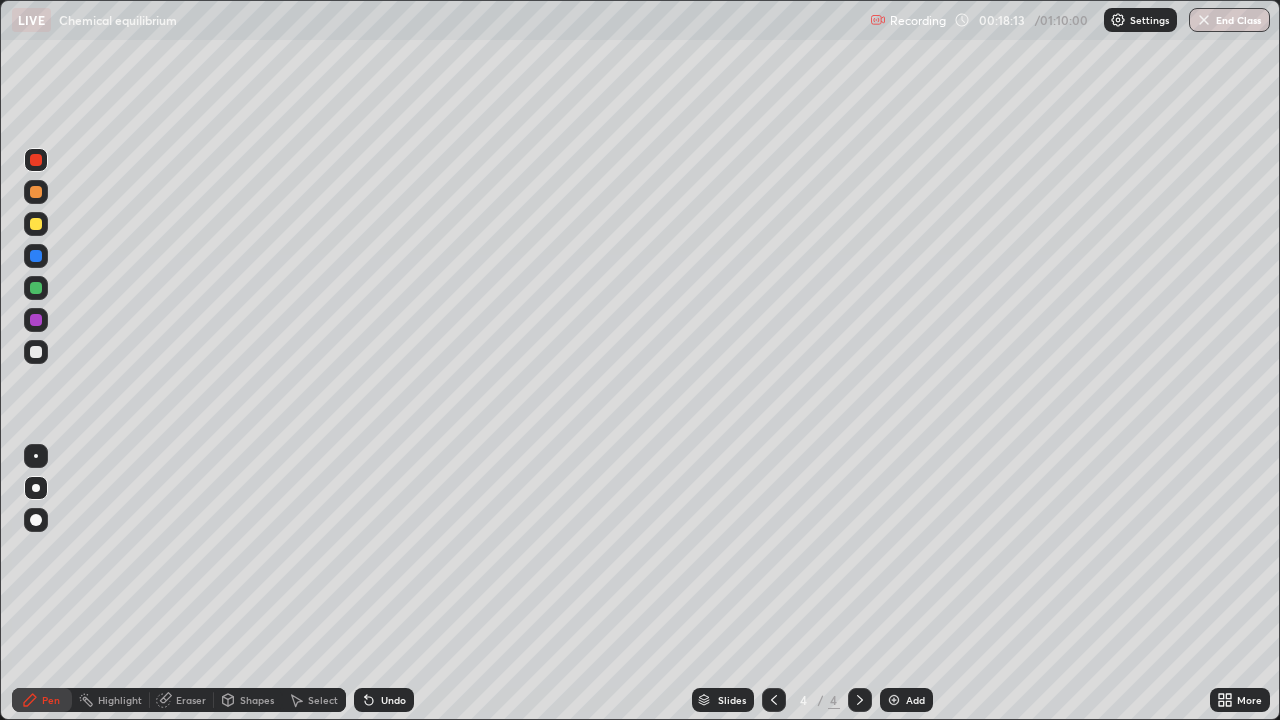 click on "Eraser" at bounding box center [191, 700] 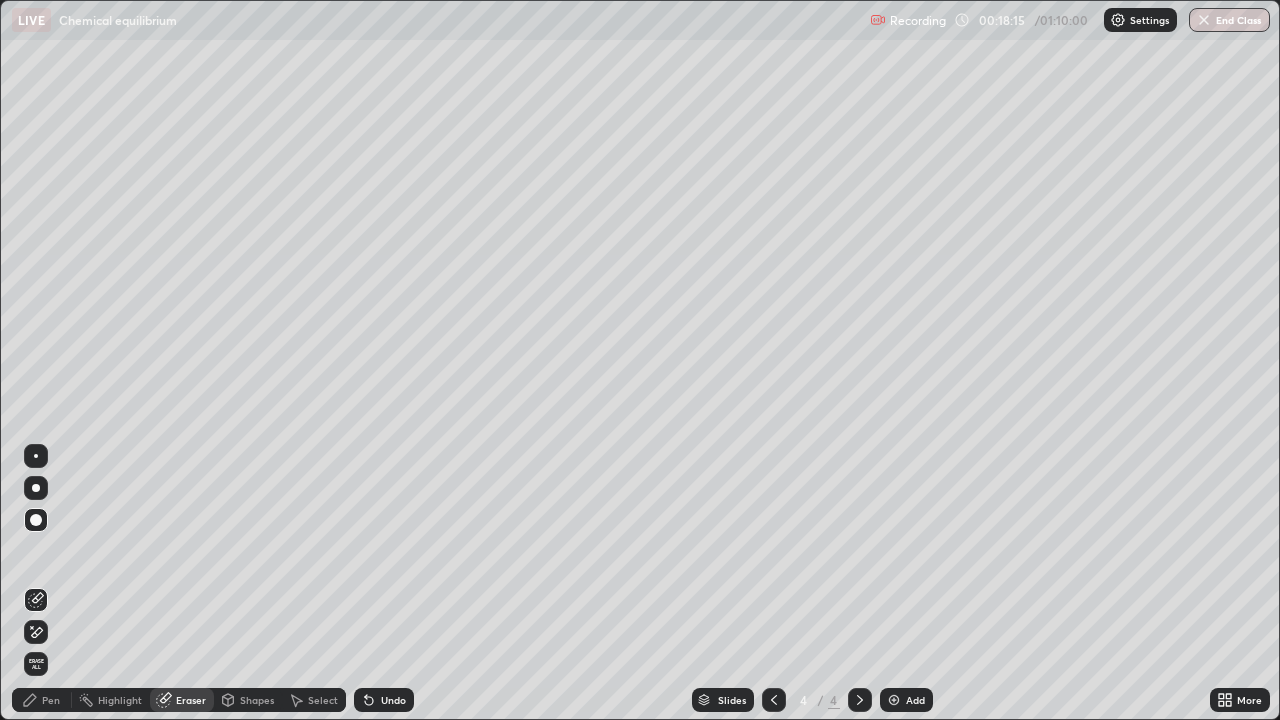 click on "Pen" at bounding box center [42, 700] 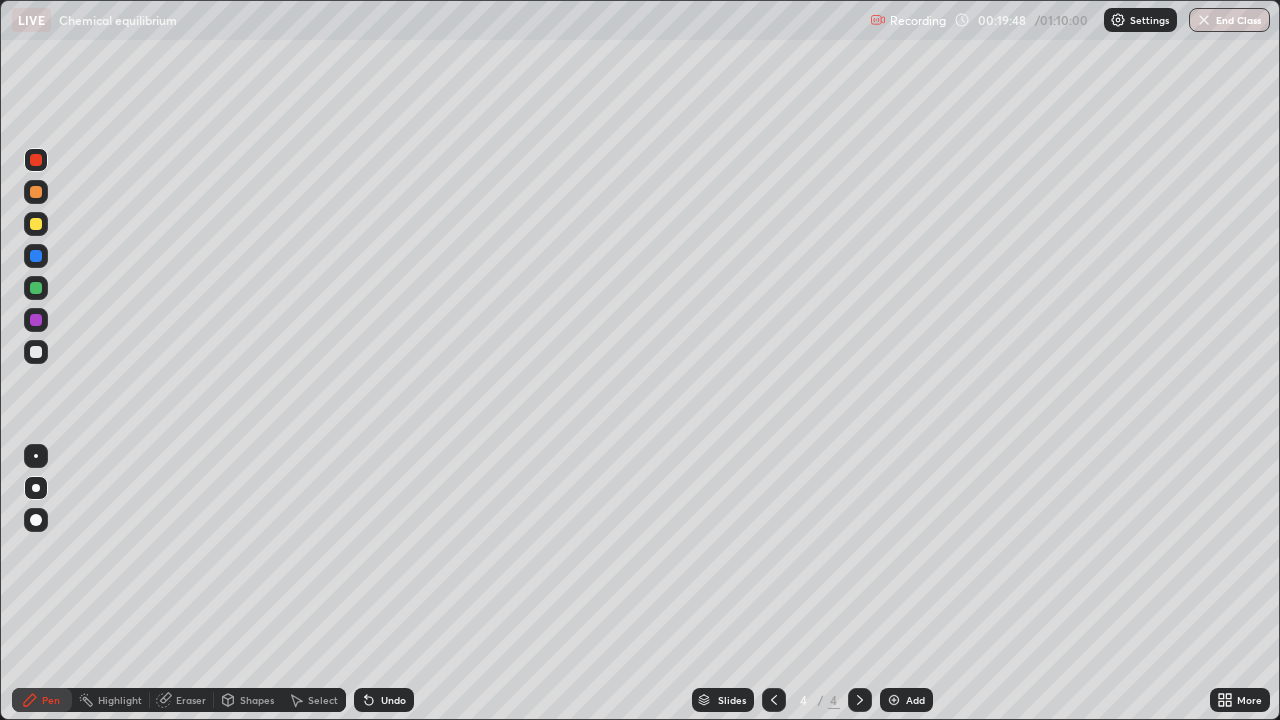 click on "Add" at bounding box center [906, 700] 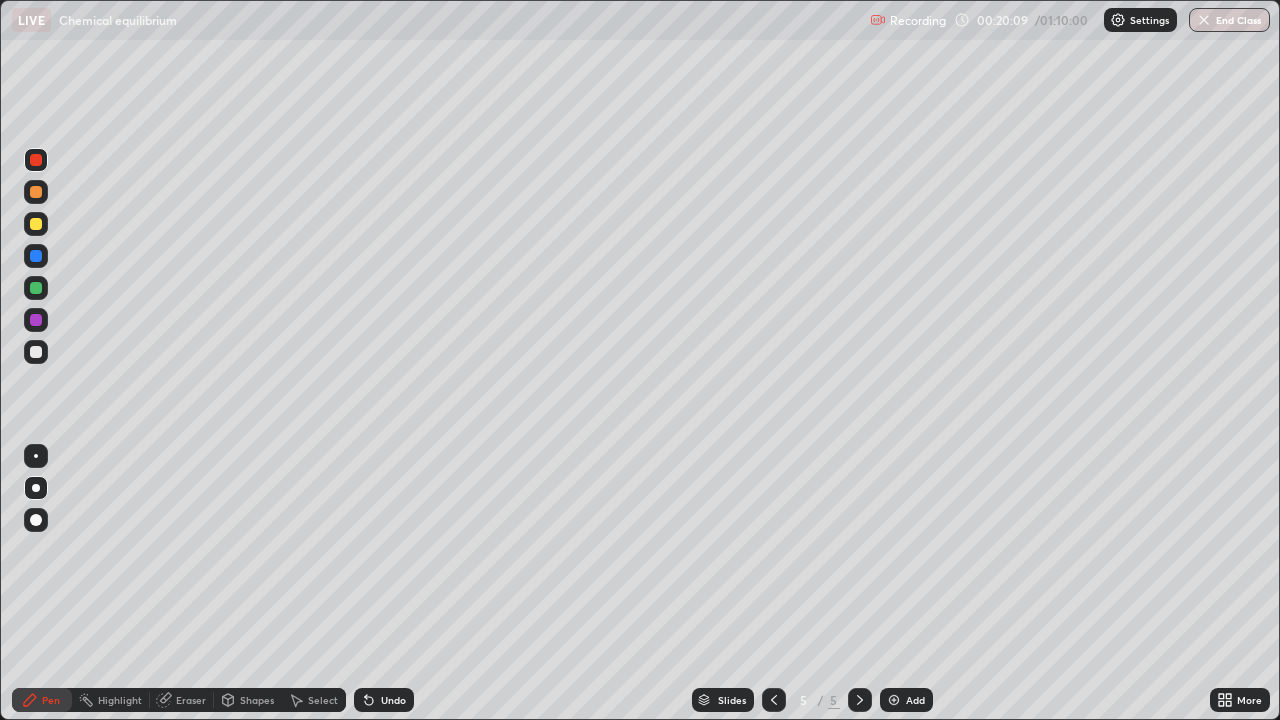 click on "Undo" at bounding box center [393, 700] 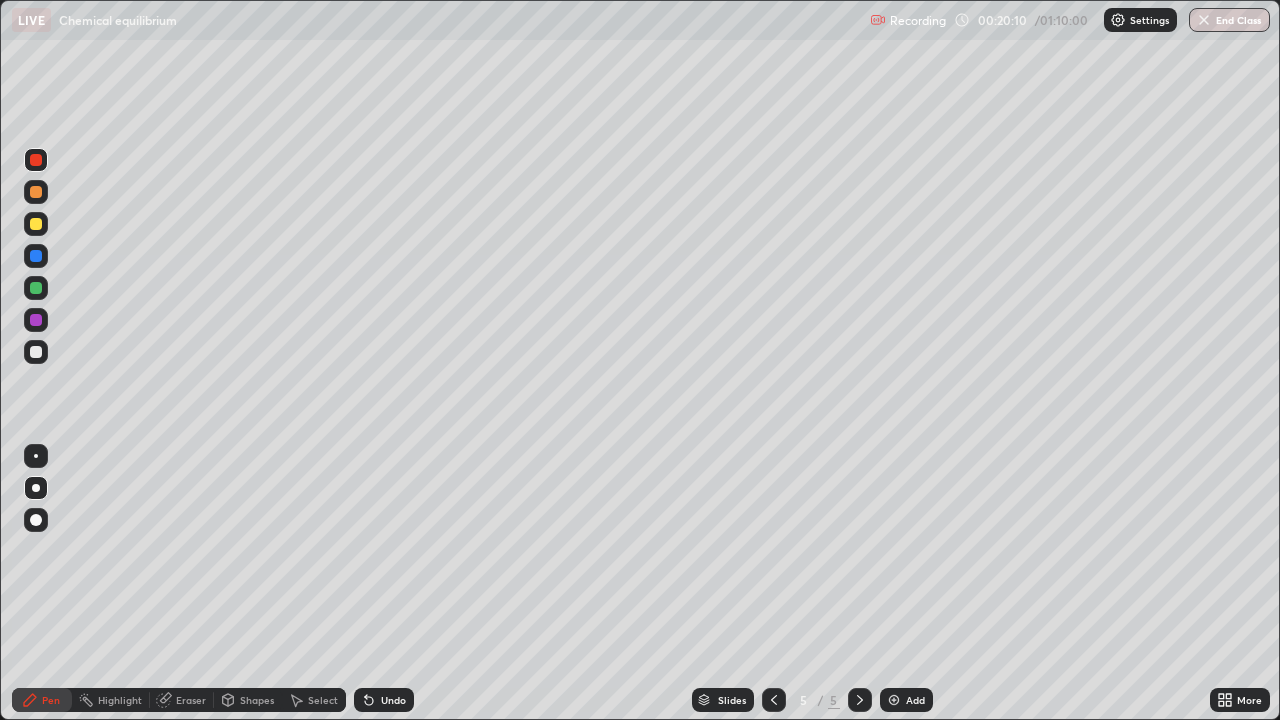 click on "Undo" at bounding box center (393, 700) 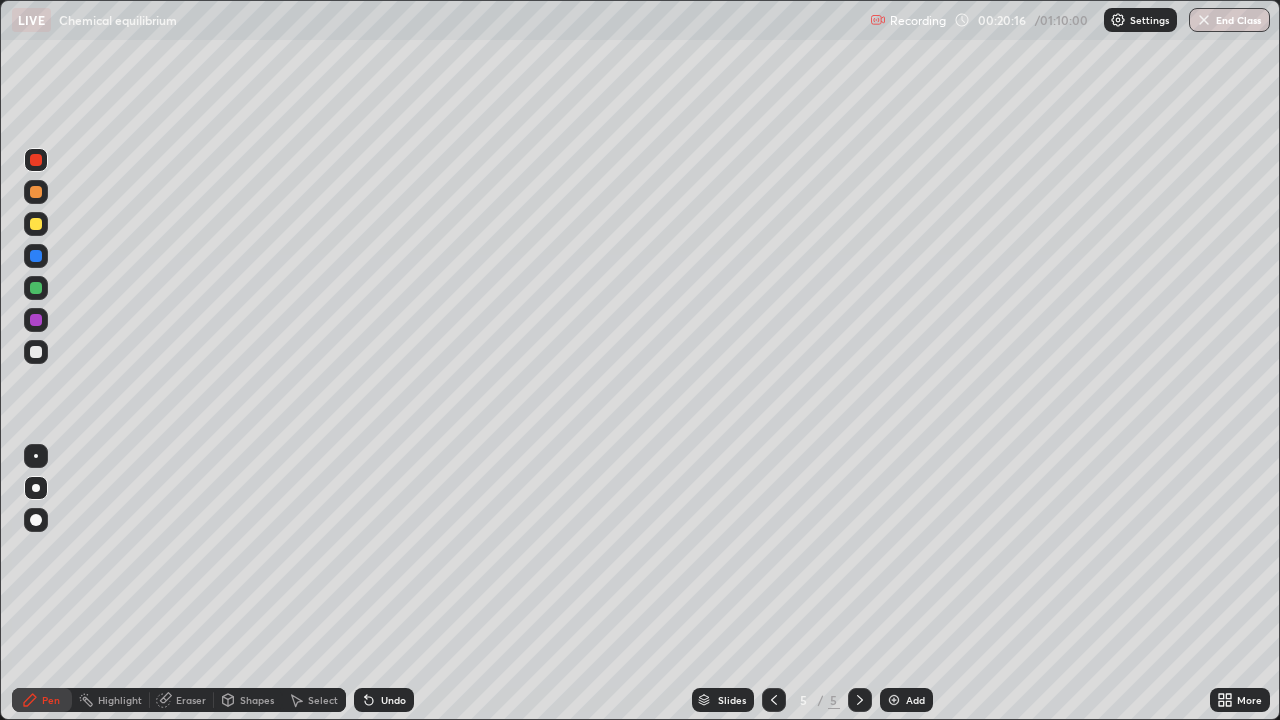 click at bounding box center (36, 288) 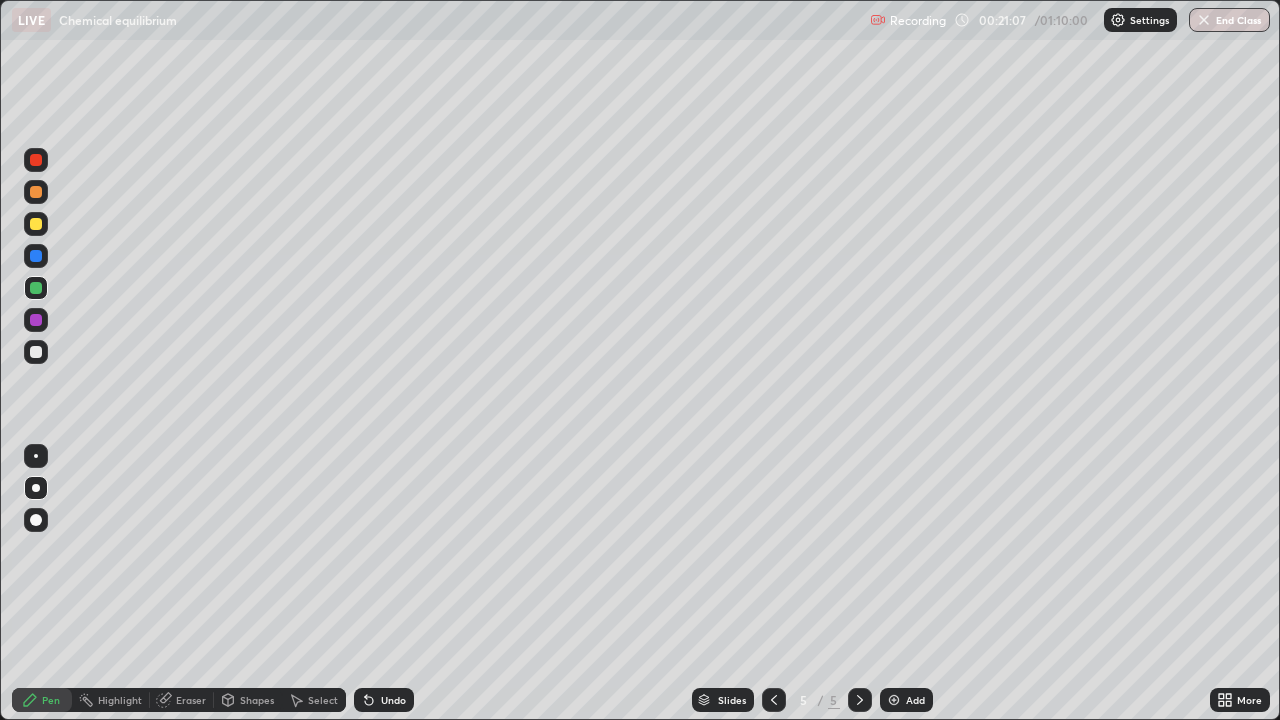 click at bounding box center [36, 352] 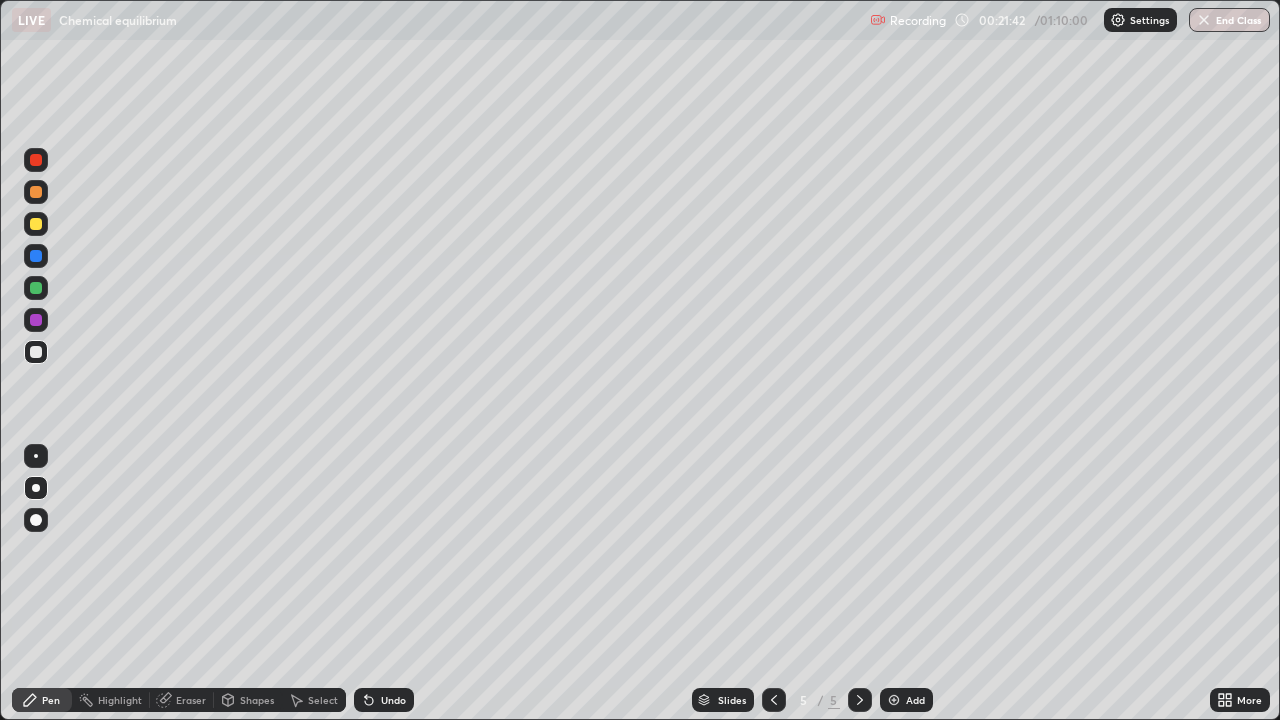 click at bounding box center (36, 320) 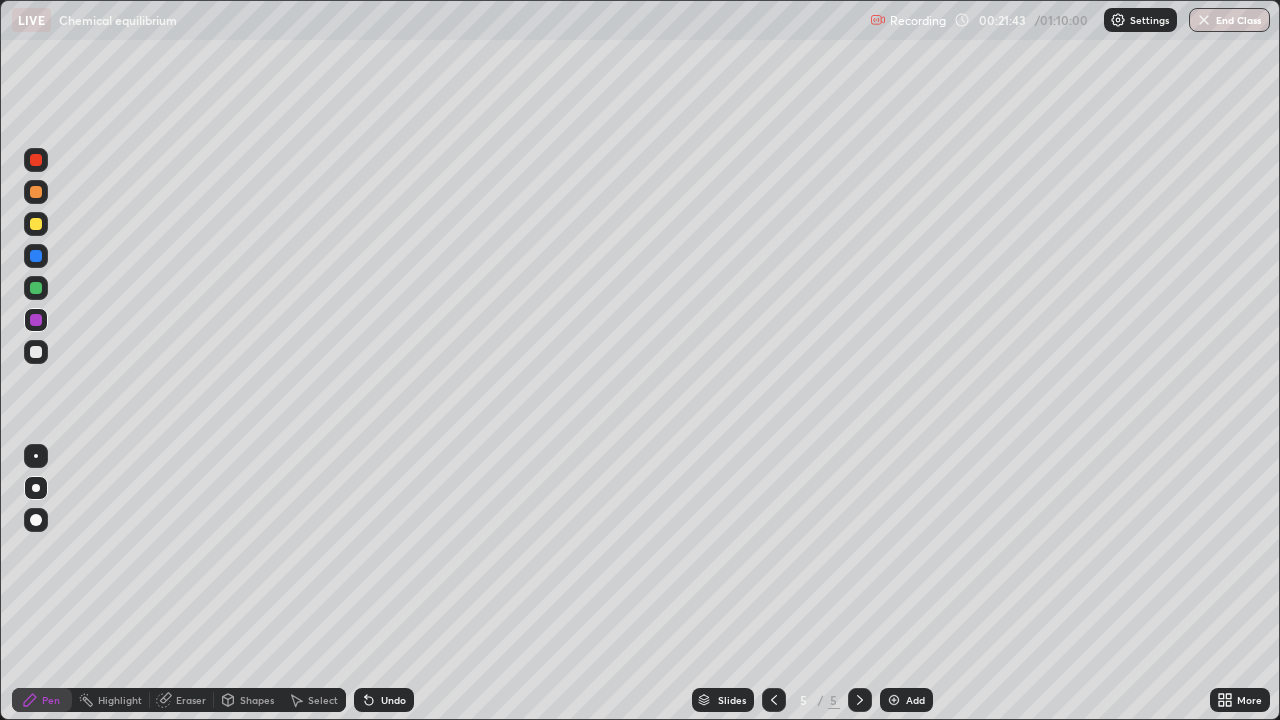 click on "Eraser" at bounding box center [191, 700] 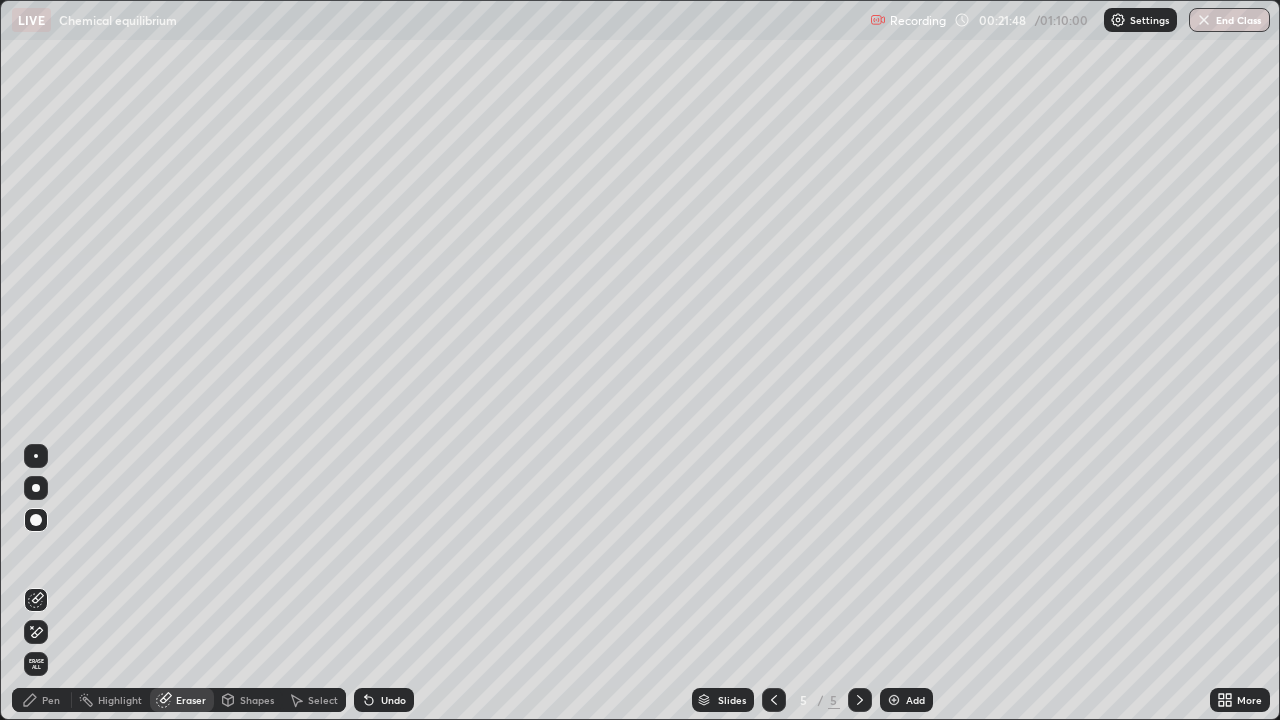 click on "Pen" at bounding box center (42, 700) 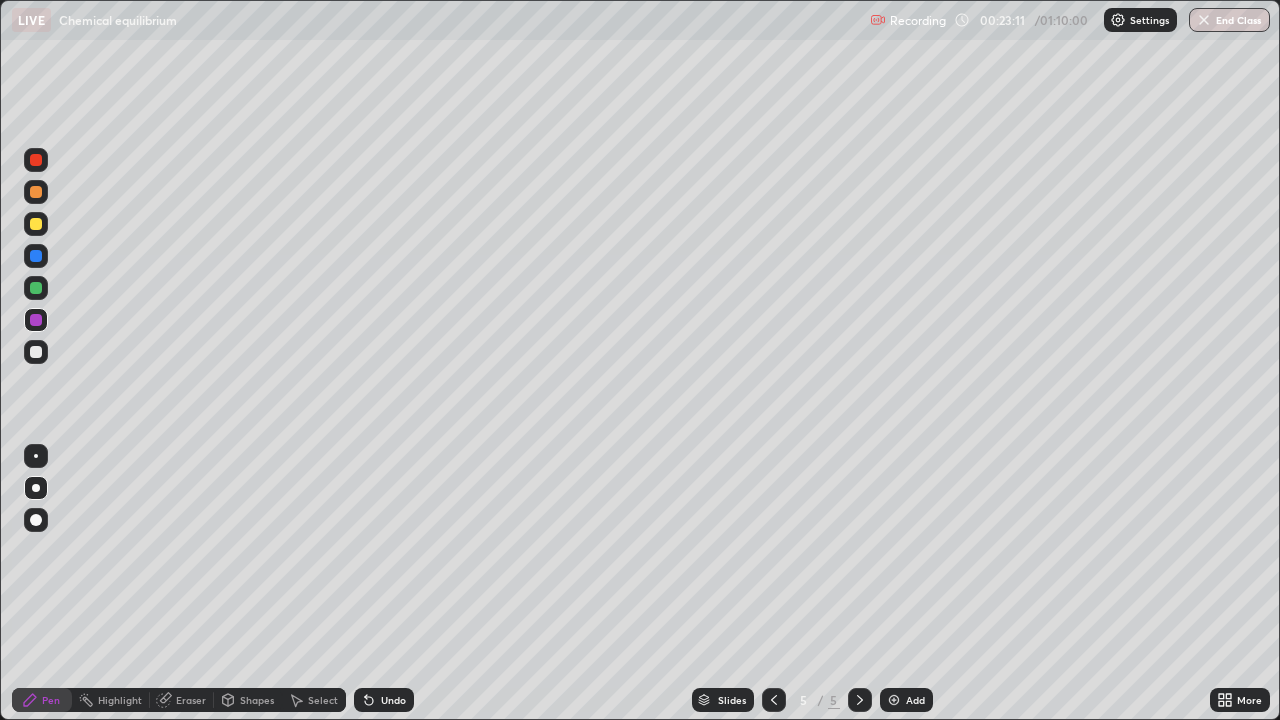 click on "Eraser" at bounding box center (182, 700) 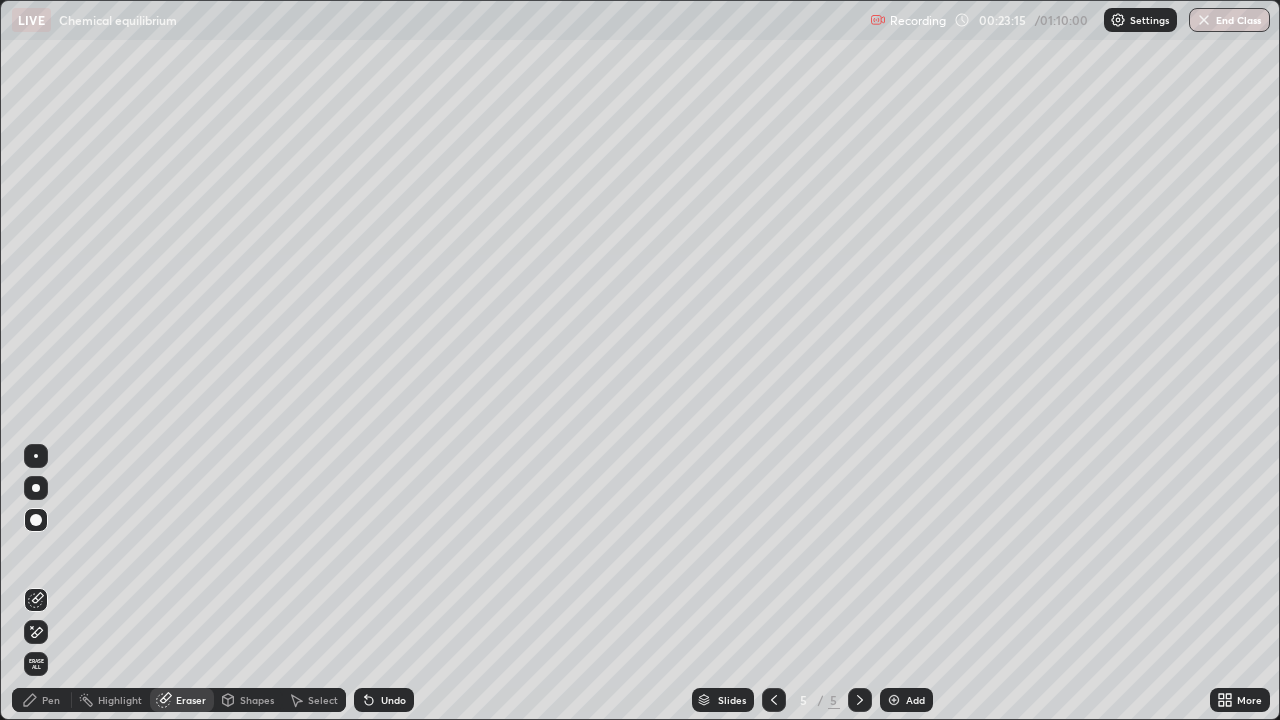 click on "Pen" at bounding box center [42, 700] 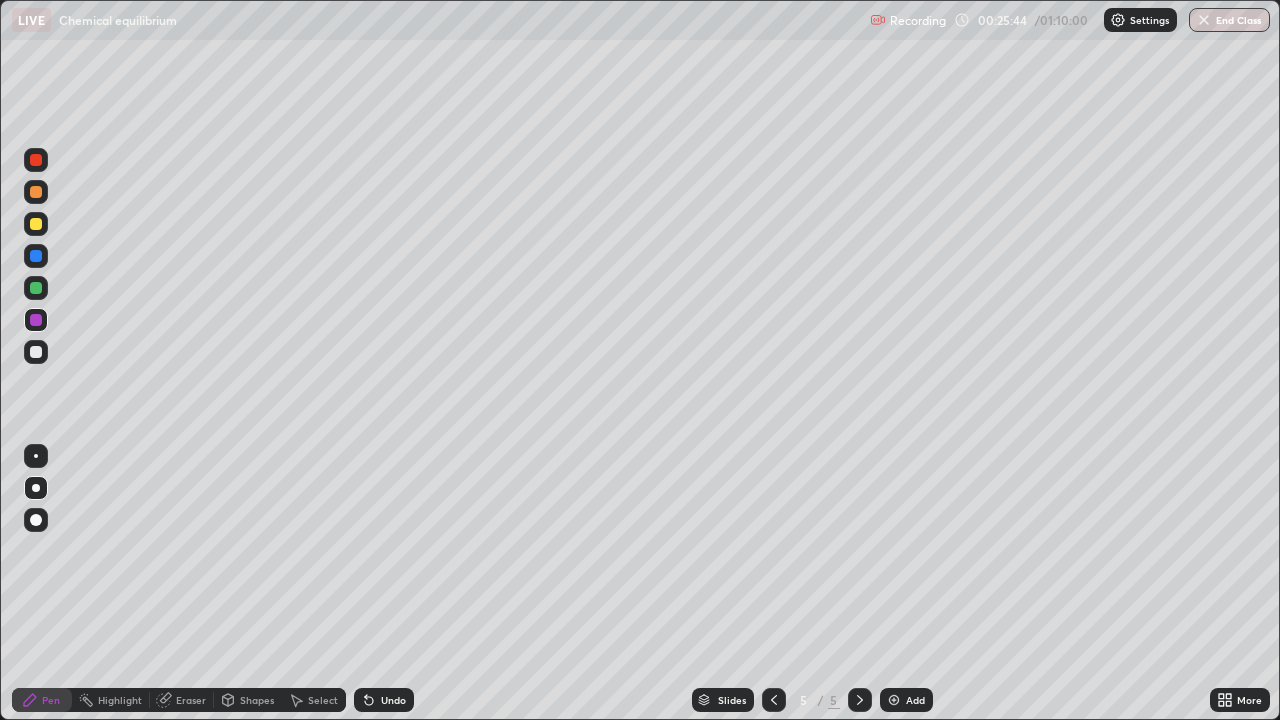 click on "Add" at bounding box center [915, 700] 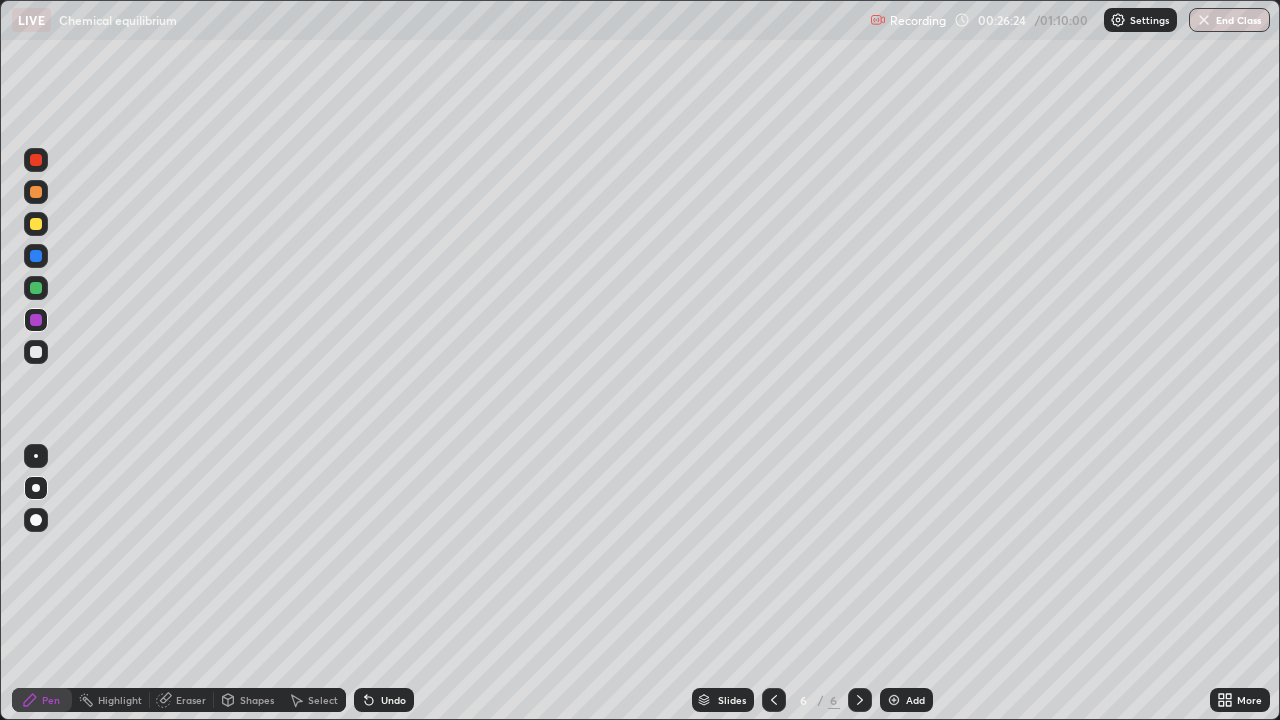 click at bounding box center [36, 352] 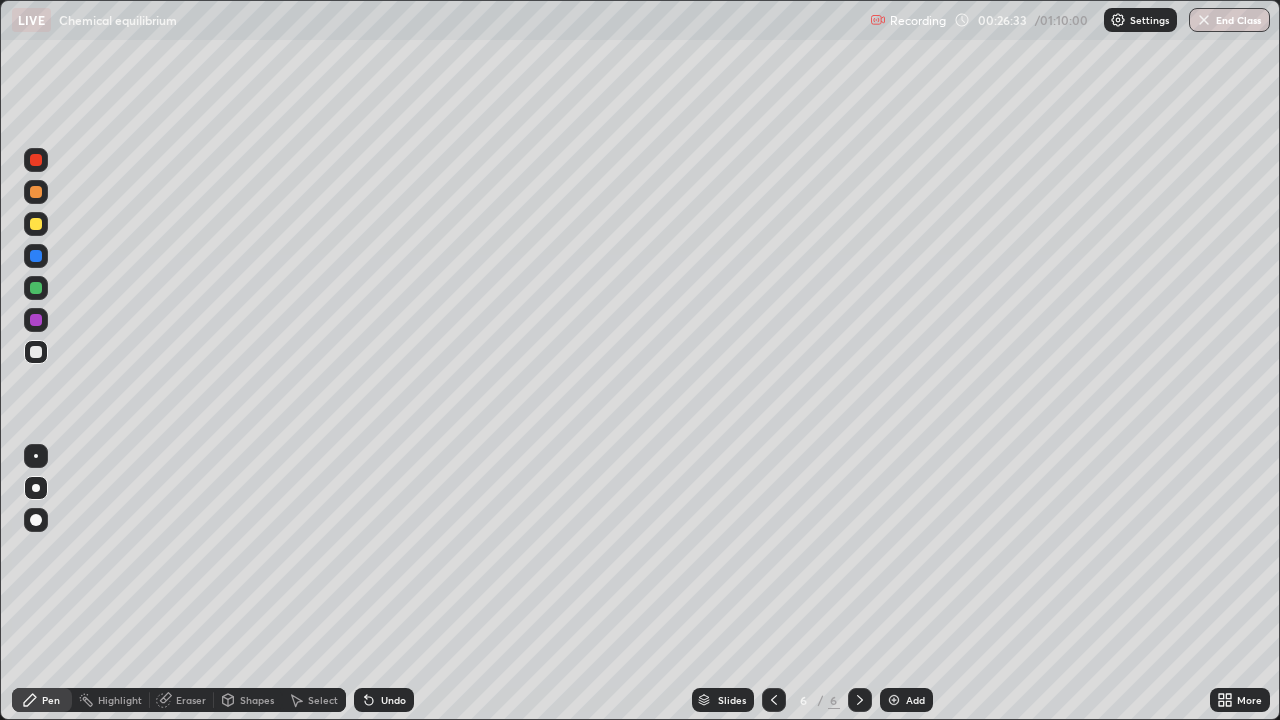 click on "Undo" at bounding box center [393, 700] 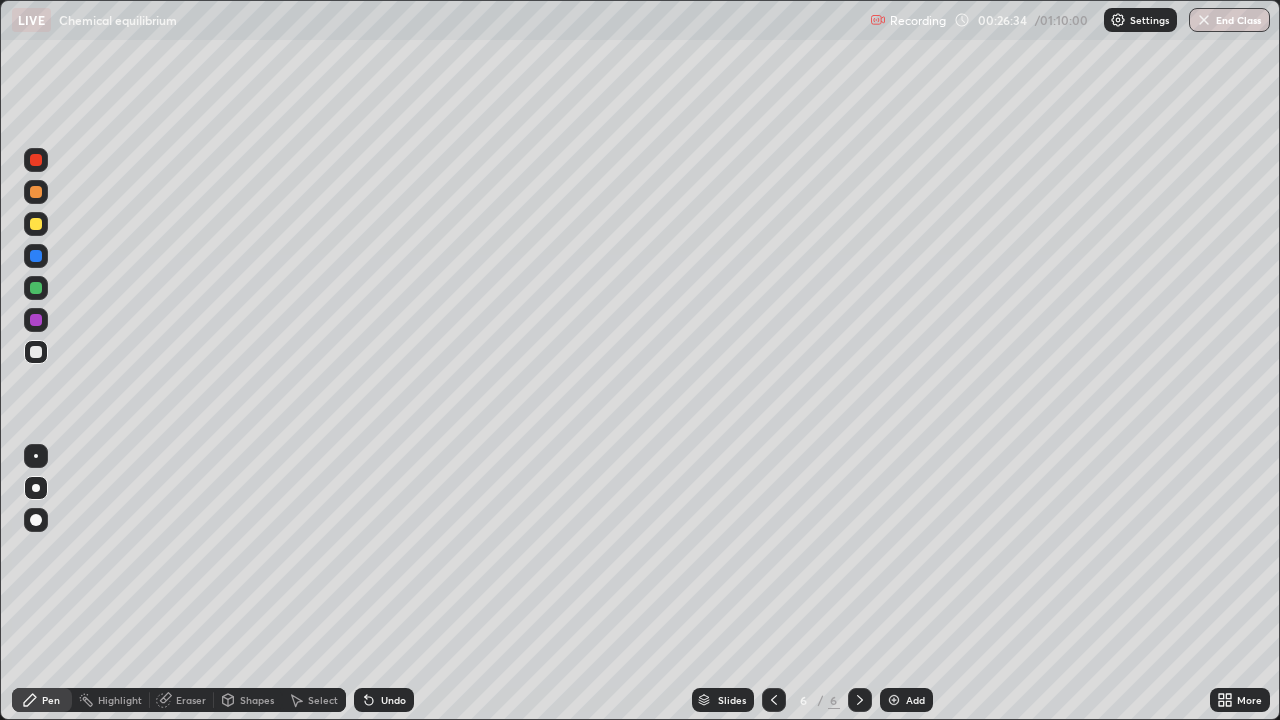 click 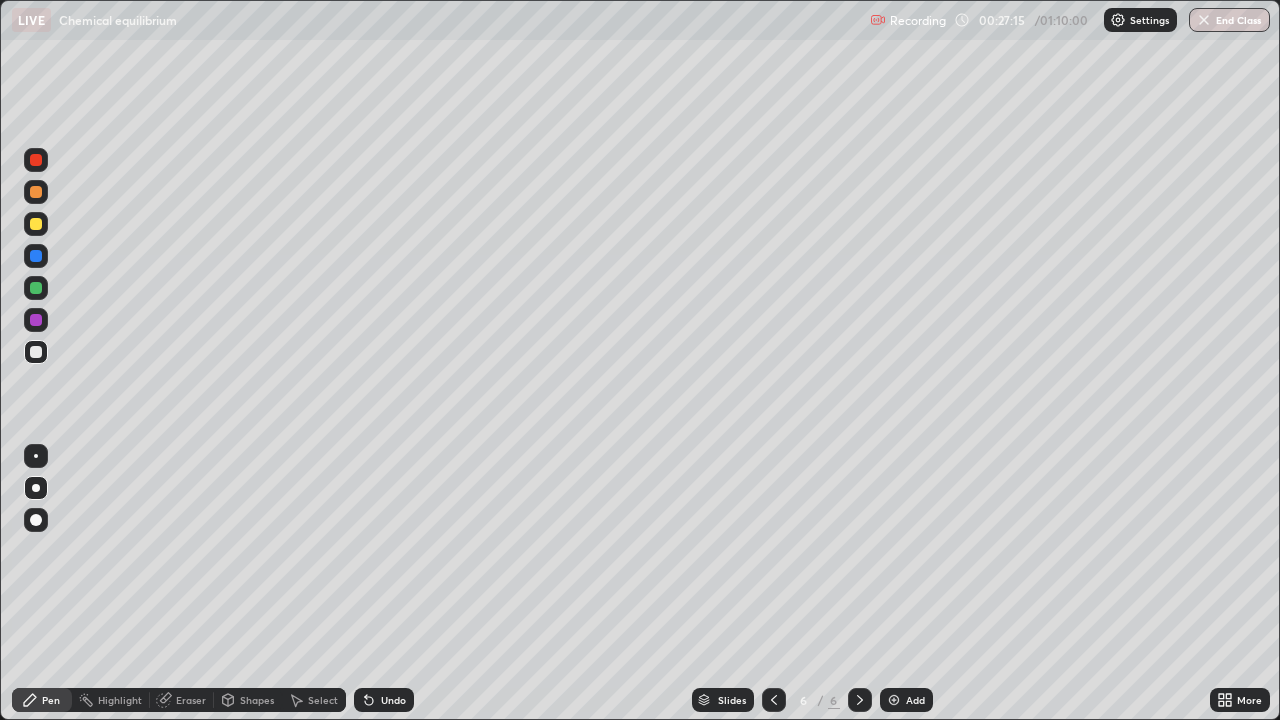 click on "Undo" at bounding box center (393, 700) 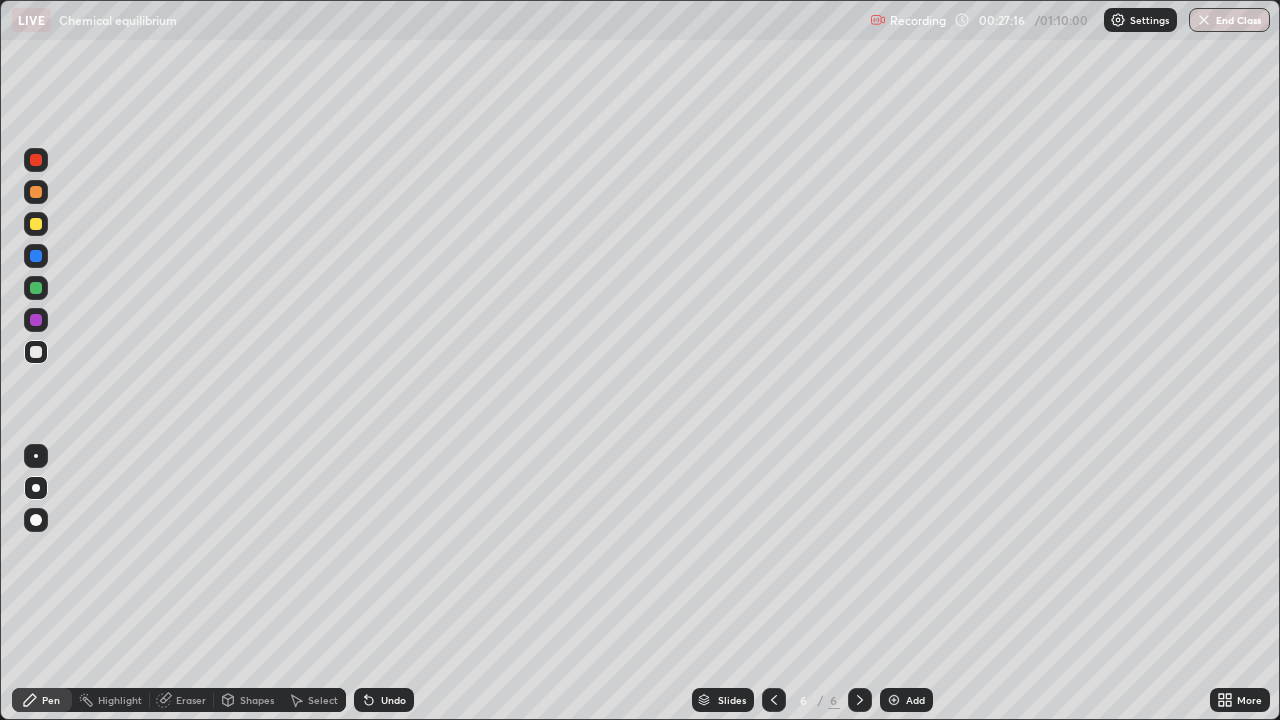 click on "Undo" at bounding box center [384, 700] 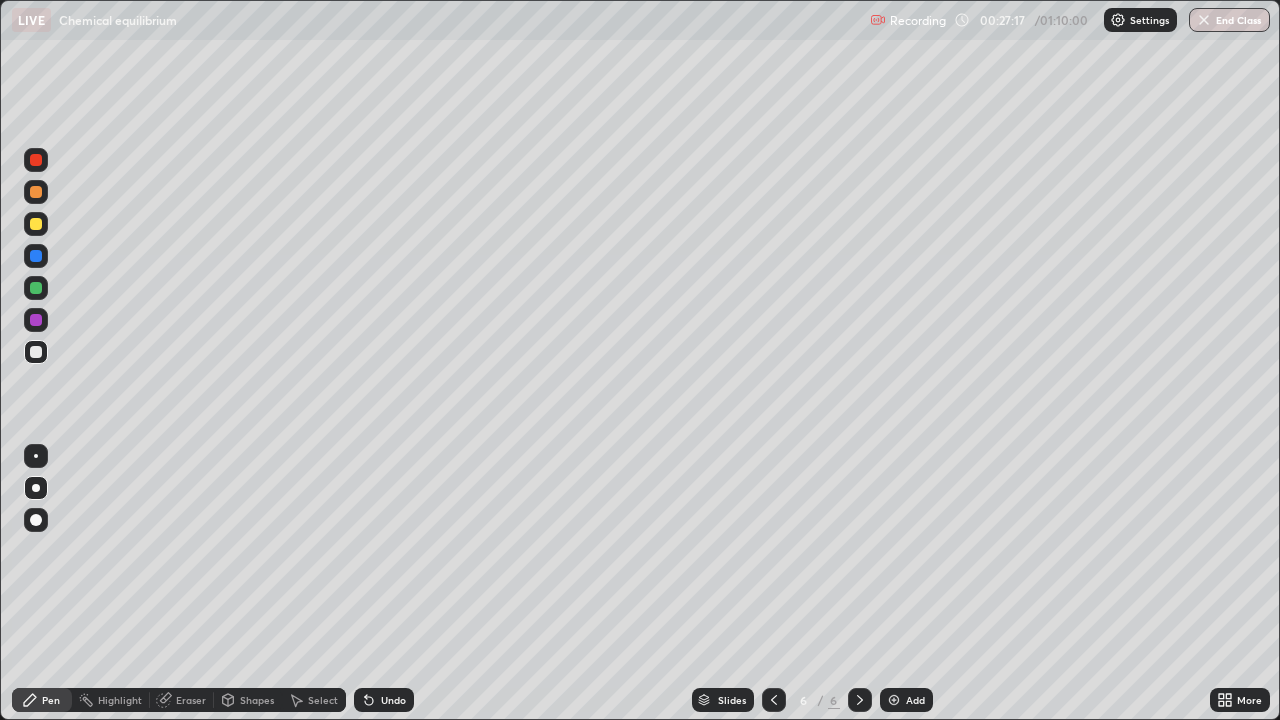 click on "Undo" at bounding box center (384, 700) 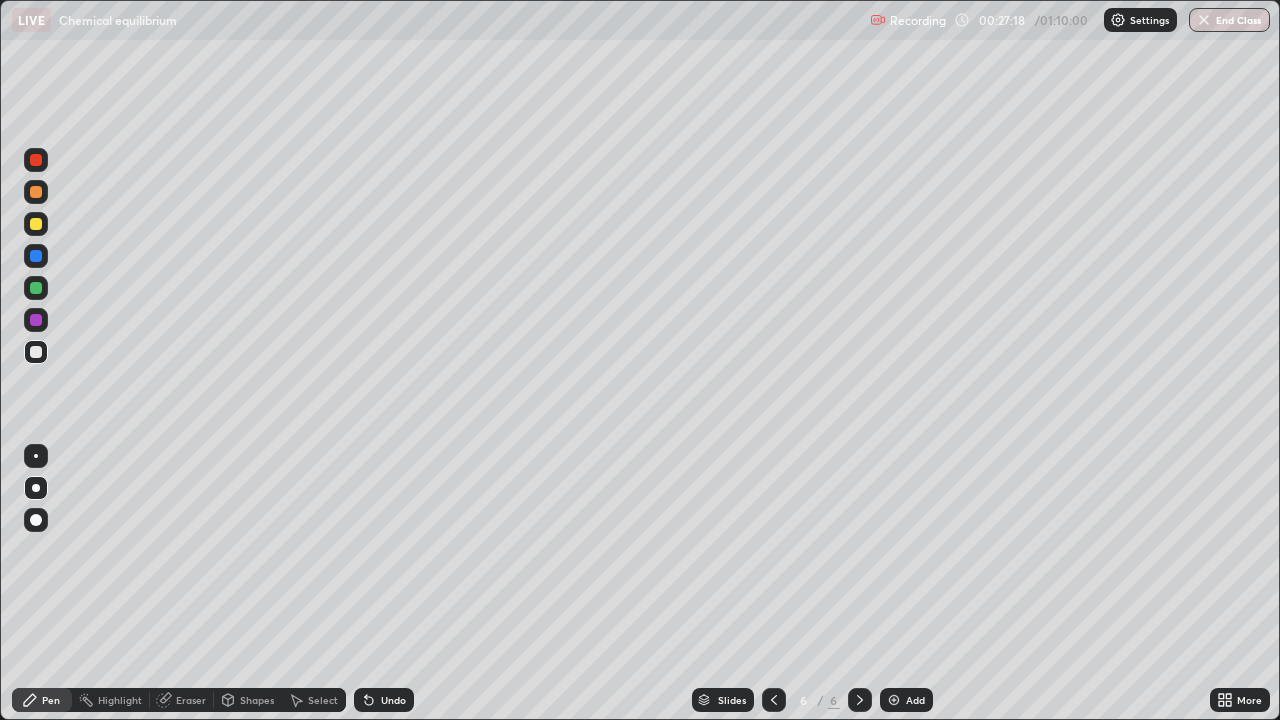 click on "Undo" at bounding box center (384, 700) 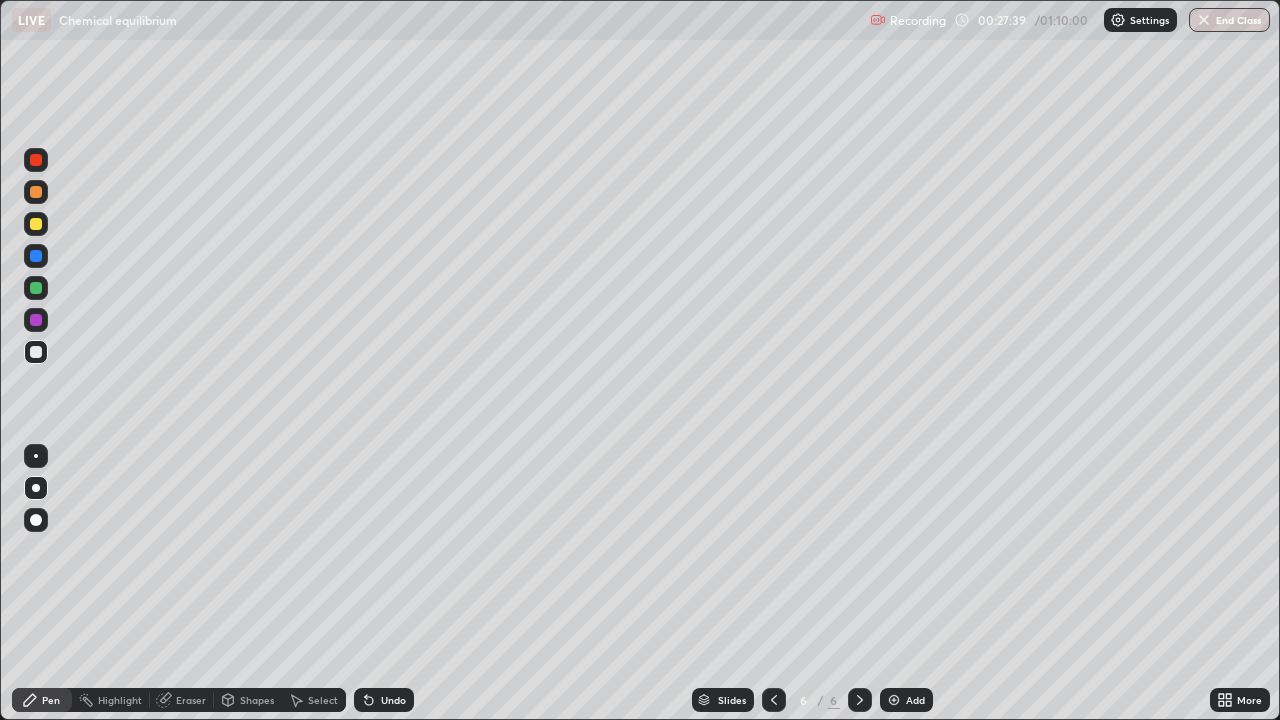 click at bounding box center (36, 320) 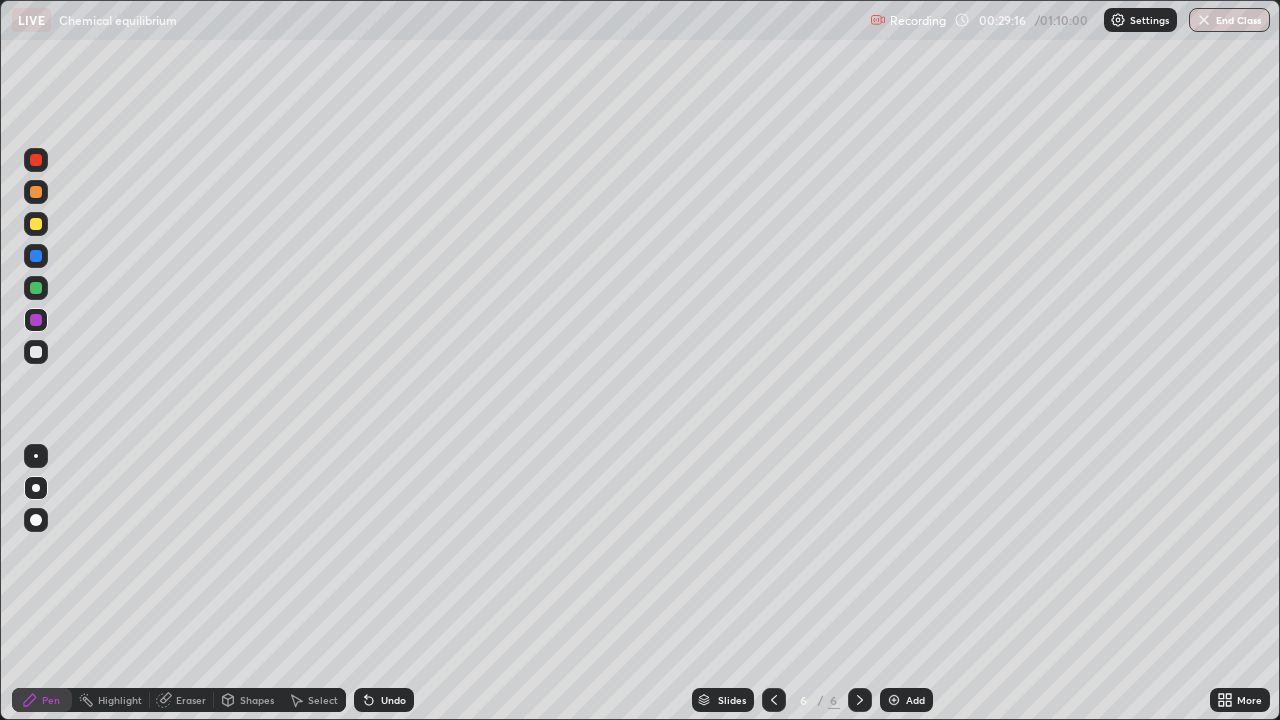 click on "Eraser" at bounding box center (191, 700) 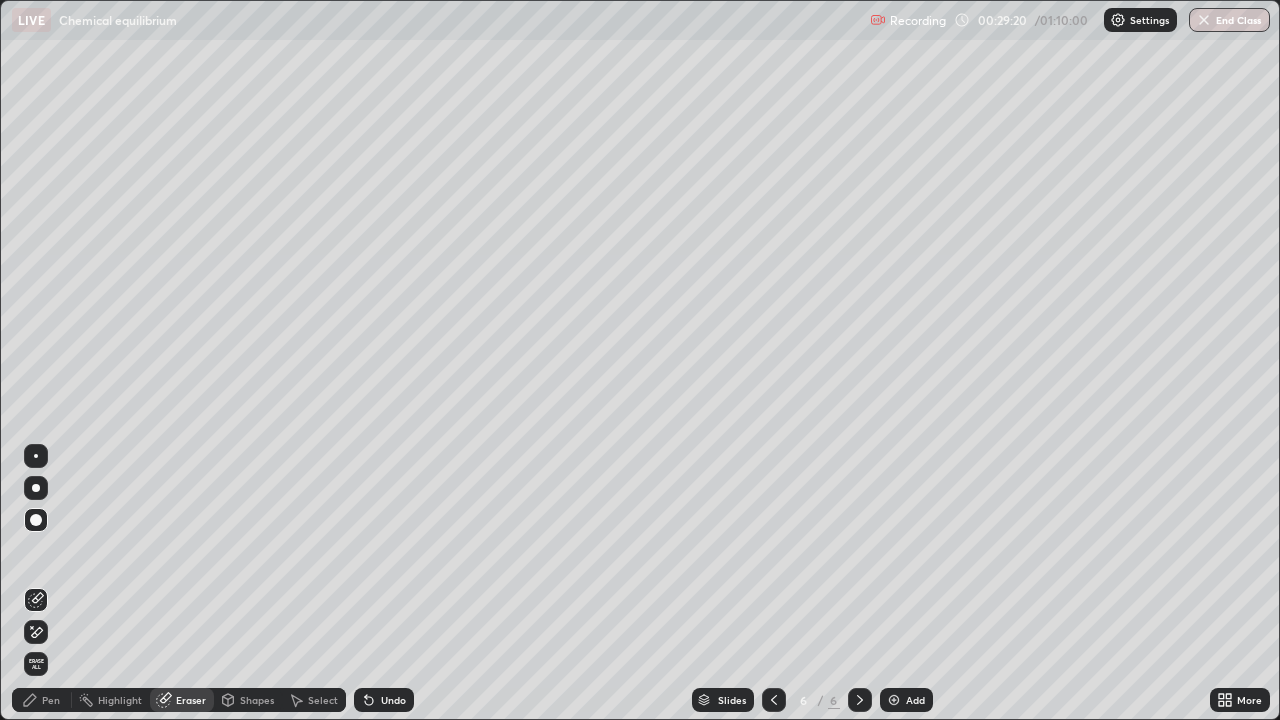 click on "Pen" at bounding box center (42, 700) 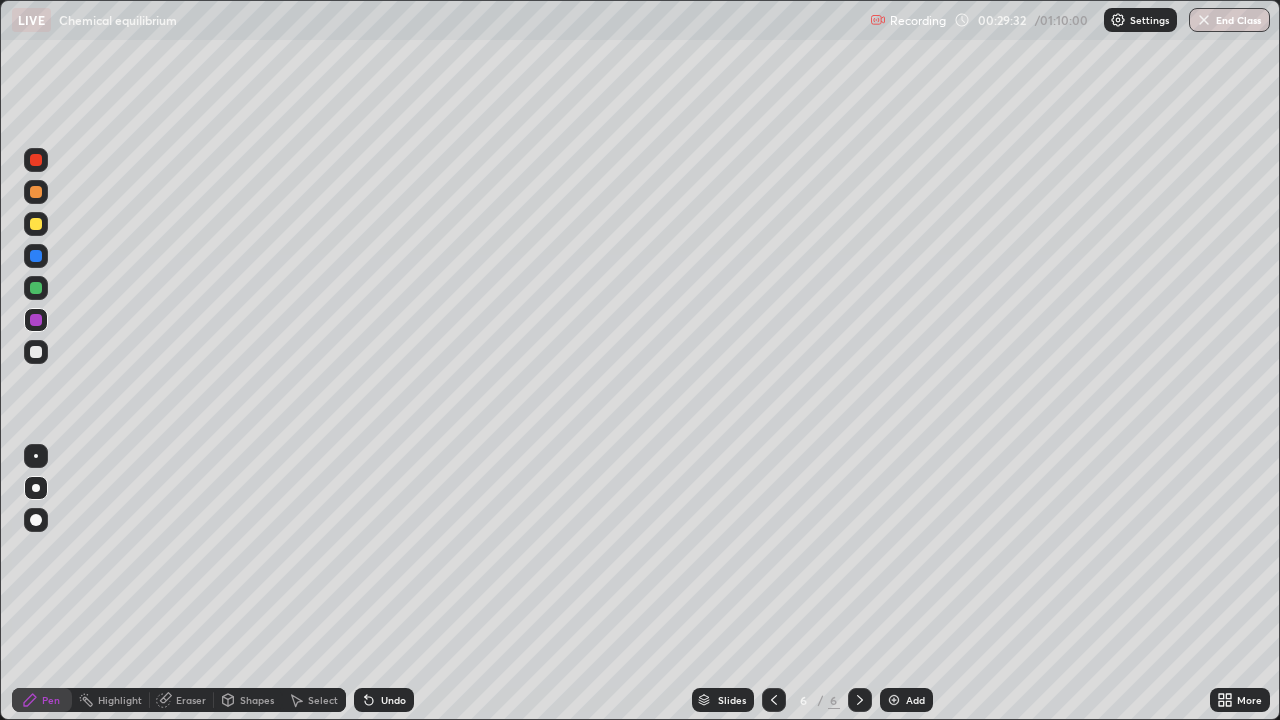 click 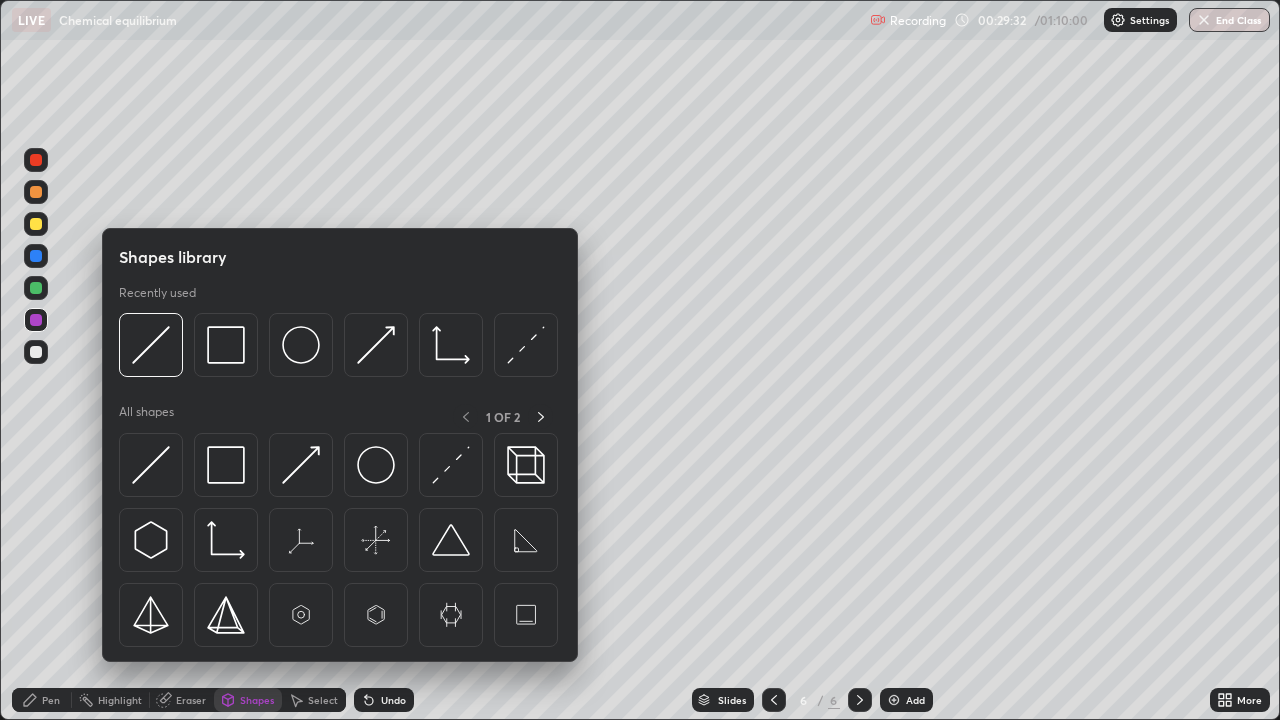 click on "Eraser" at bounding box center [182, 700] 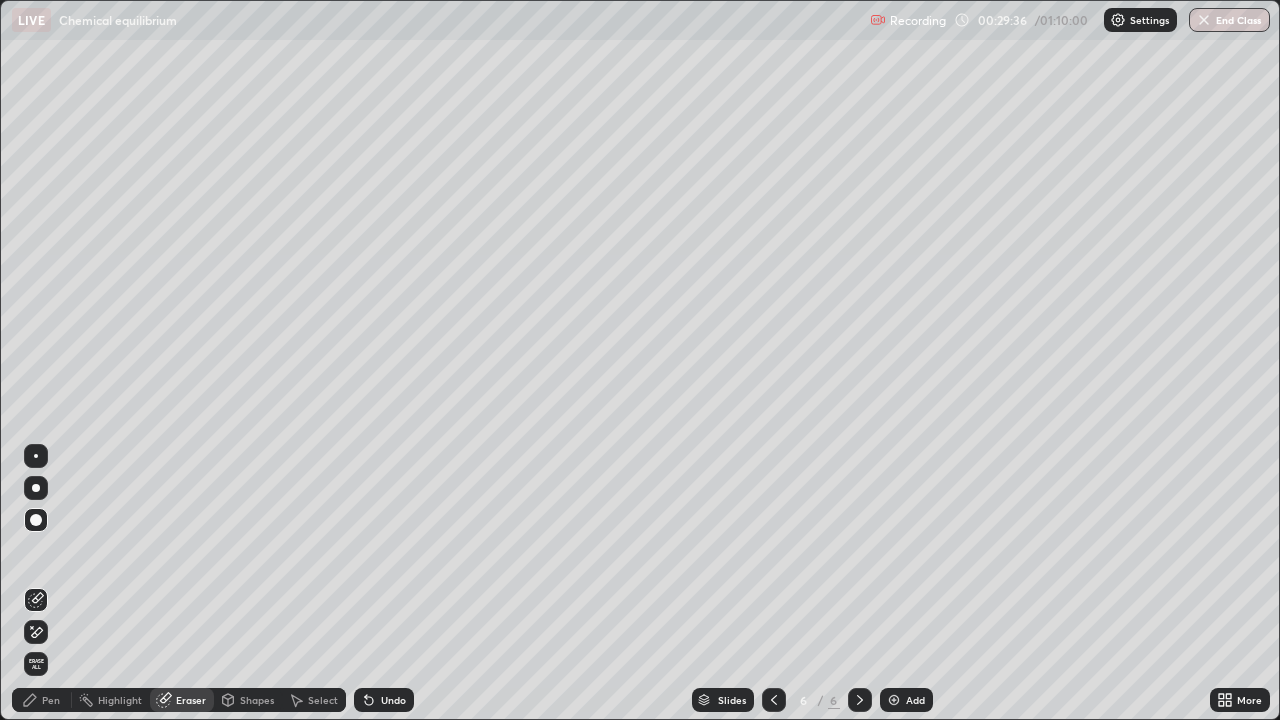 click on "Pen" at bounding box center (42, 700) 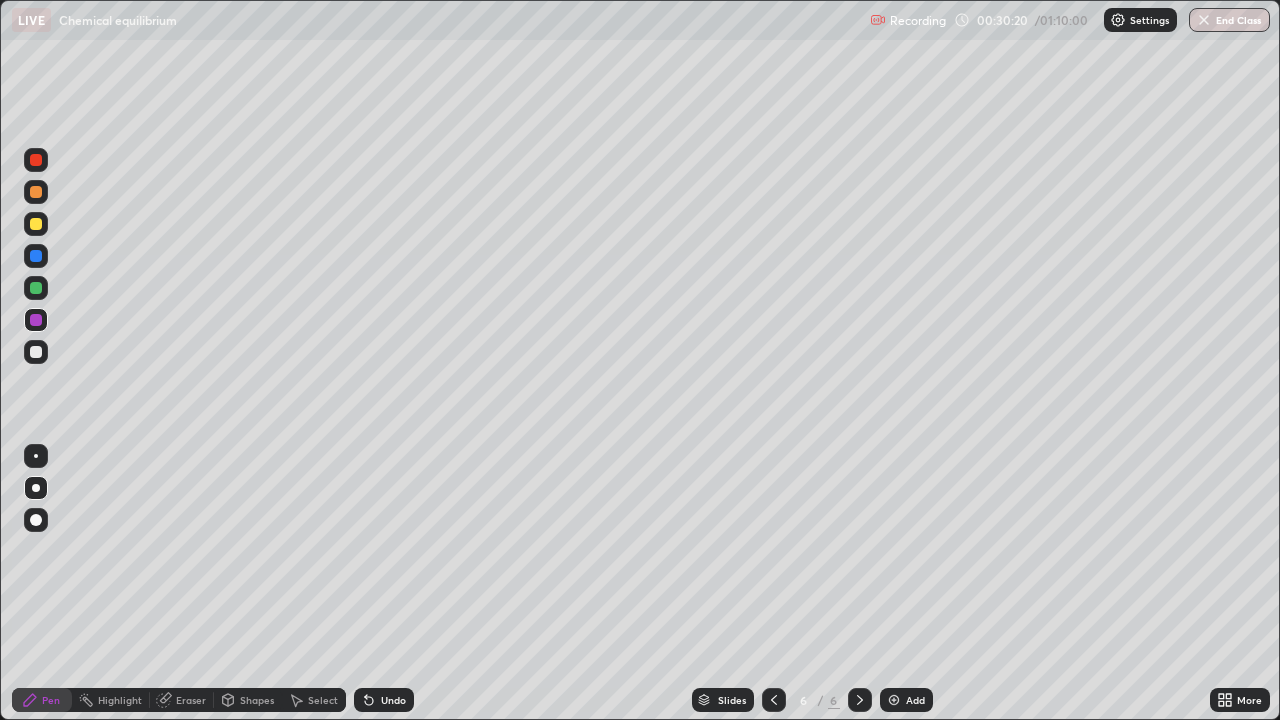 click on "Undo" at bounding box center (384, 700) 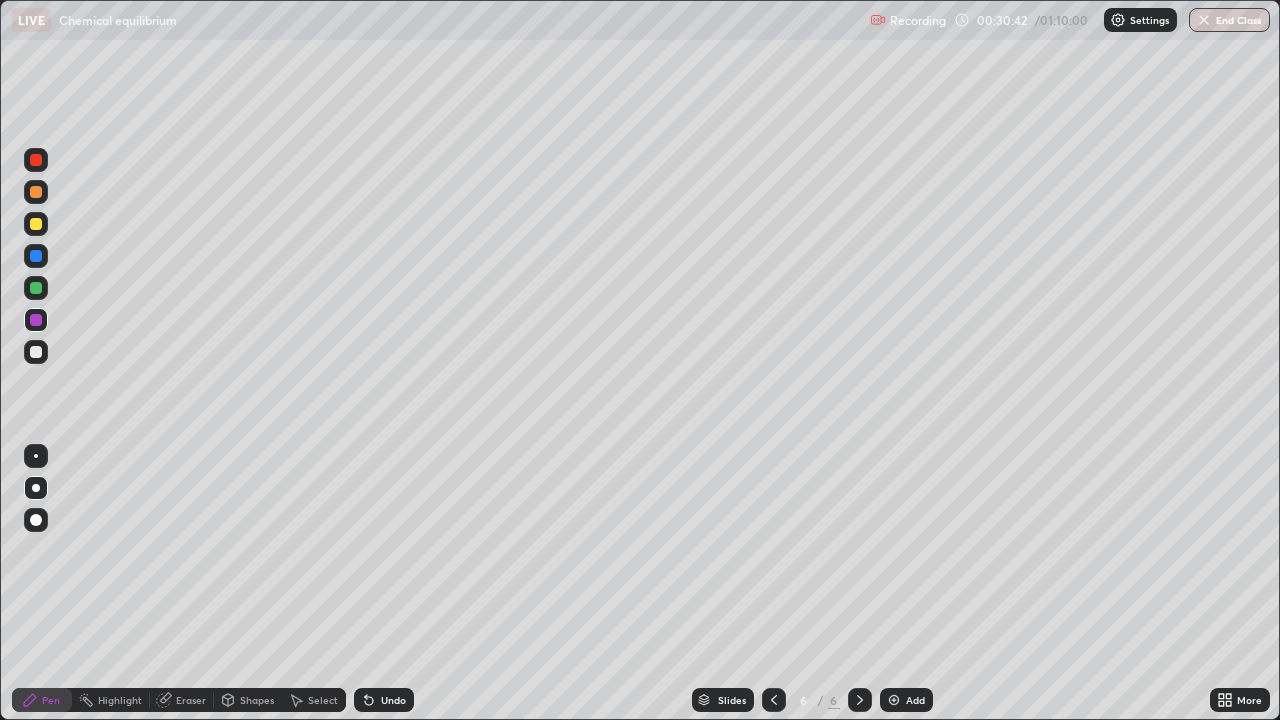 click on "Eraser" at bounding box center [191, 700] 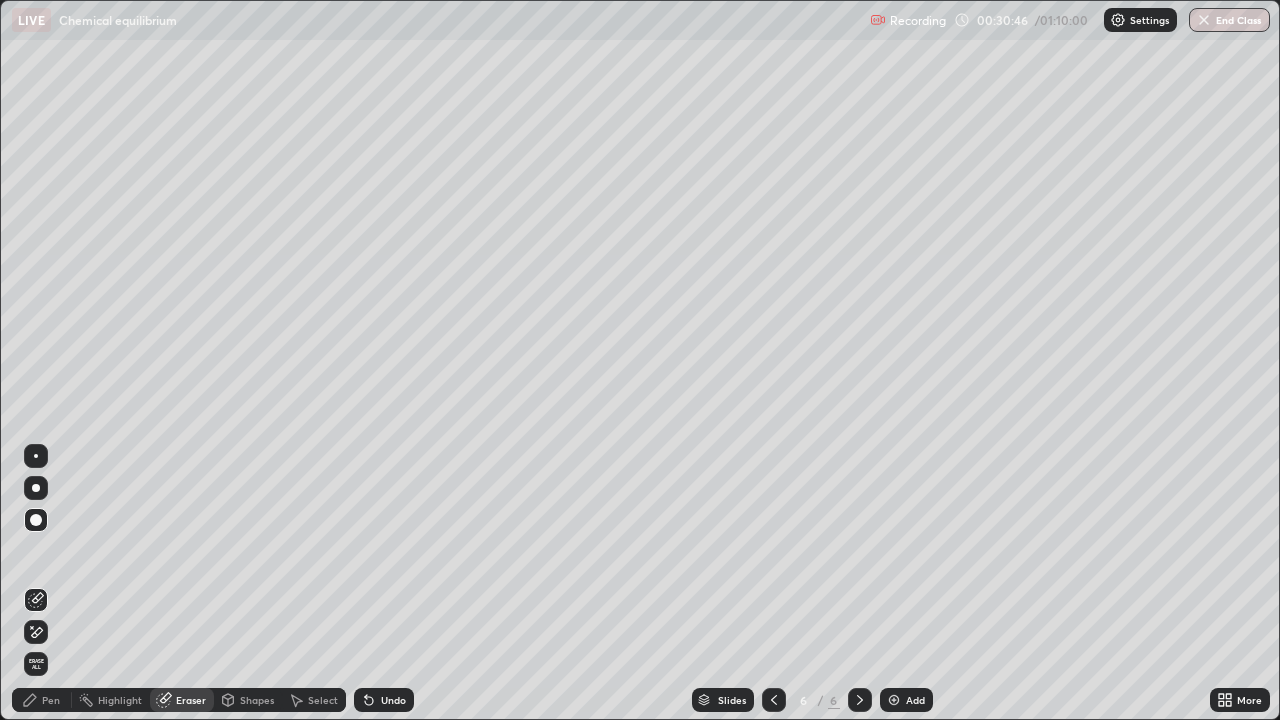 click on "Pen" at bounding box center [51, 700] 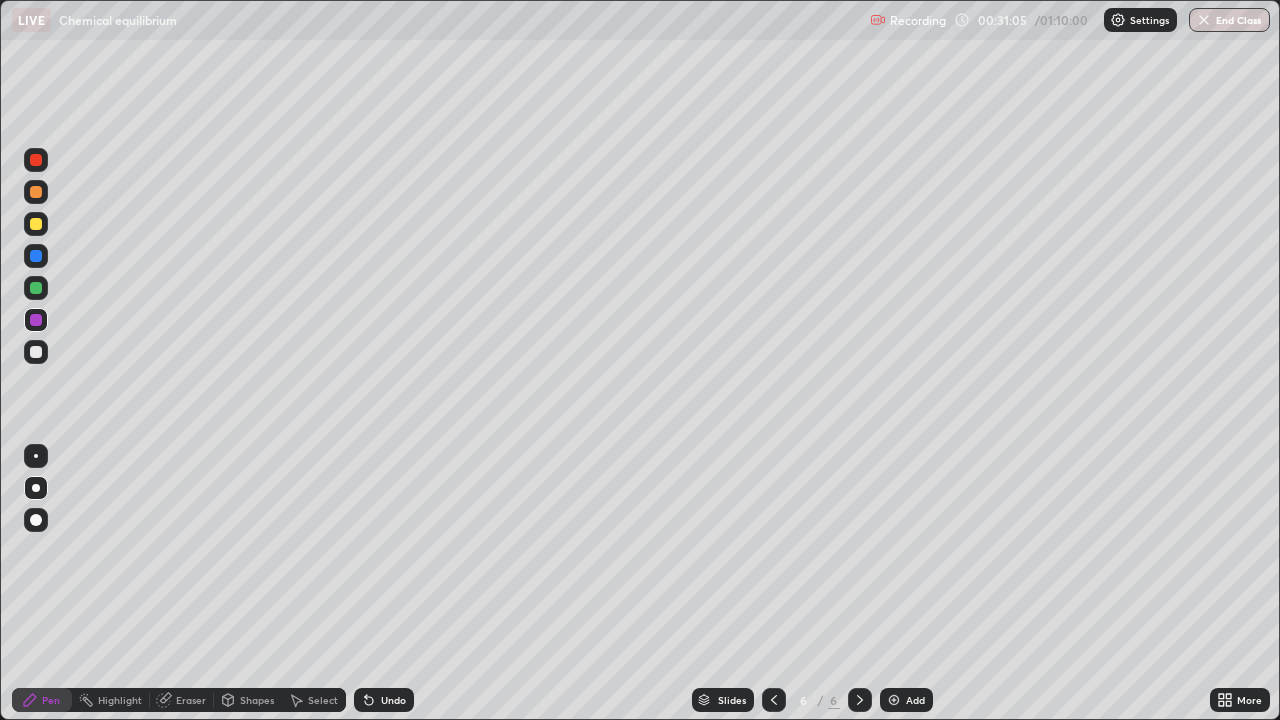 click on "Eraser" at bounding box center [191, 700] 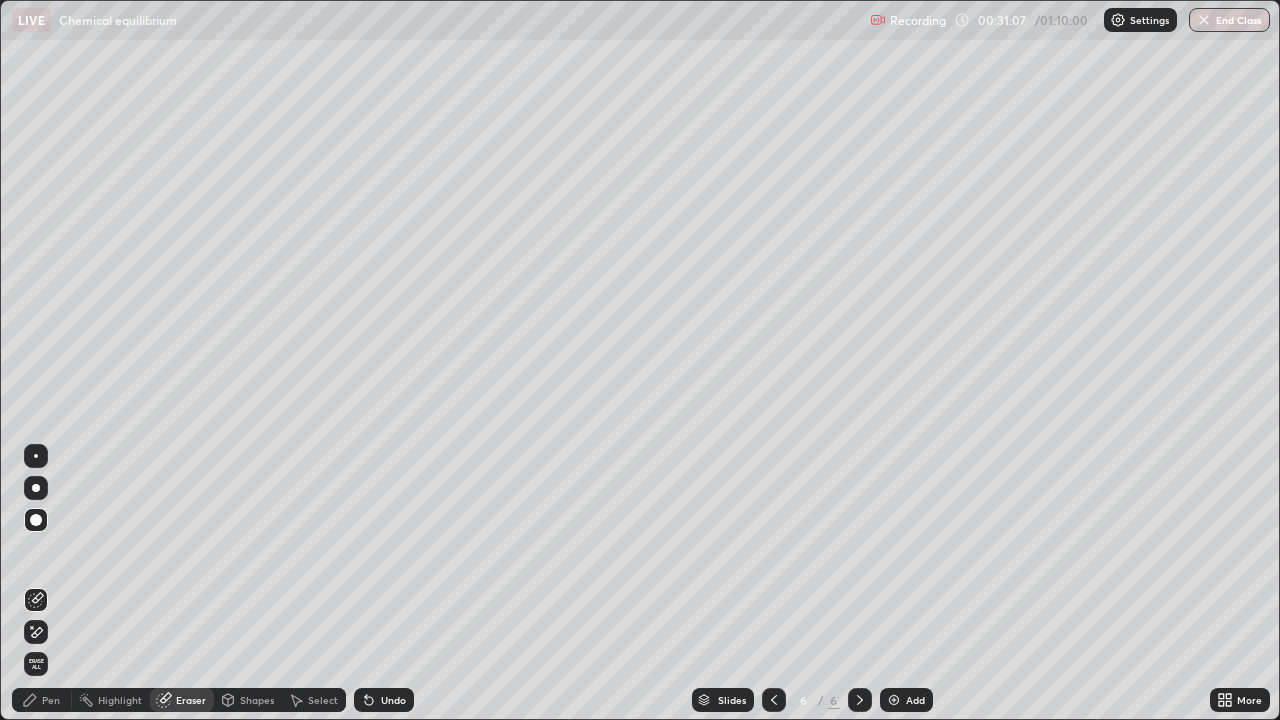 click on "Pen" at bounding box center [51, 700] 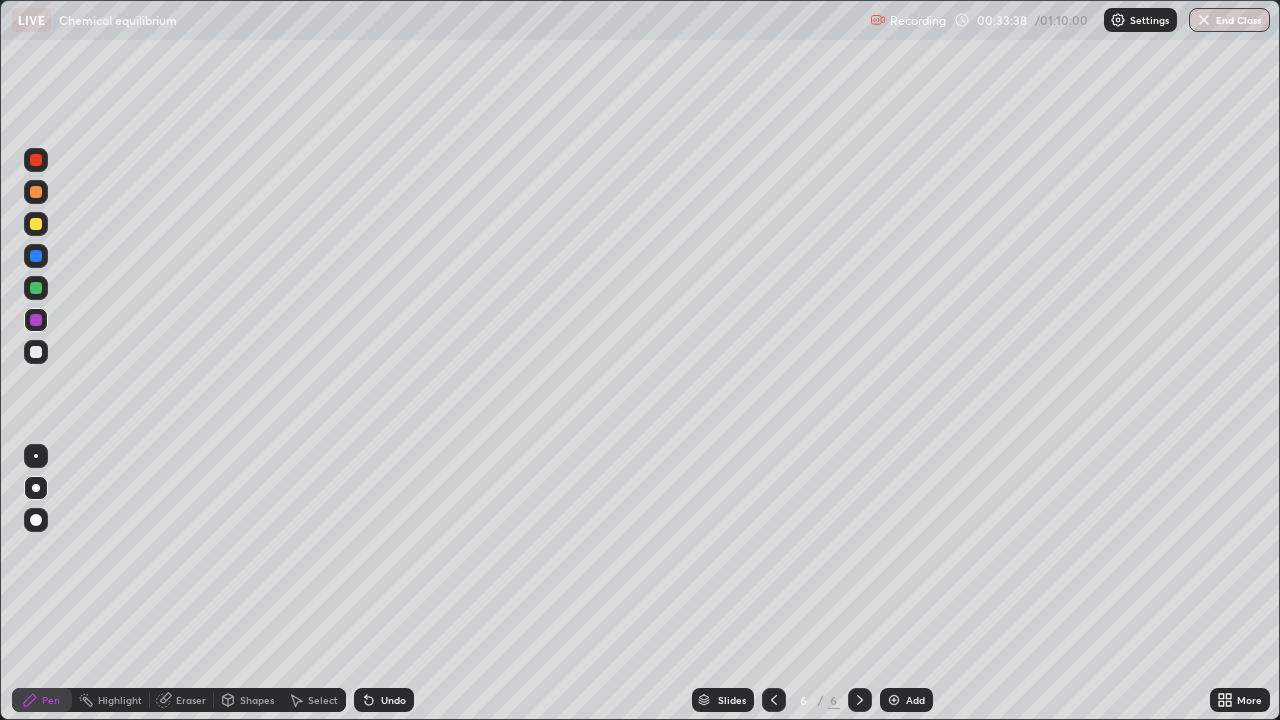 click on "Eraser" at bounding box center (182, 700) 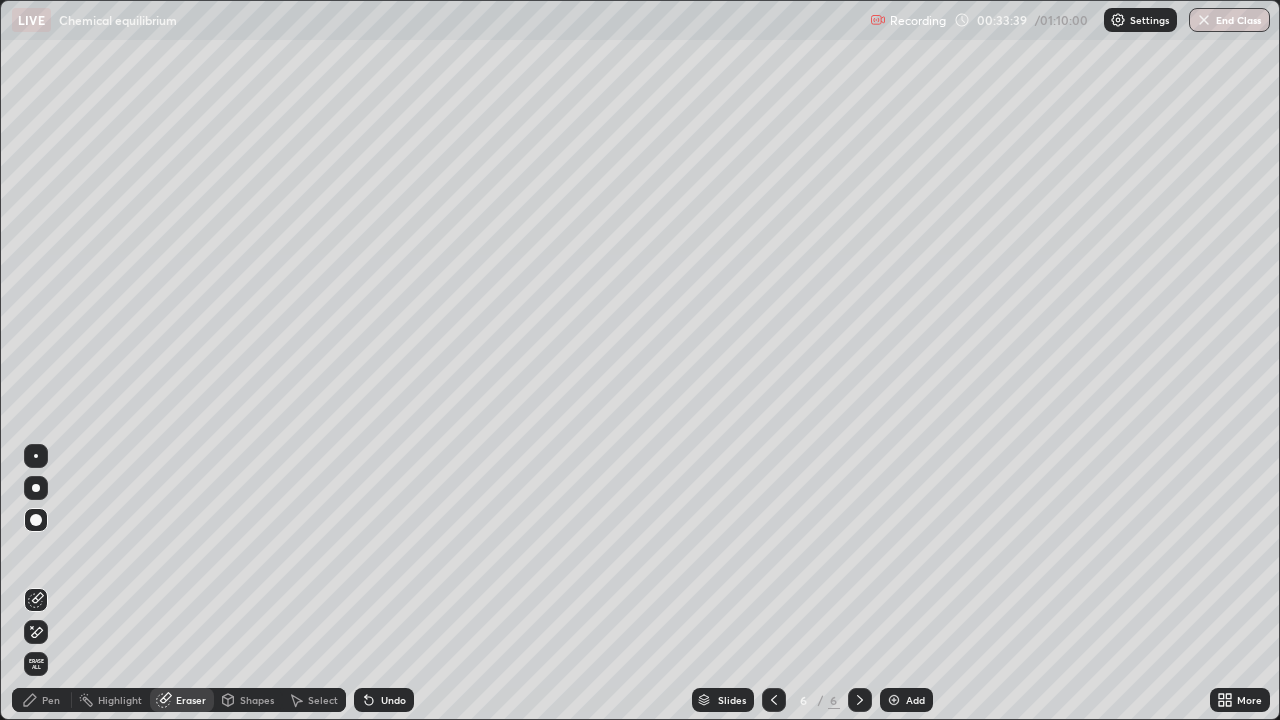 click on "Pen" at bounding box center [51, 700] 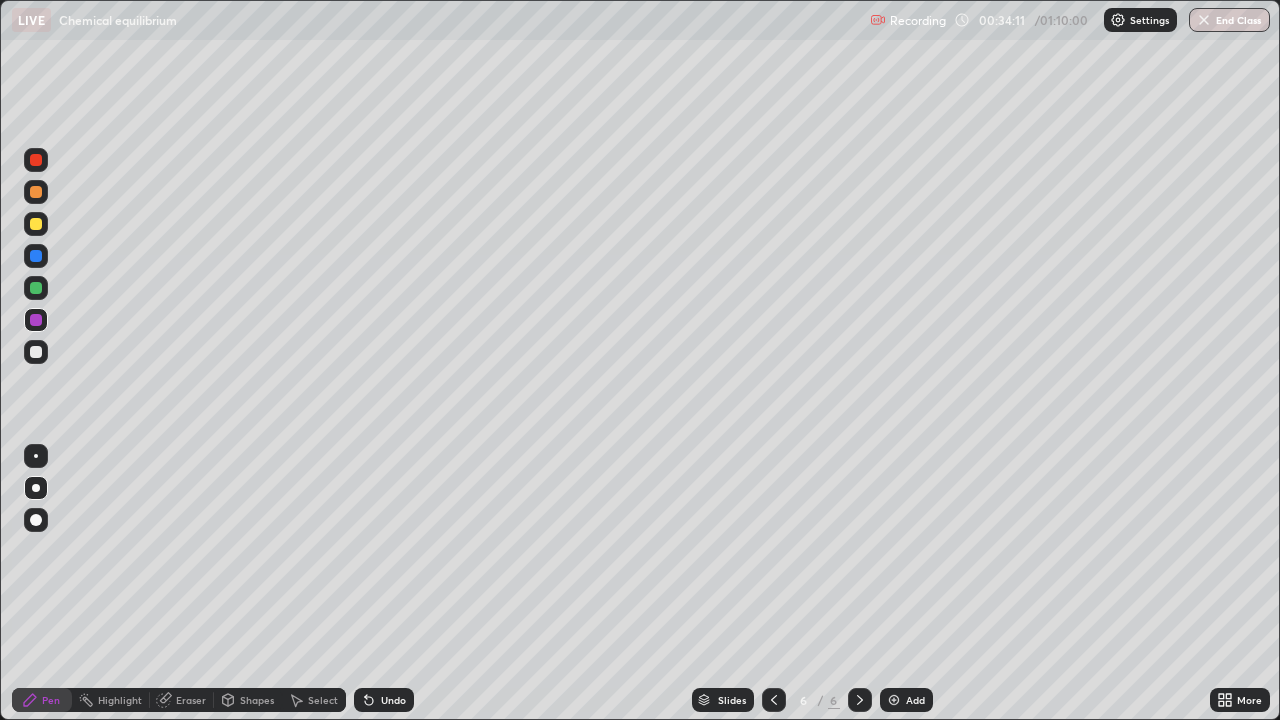 click on "Undo" at bounding box center (393, 700) 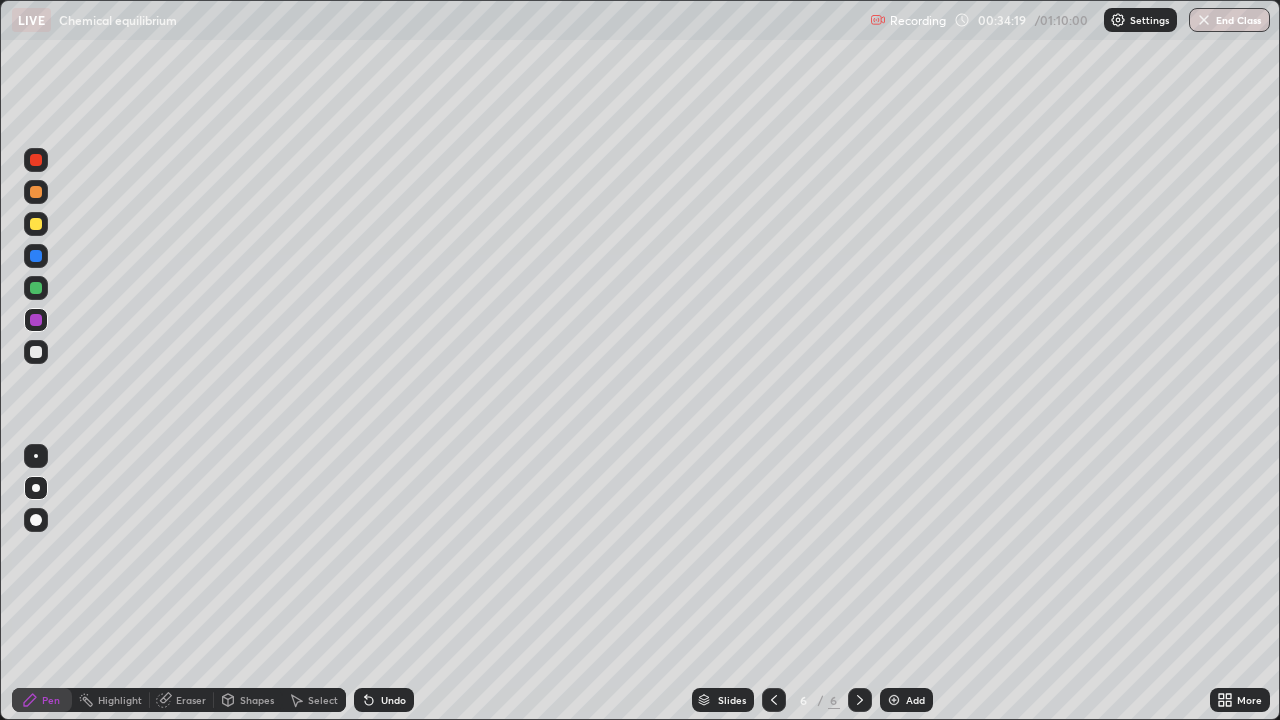 click on "Undo" at bounding box center [384, 700] 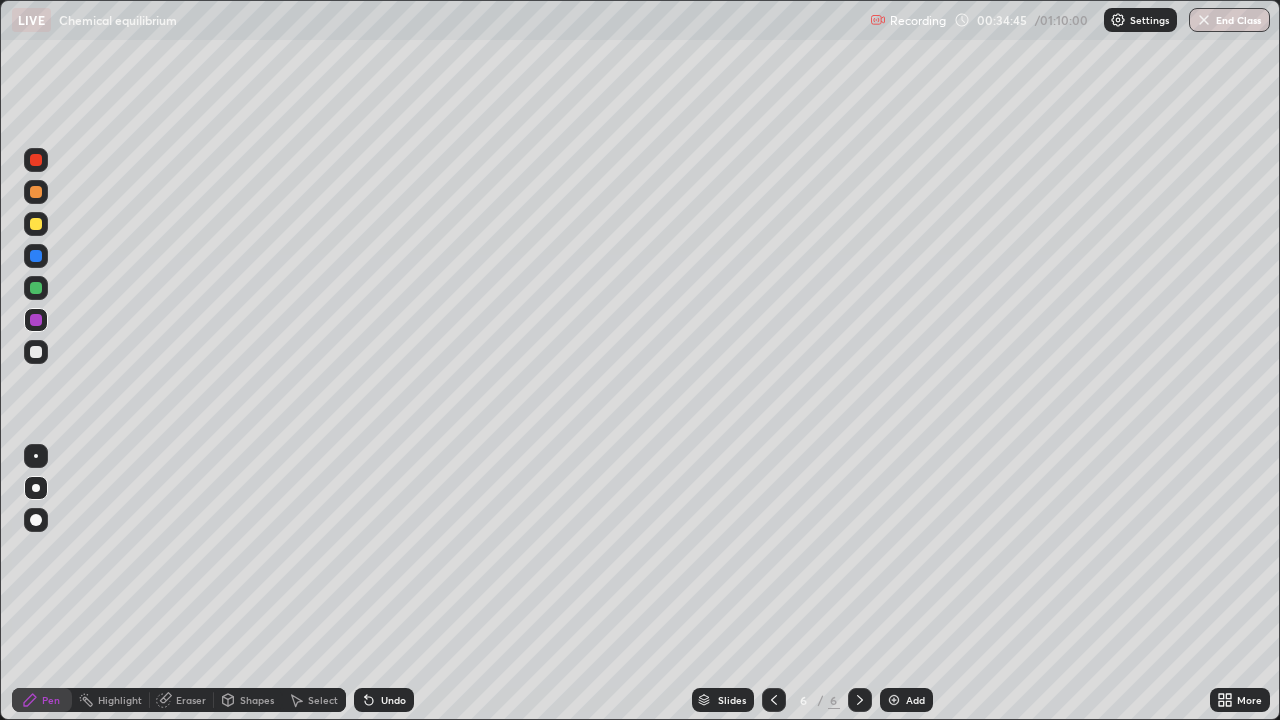 click on "Eraser" at bounding box center [182, 700] 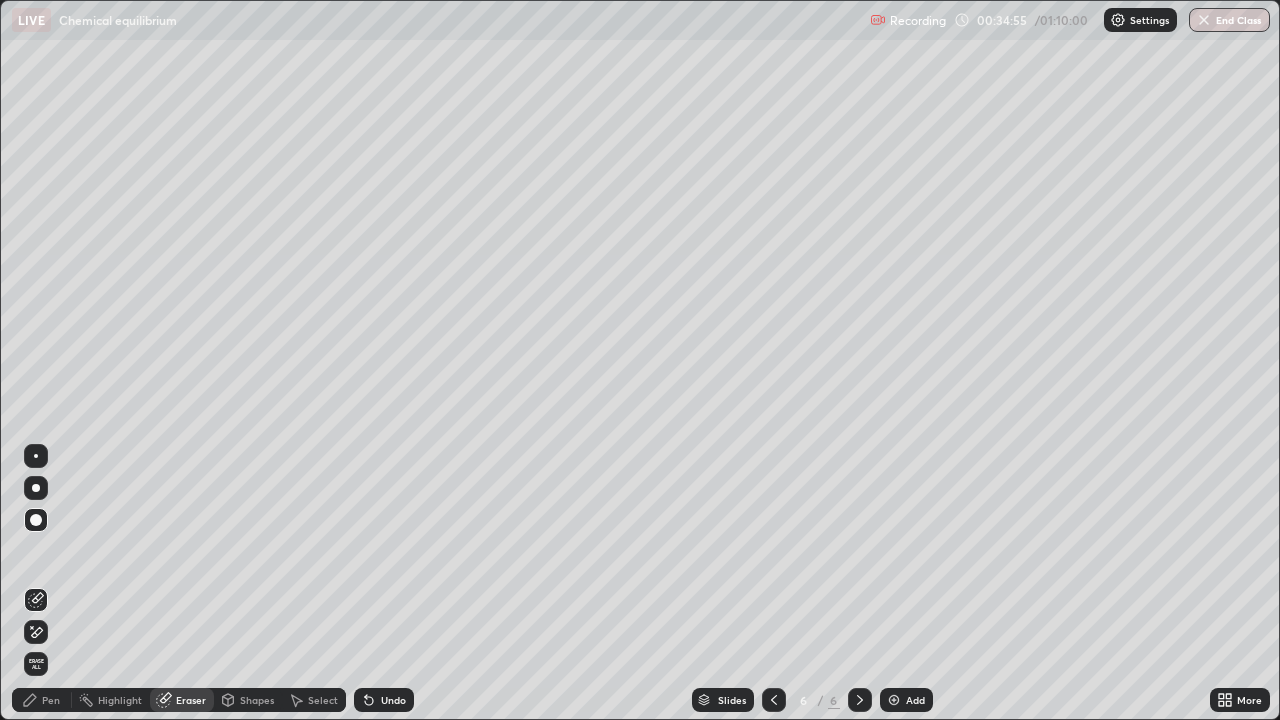 click on "Pen" at bounding box center (42, 700) 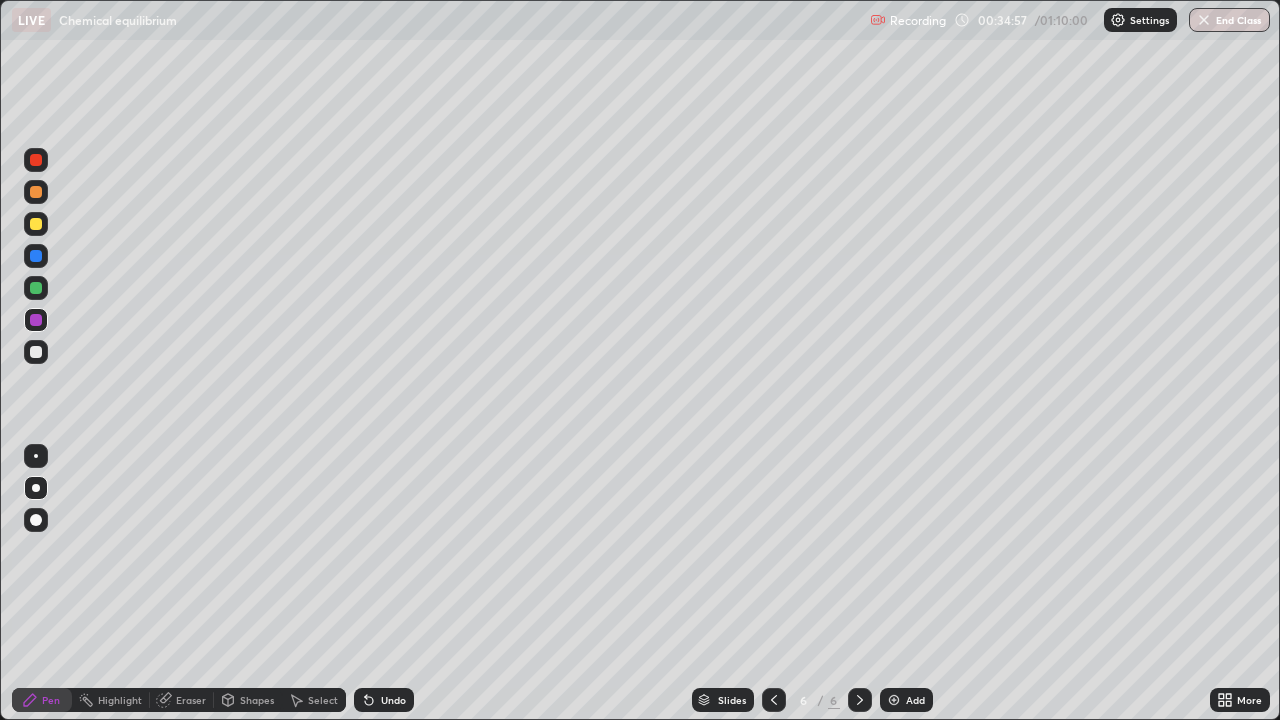 click on "Eraser" at bounding box center (191, 700) 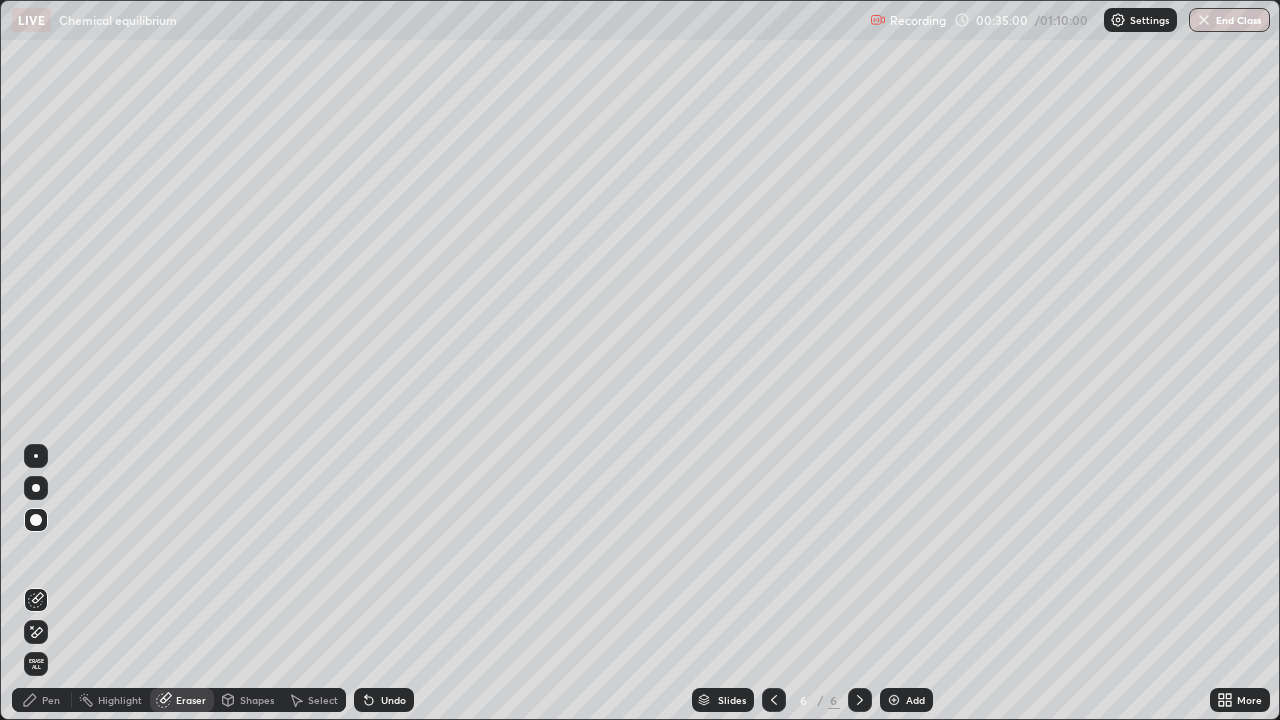 click on "Pen" at bounding box center [42, 700] 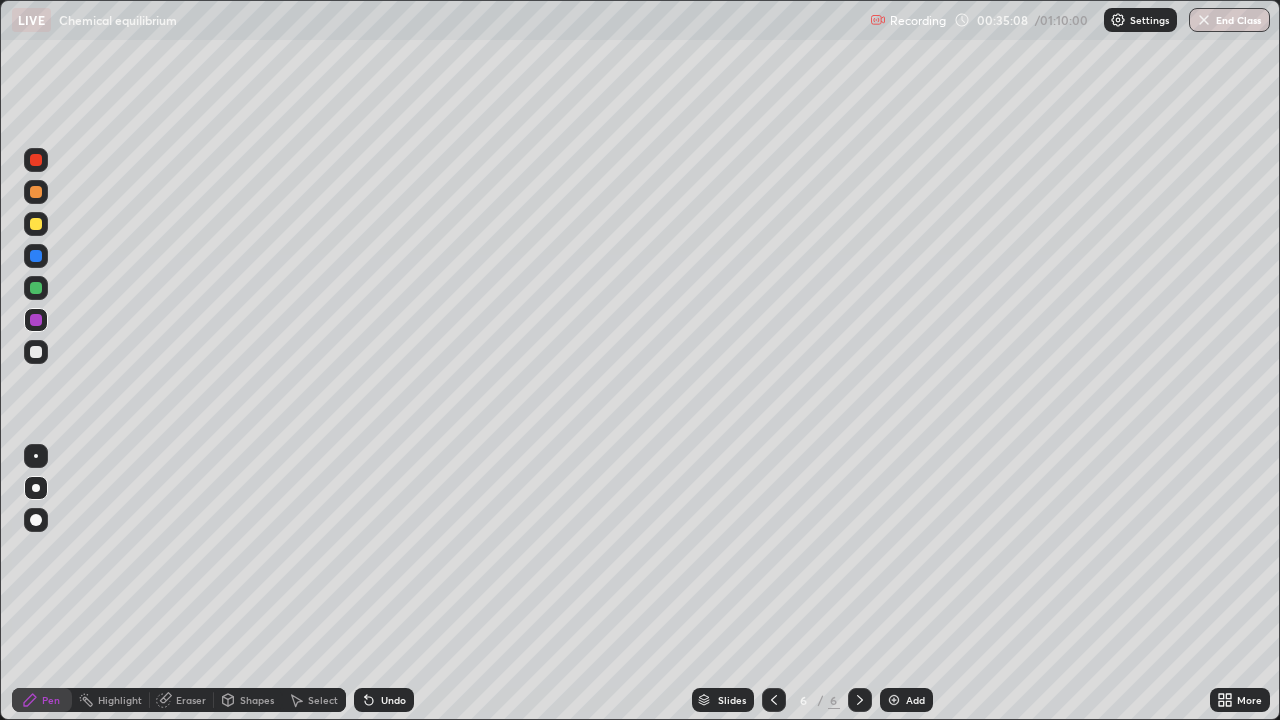 click on "Eraser" at bounding box center [182, 700] 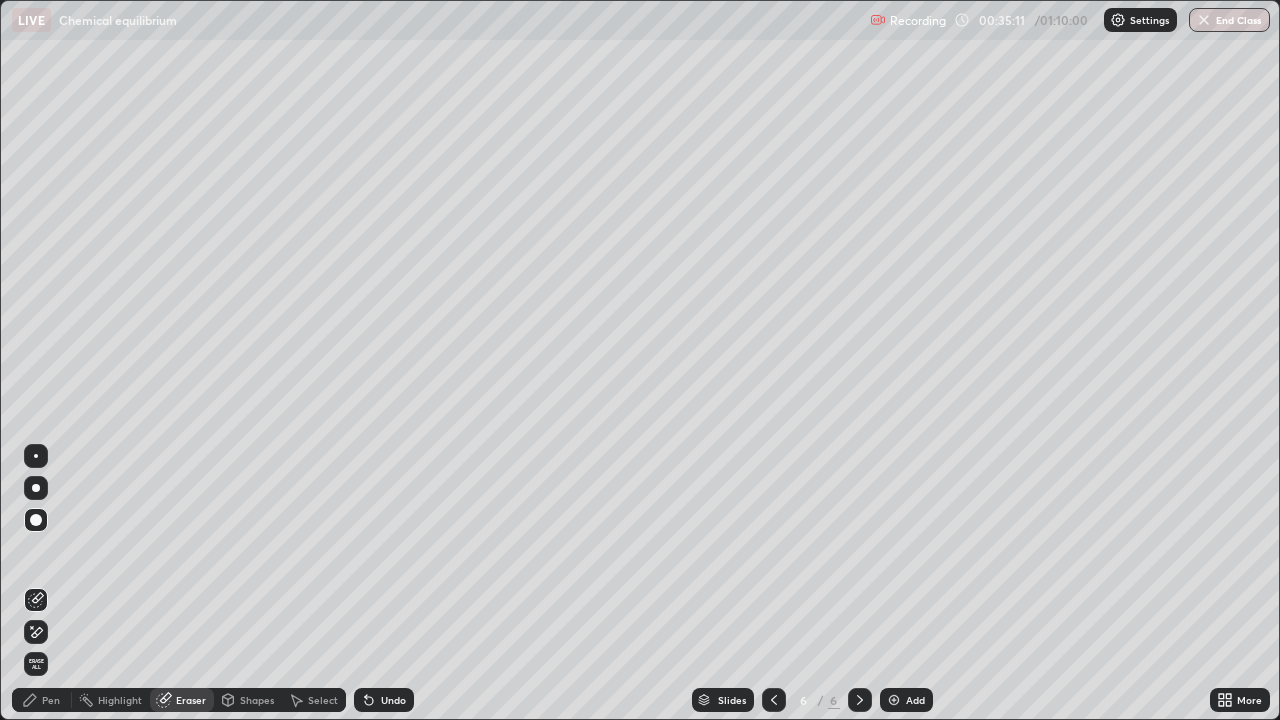 click on "Pen" at bounding box center [42, 700] 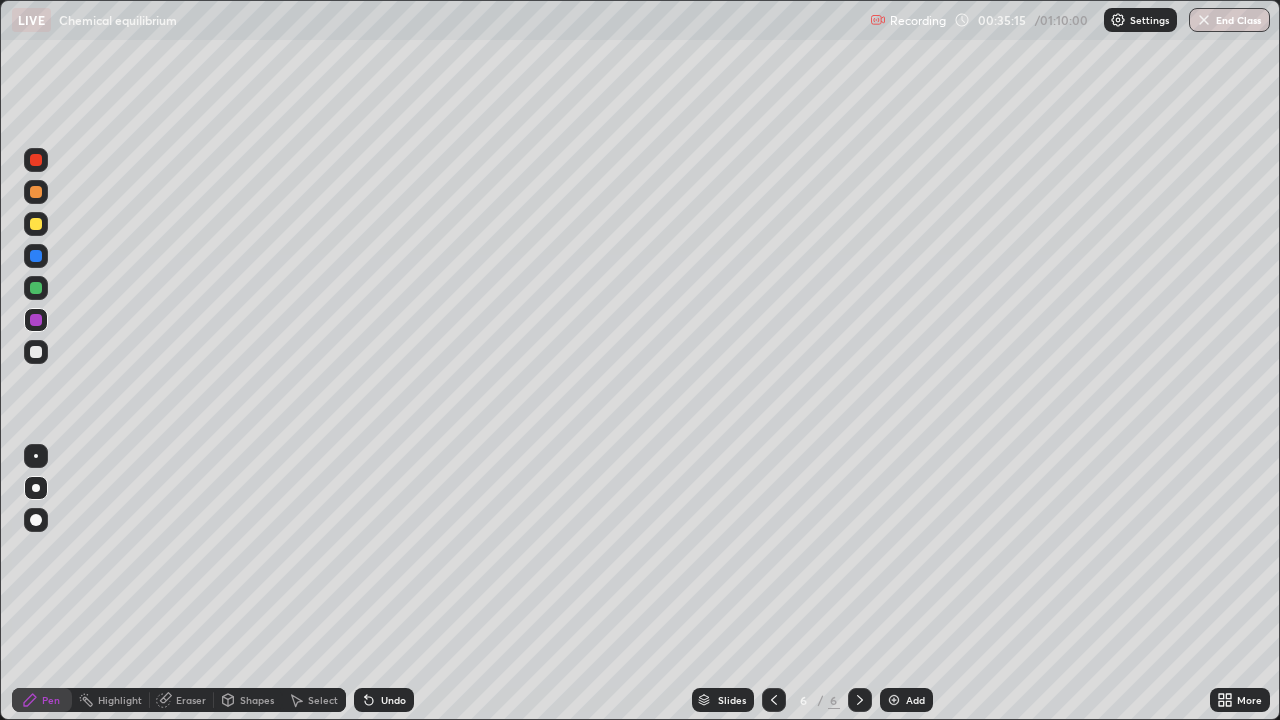 click on "Eraser" at bounding box center [191, 700] 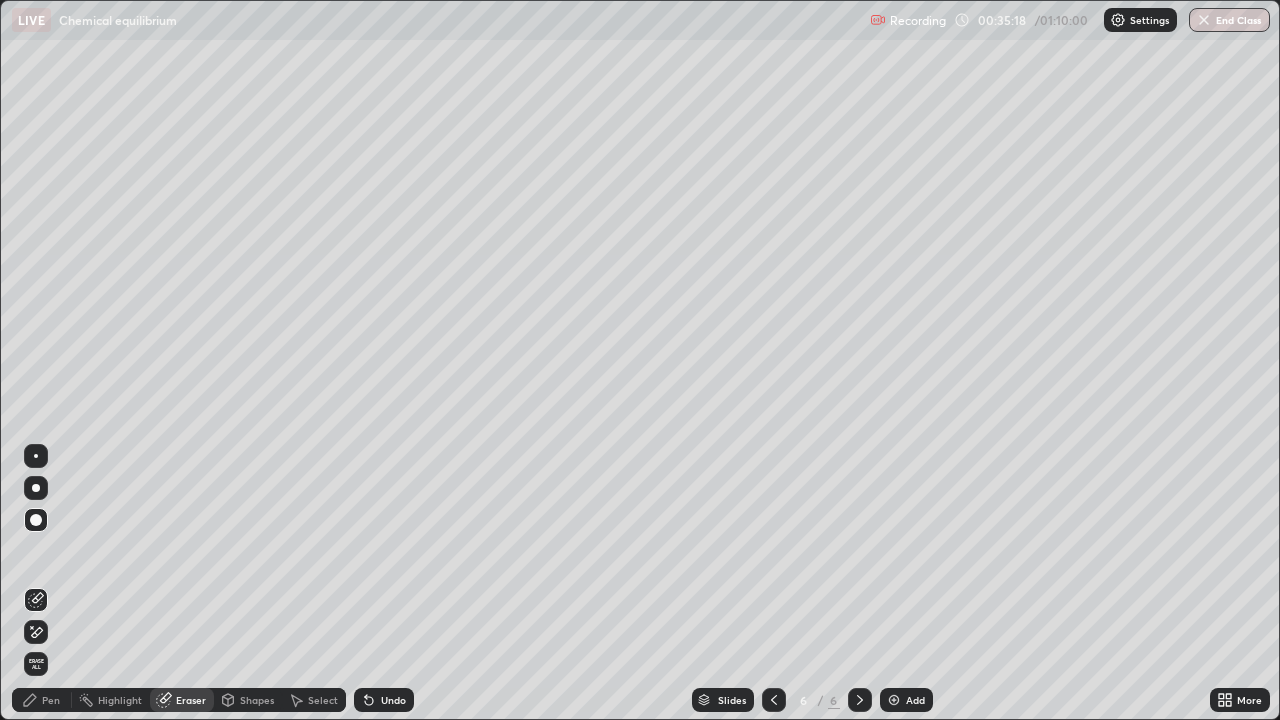 click on "Pen" at bounding box center [42, 700] 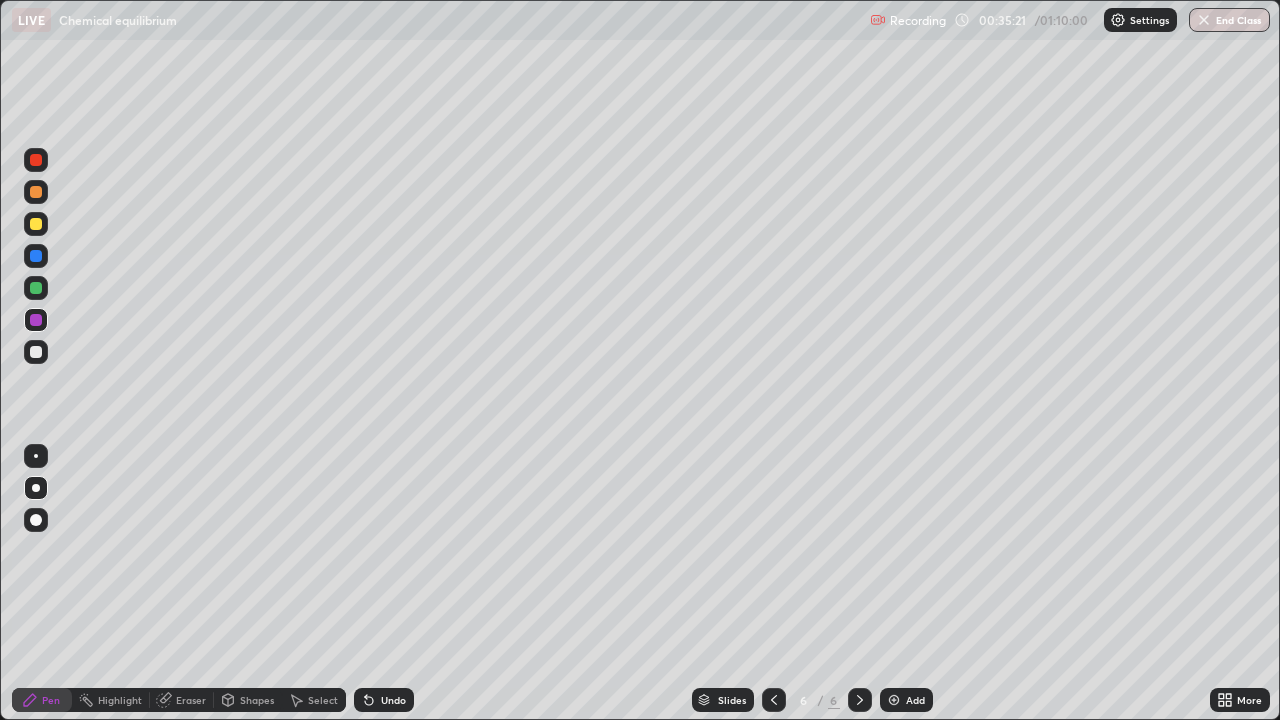click on "Eraser" at bounding box center (191, 700) 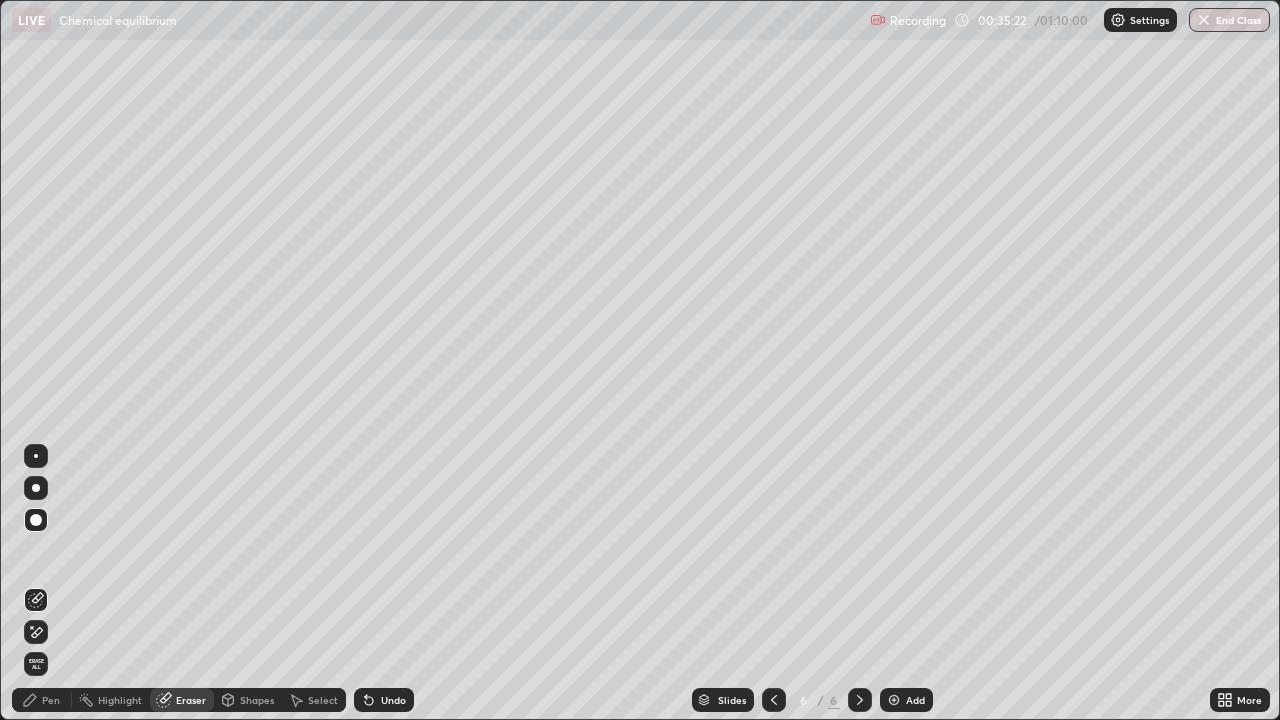 click on "Eraser" at bounding box center (191, 700) 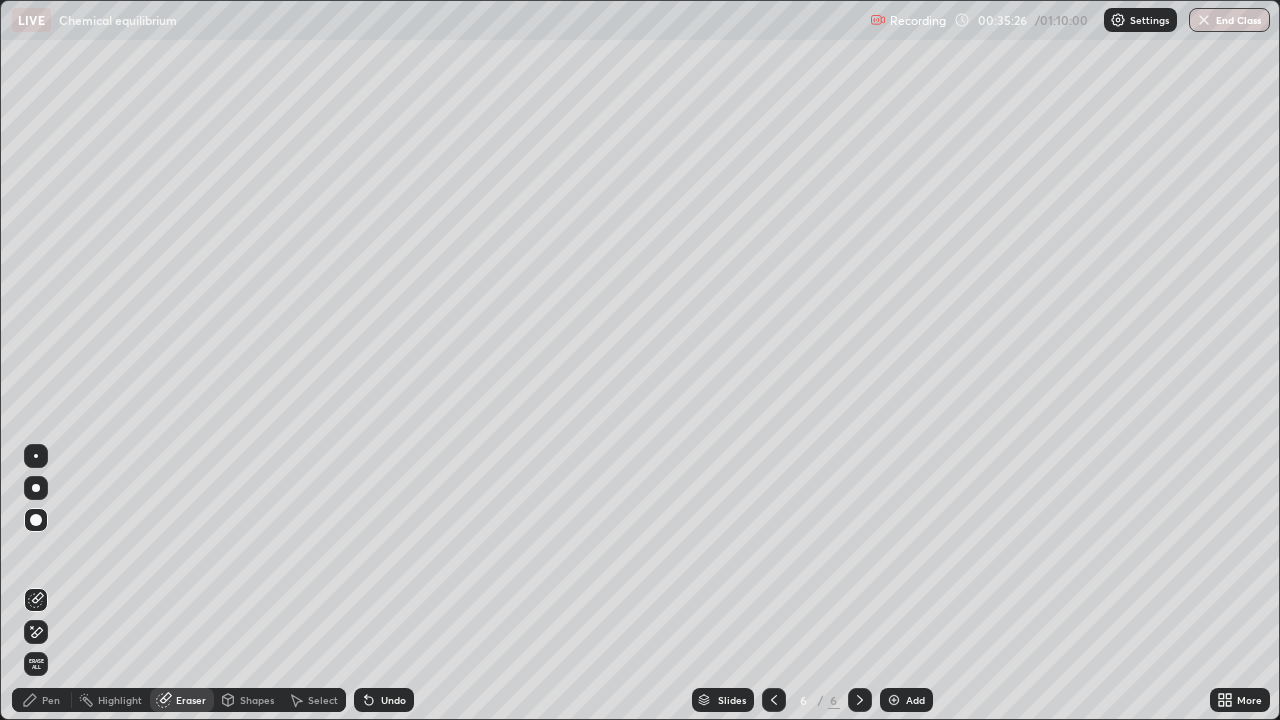 click on "Pen" at bounding box center (51, 700) 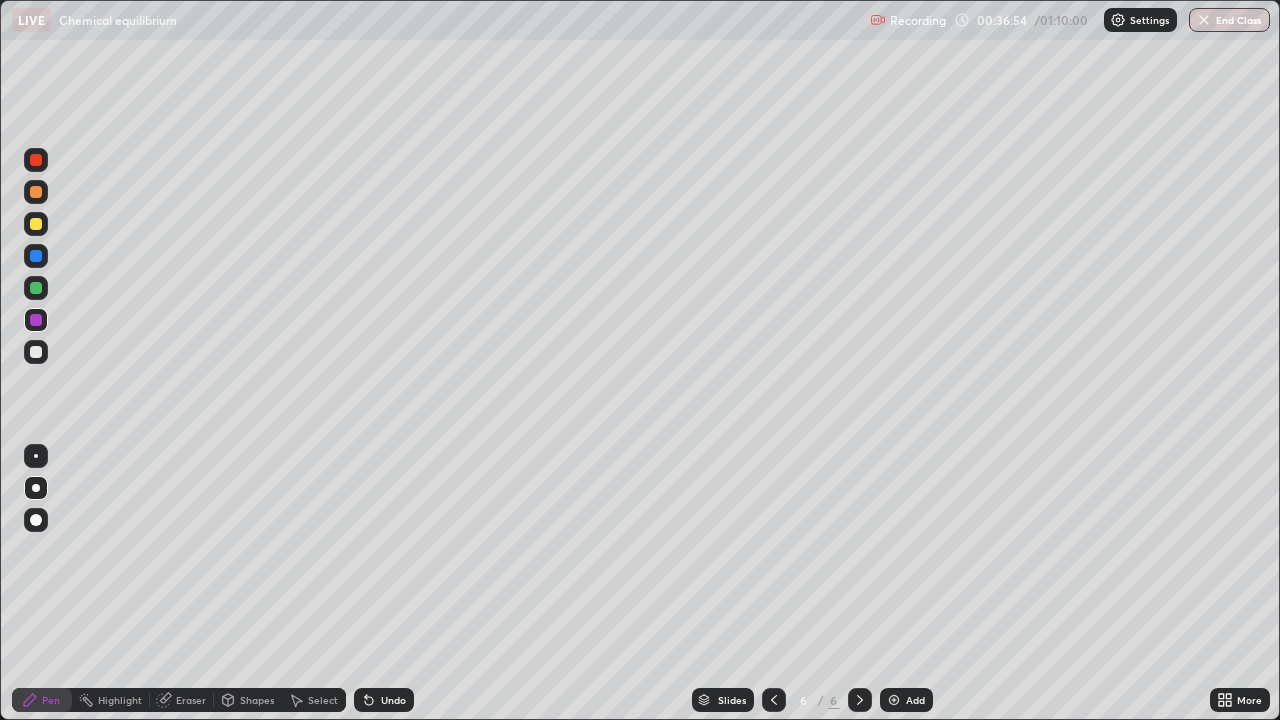 click on "Add" at bounding box center [906, 700] 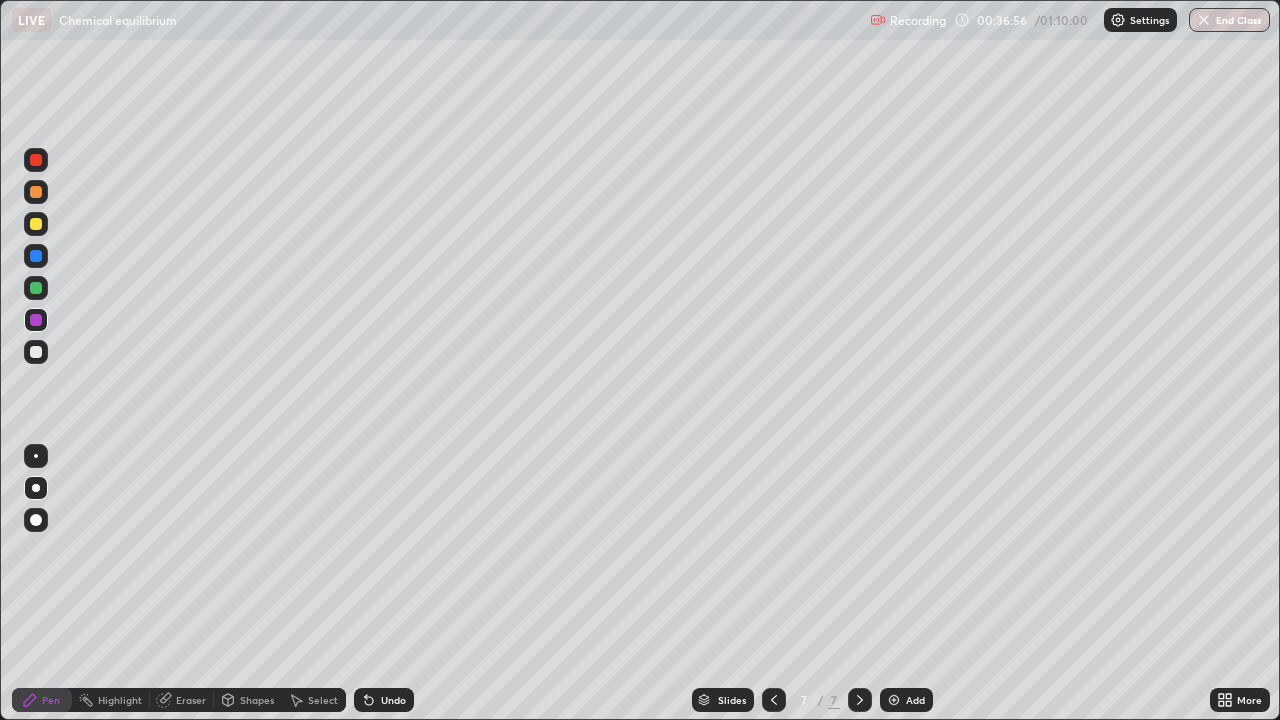 click at bounding box center [36, 224] 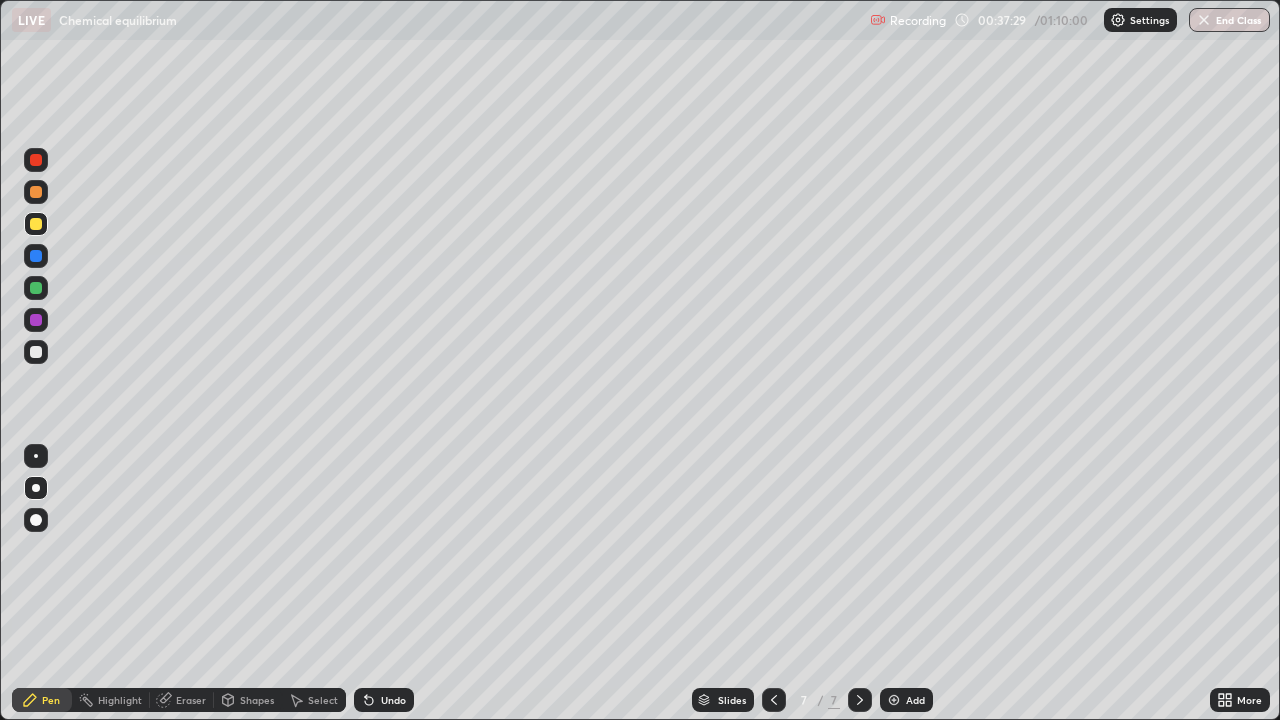click at bounding box center (36, 224) 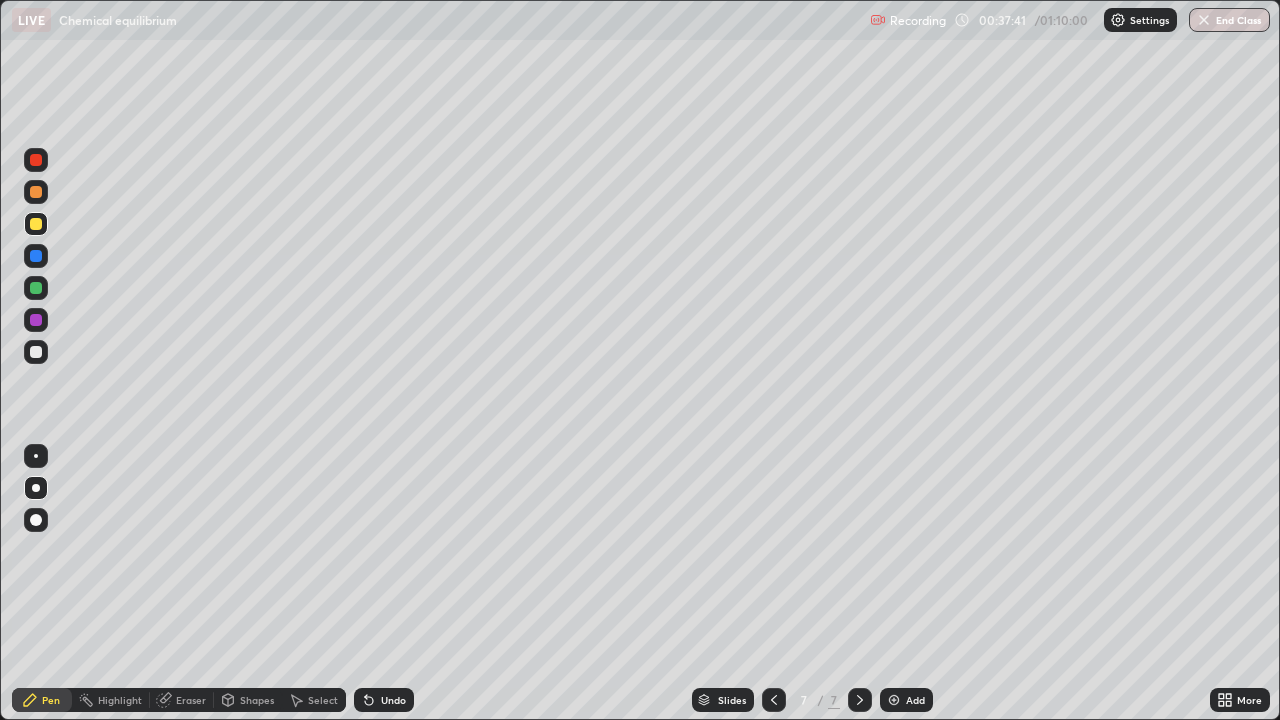 click on "Undo" at bounding box center (384, 700) 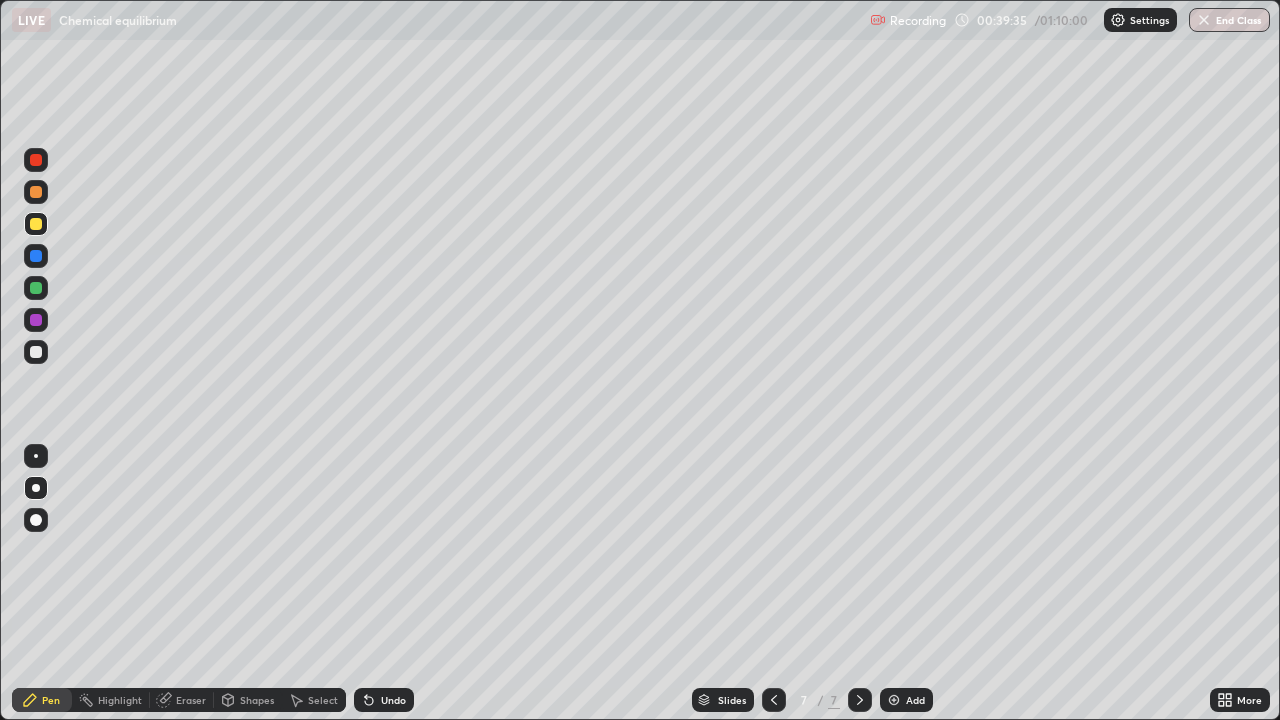 click at bounding box center (36, 352) 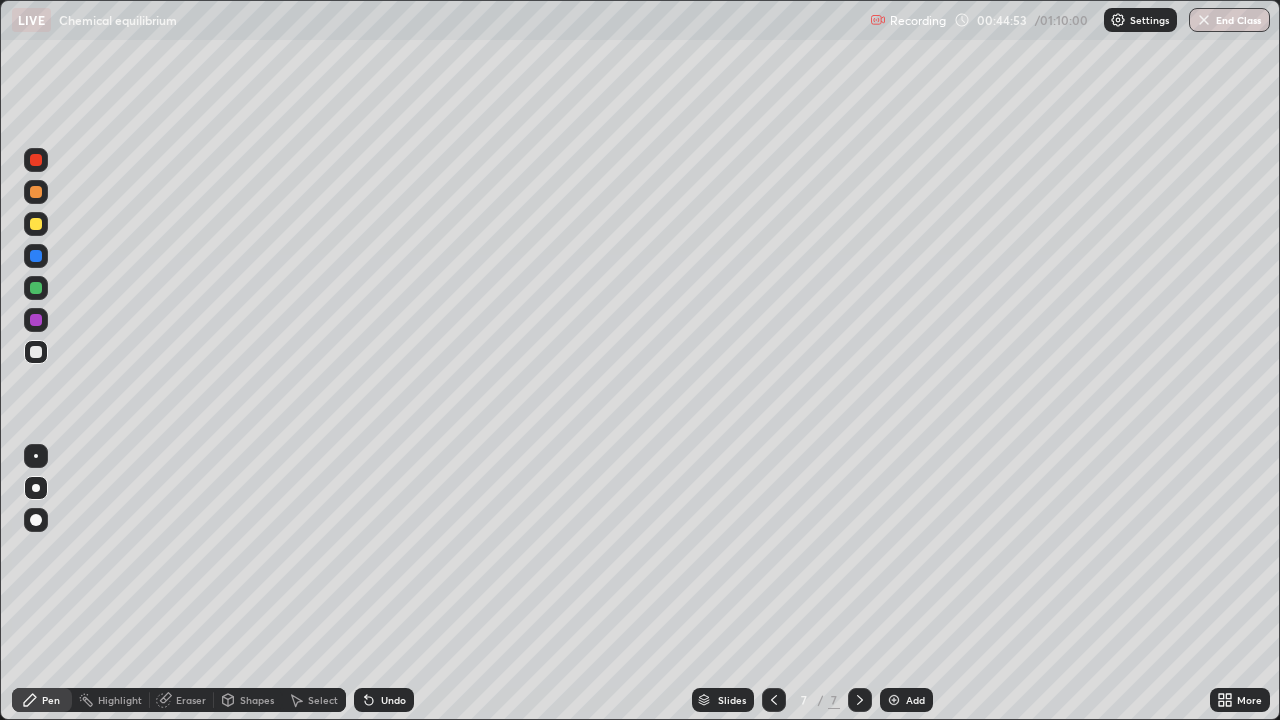 click on "Add" at bounding box center (915, 700) 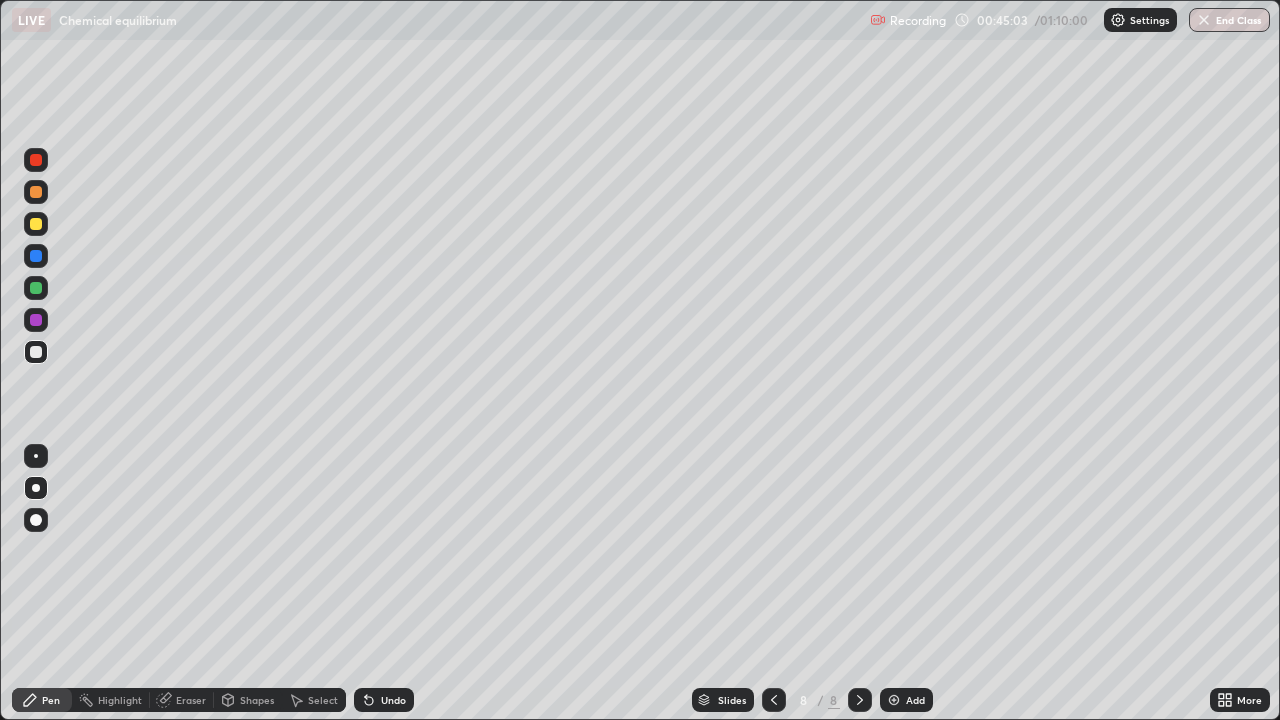 click at bounding box center (774, 700) 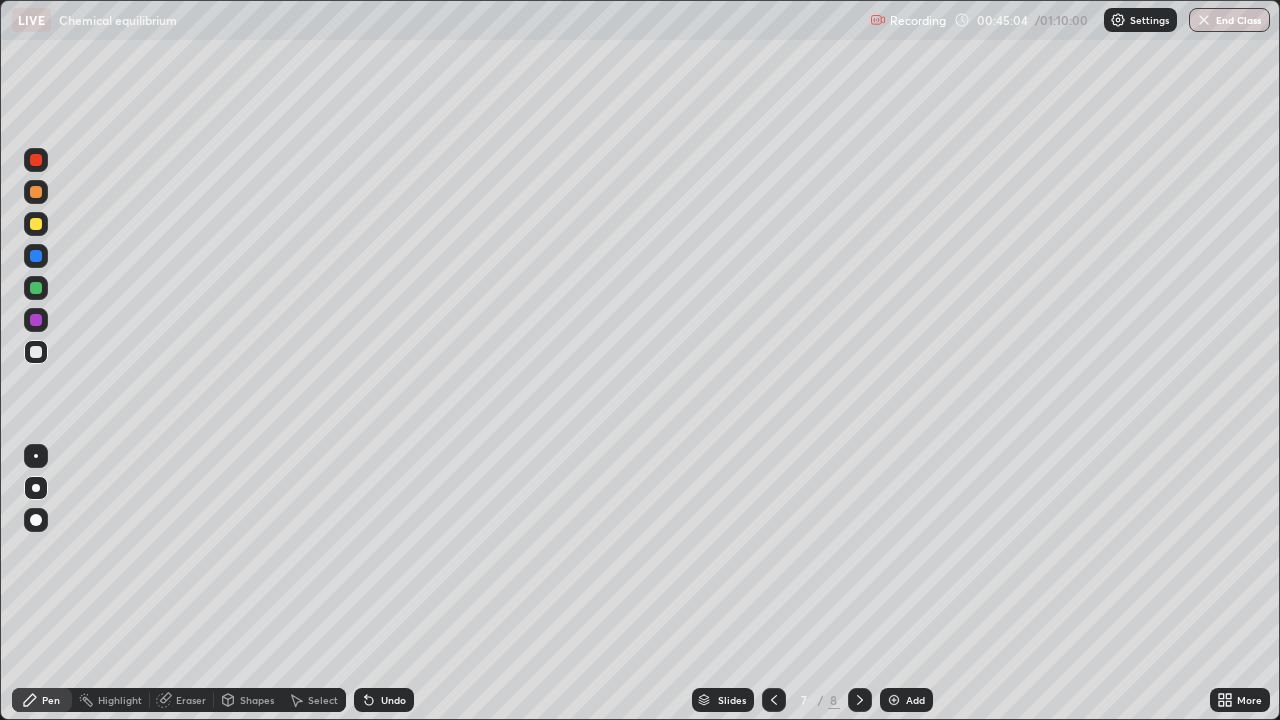 click 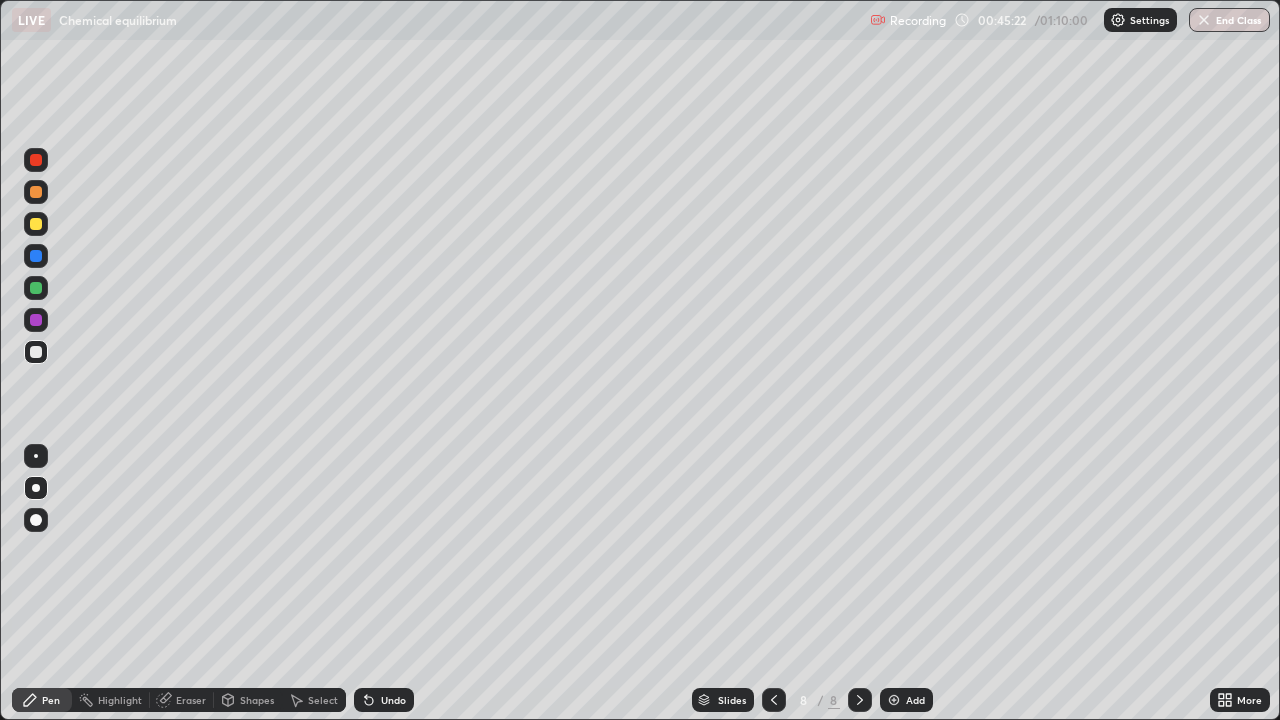 click at bounding box center [36, 320] 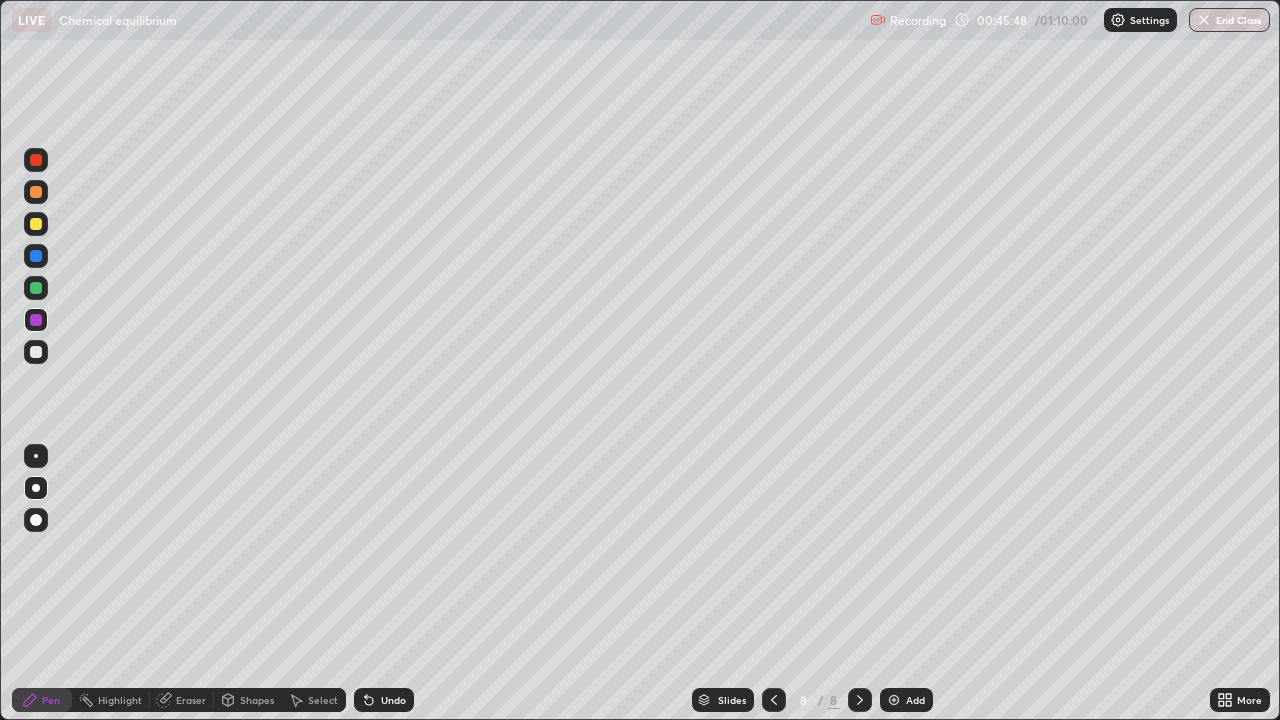 click on "Eraser" at bounding box center (191, 700) 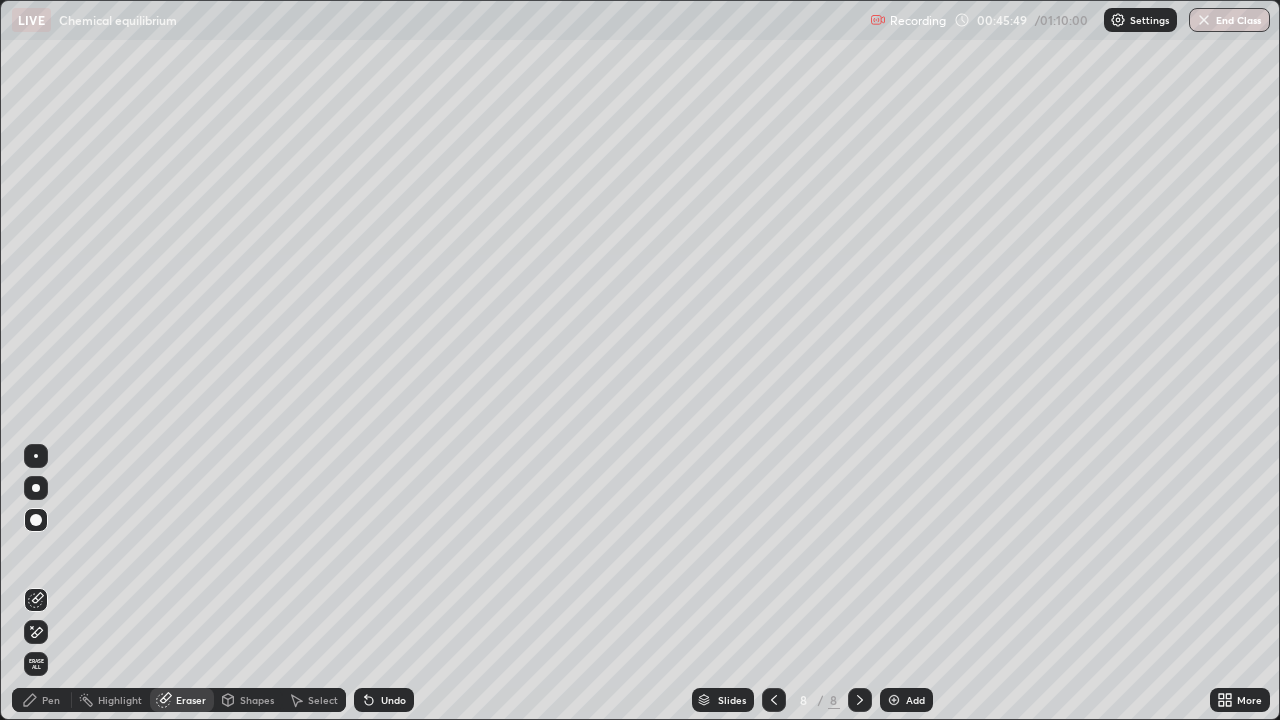 click on "Pen" at bounding box center [42, 700] 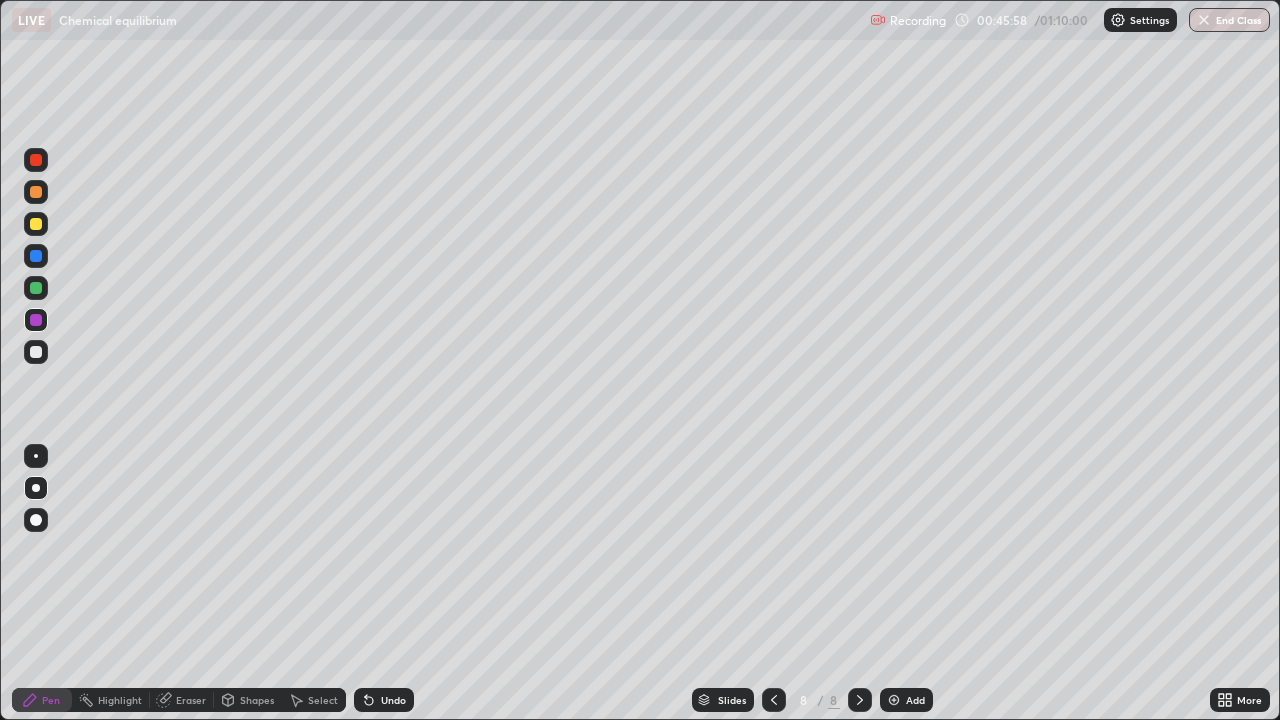 click on "Eraser" at bounding box center (191, 700) 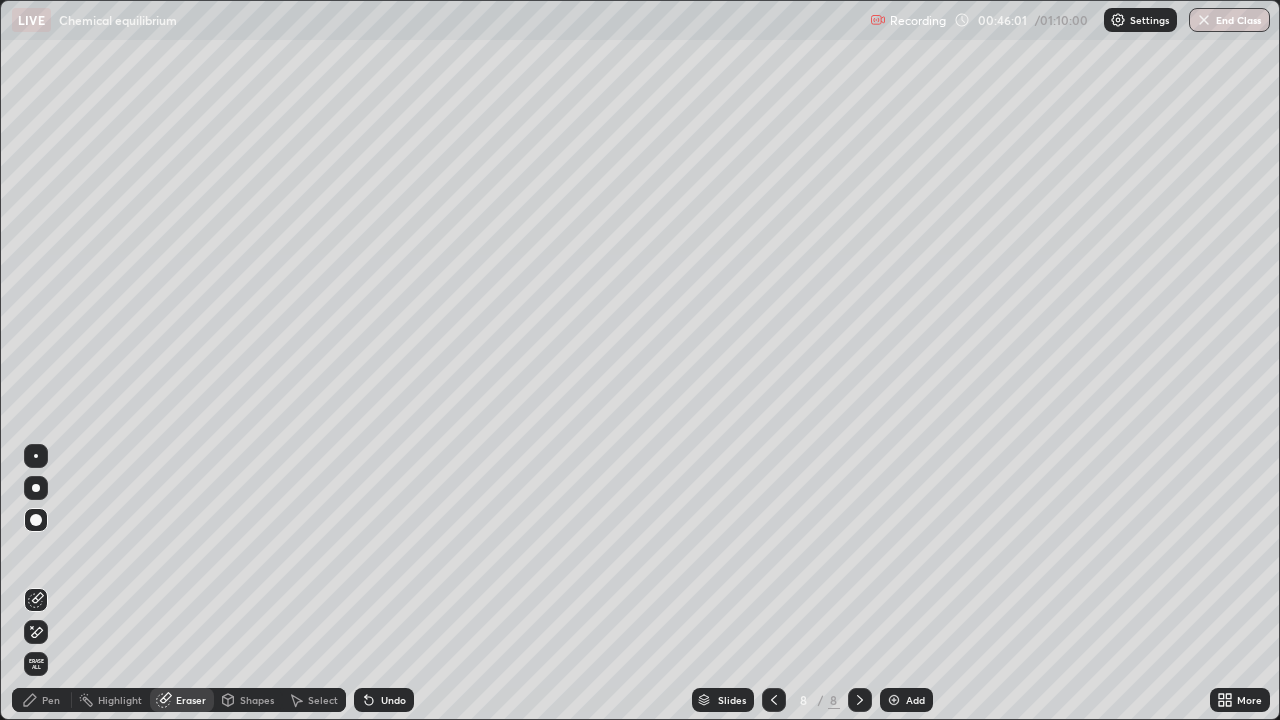 click on "Pen" at bounding box center (51, 700) 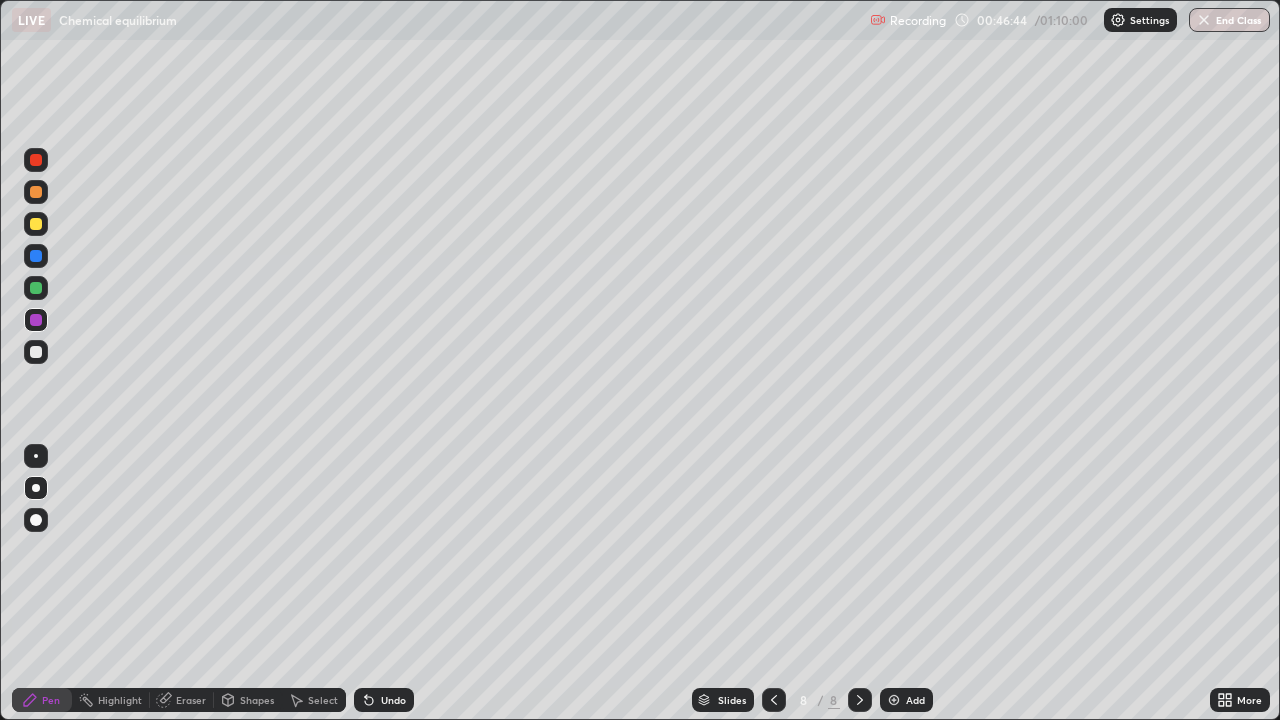 click 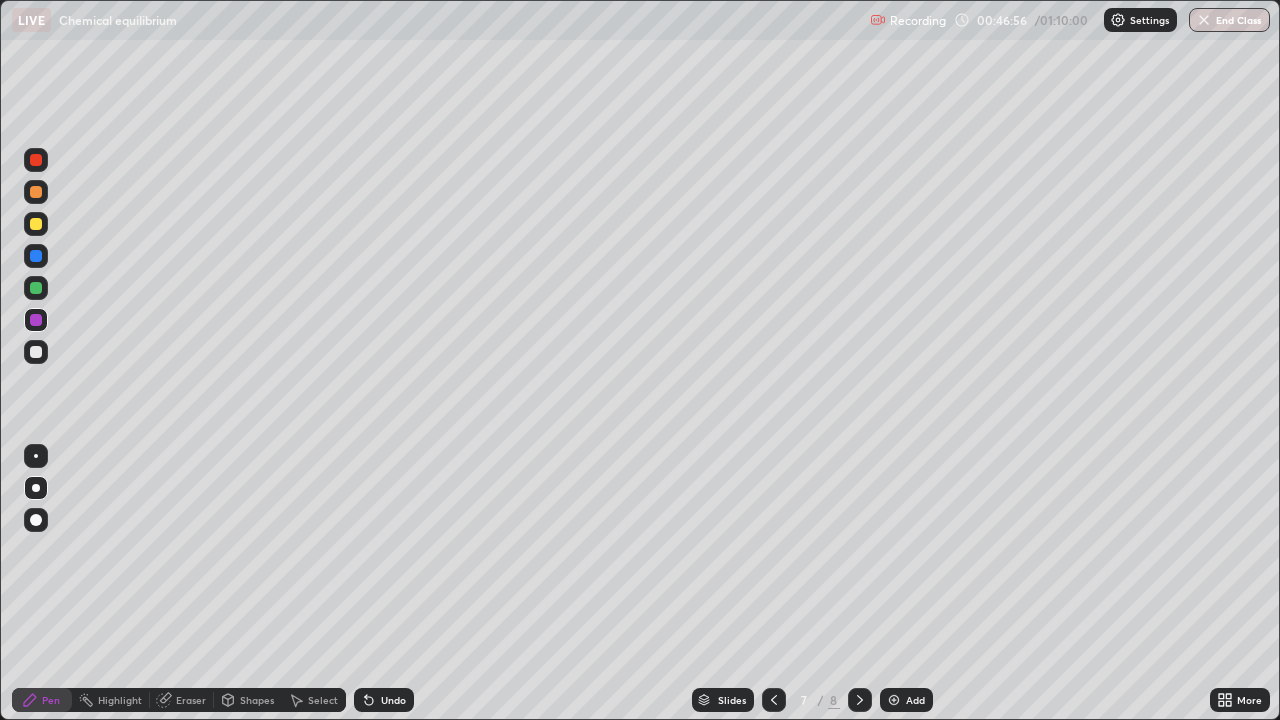 click at bounding box center [860, 700] 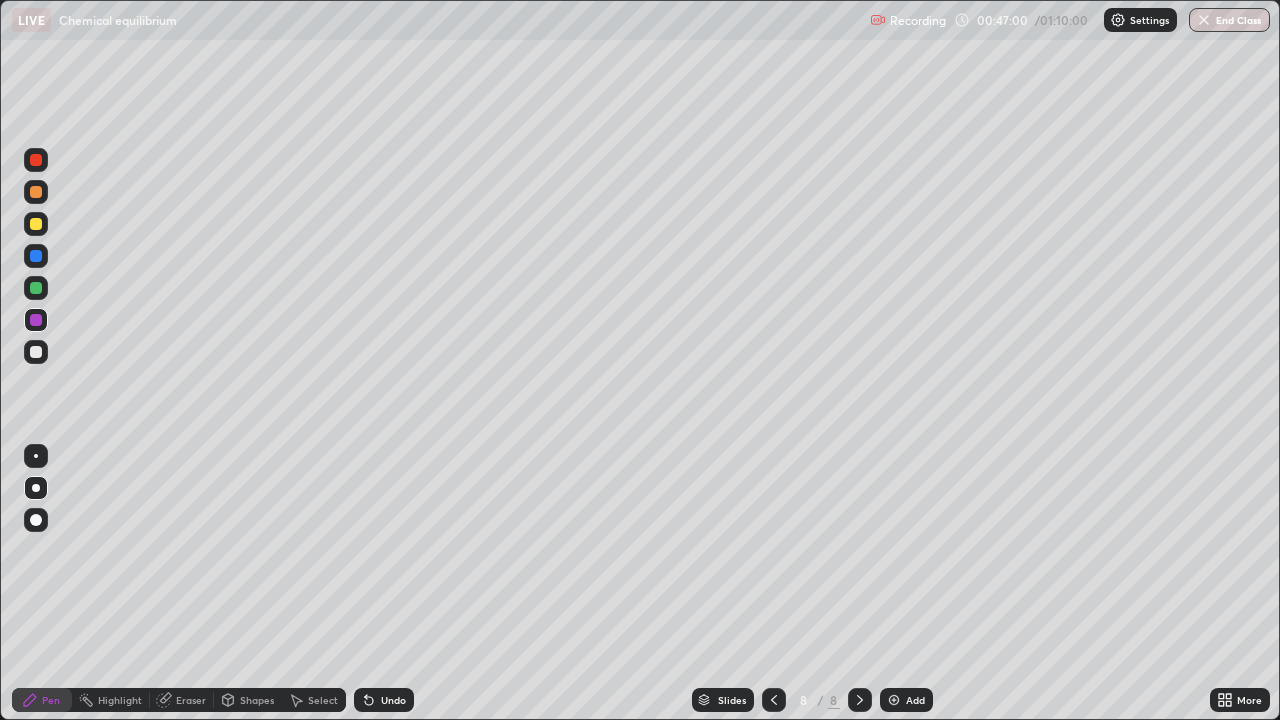 click 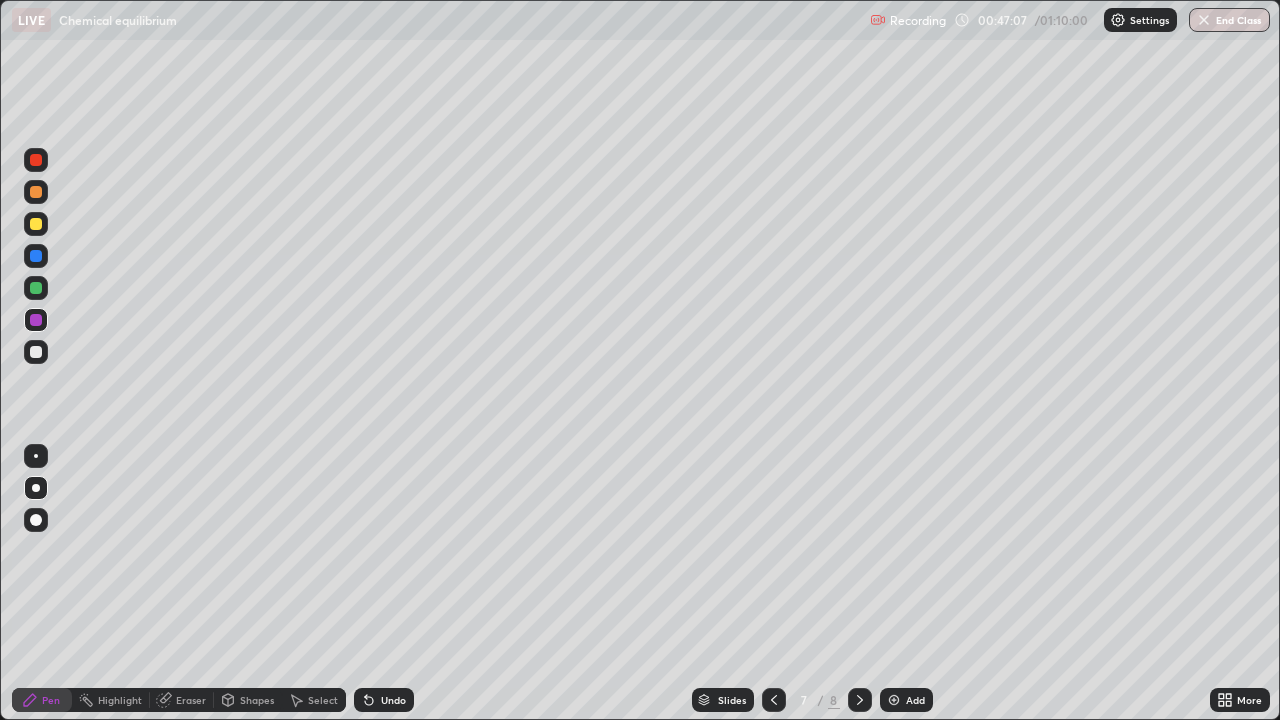 click at bounding box center (860, 700) 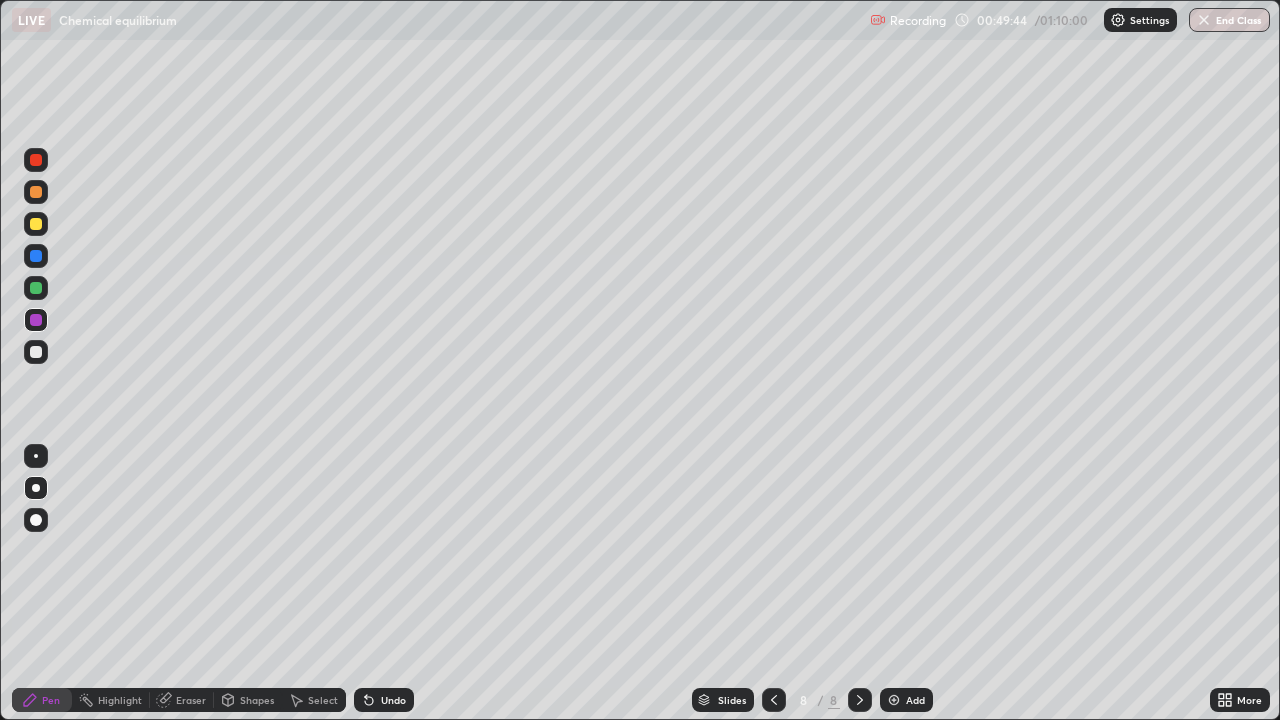 click on "Shapes" at bounding box center (257, 700) 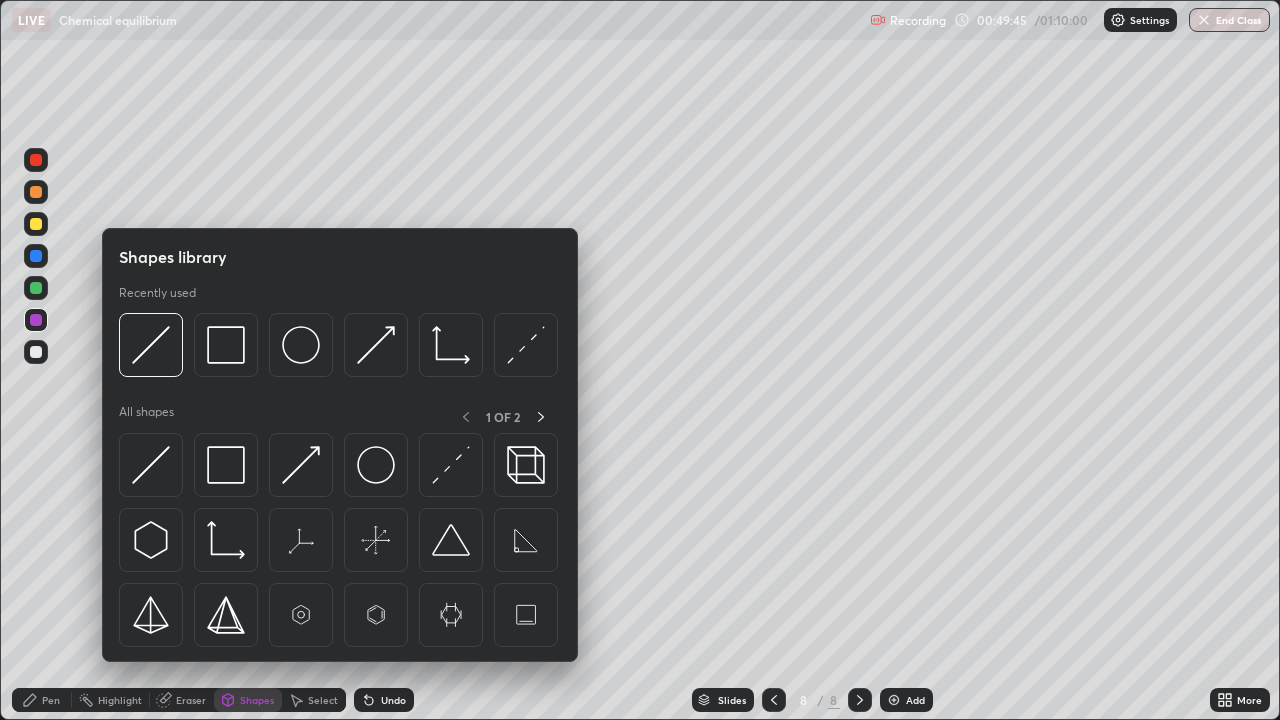 click on "Eraser" at bounding box center (191, 700) 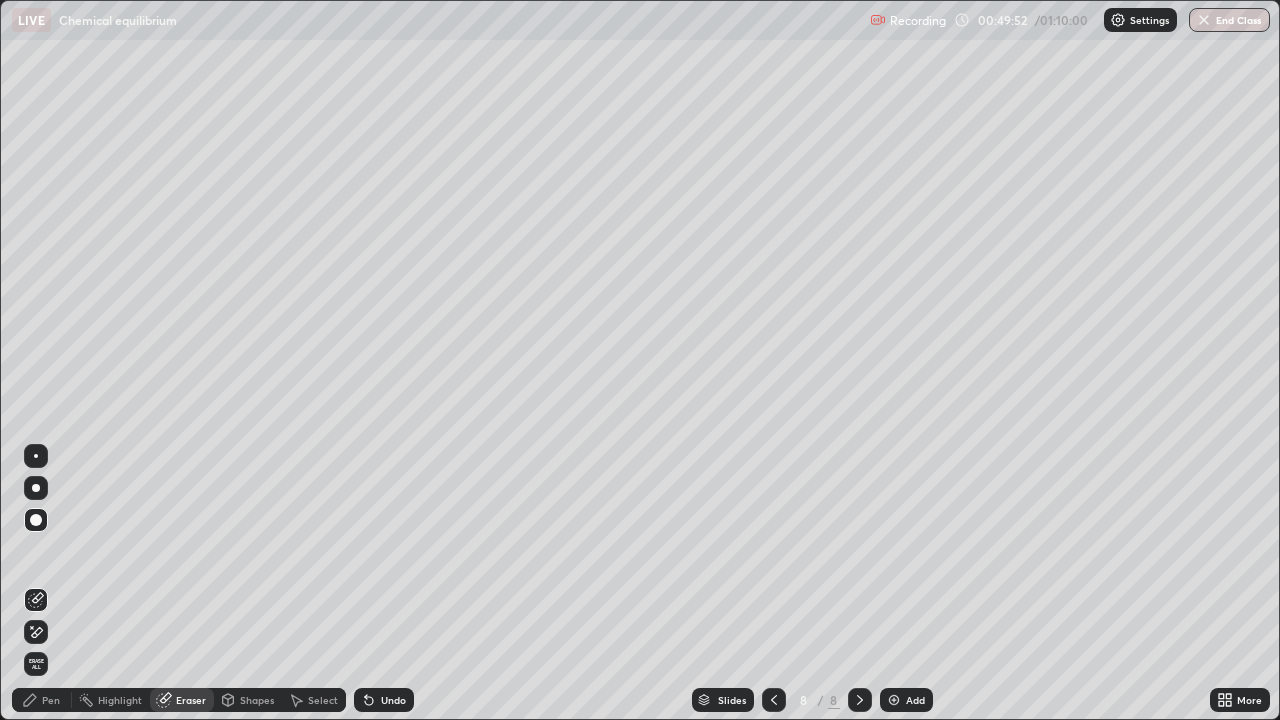 click on "Pen" at bounding box center [42, 700] 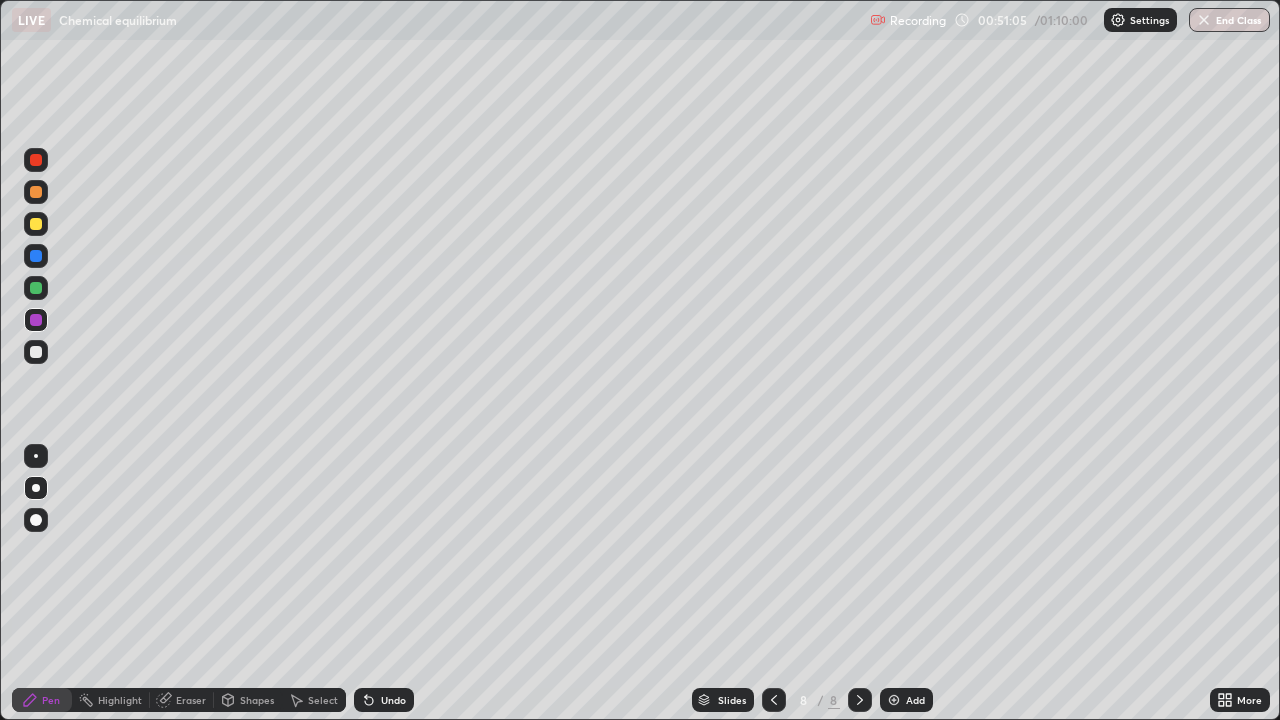 click on "Add" at bounding box center [906, 700] 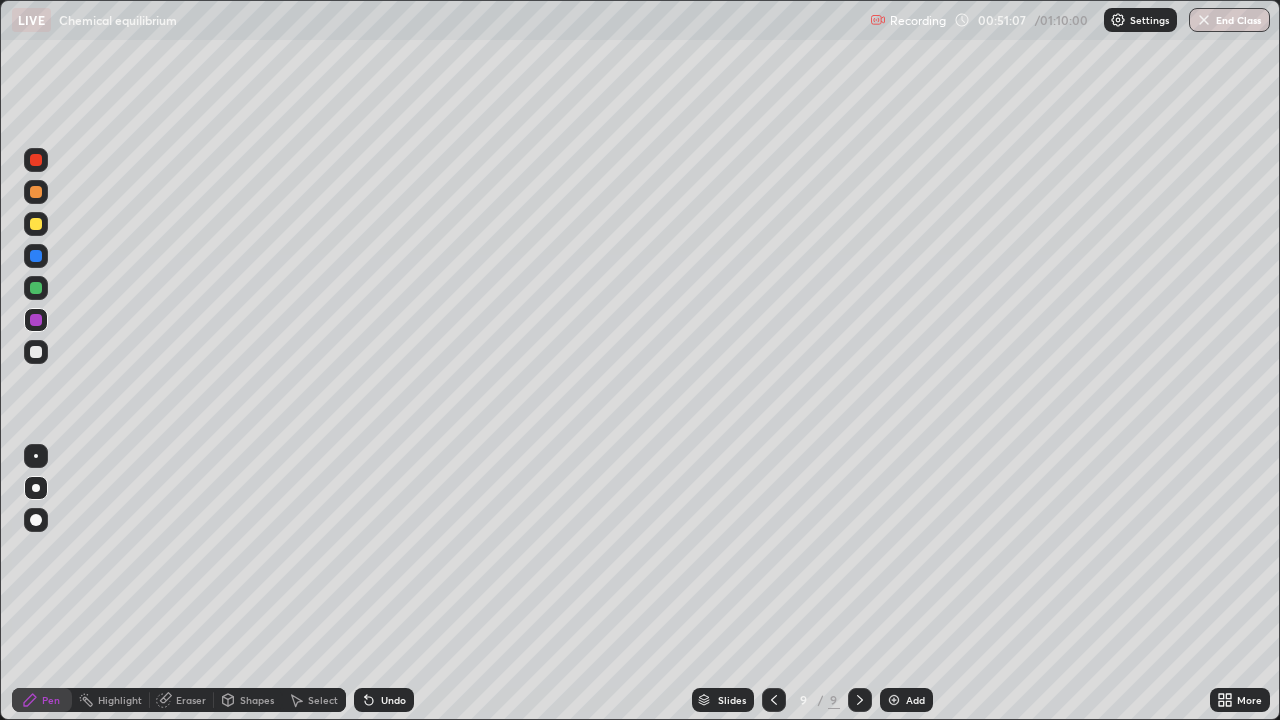 click at bounding box center [36, 224] 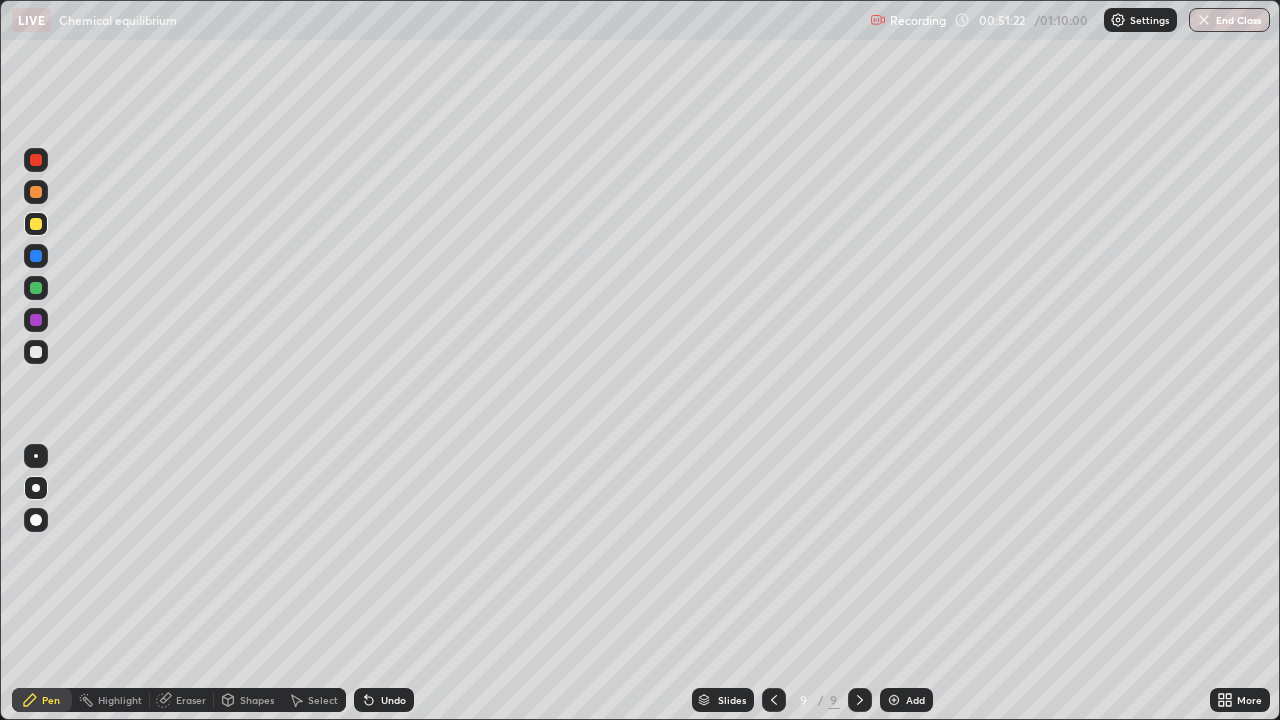 click at bounding box center (774, 700) 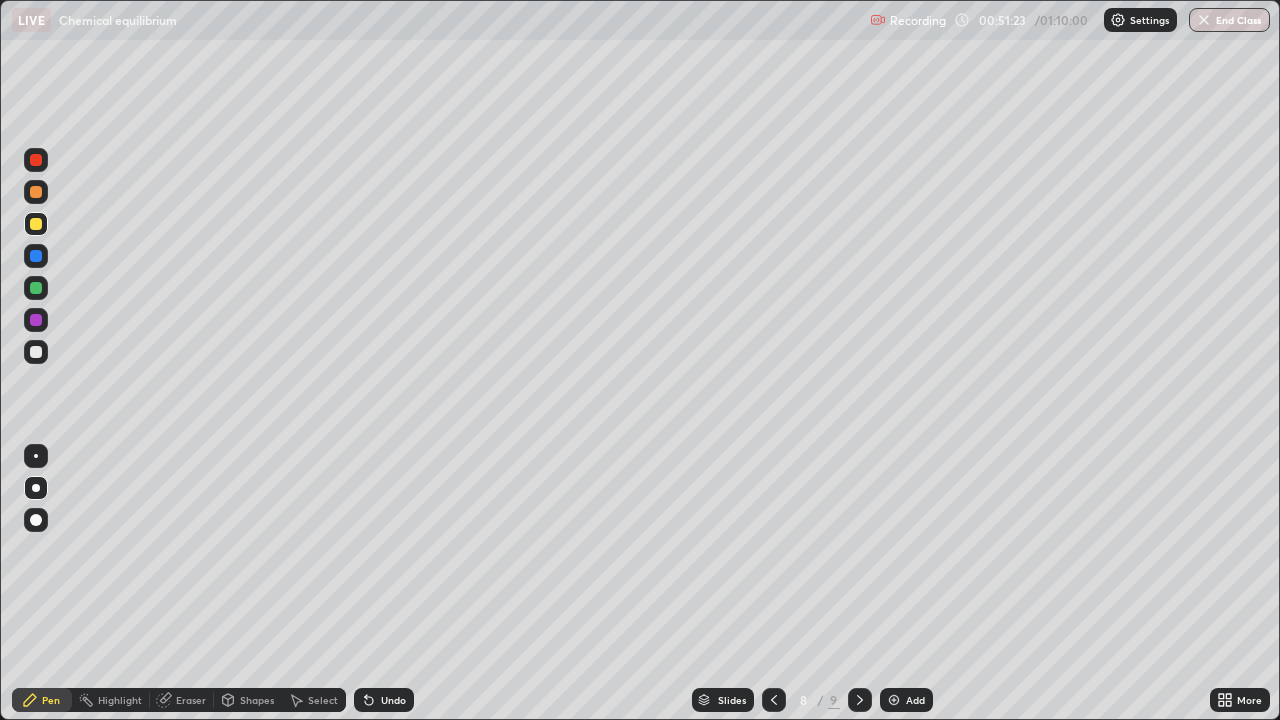 click 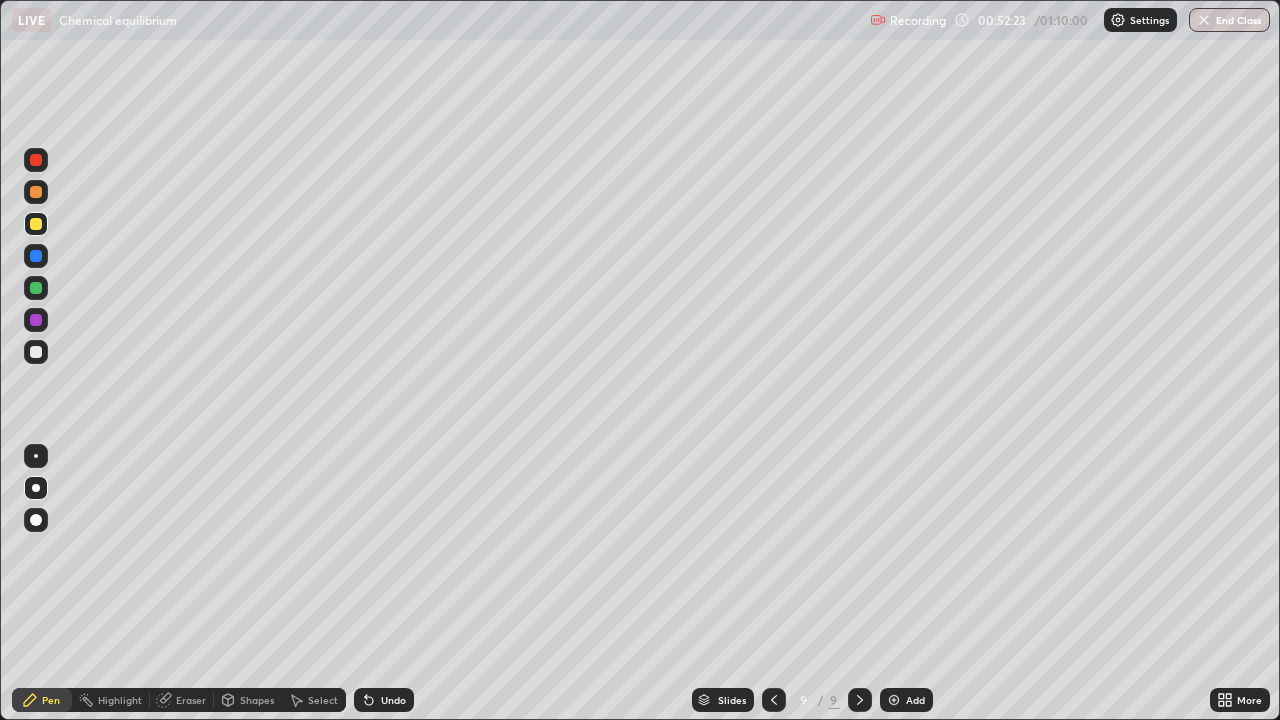click at bounding box center [36, 352] 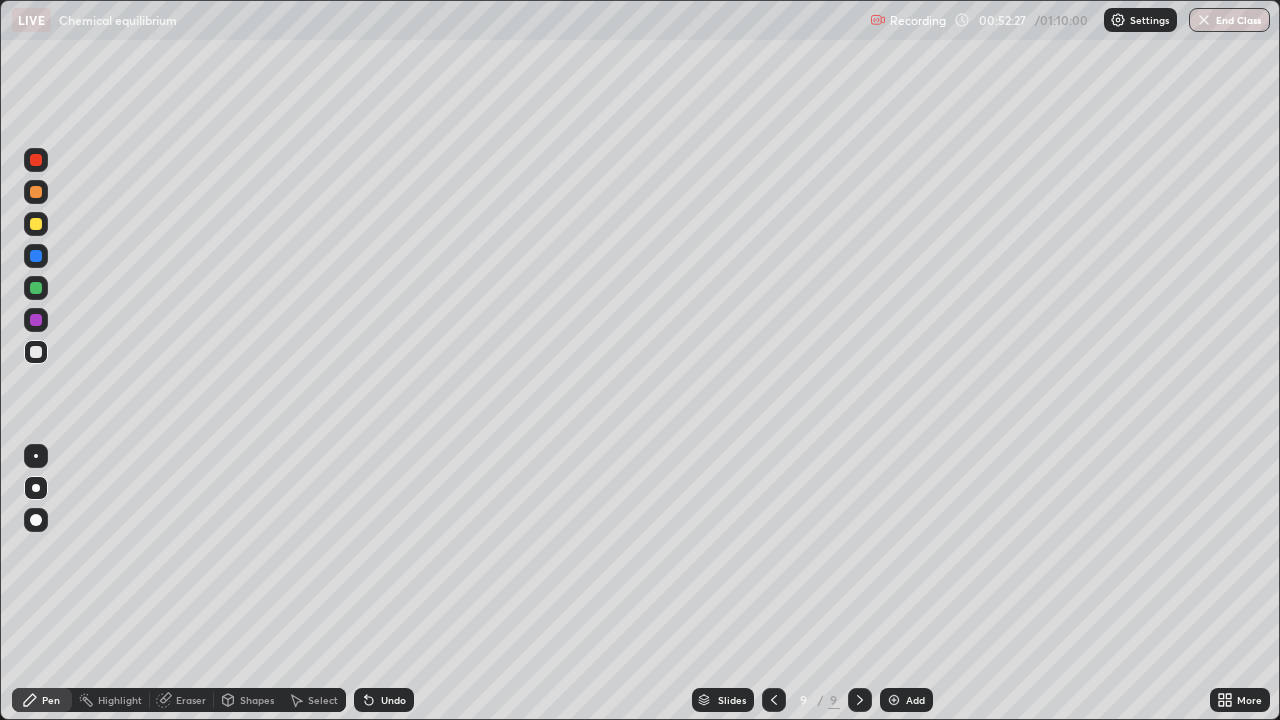 click on "Eraser" at bounding box center [191, 700] 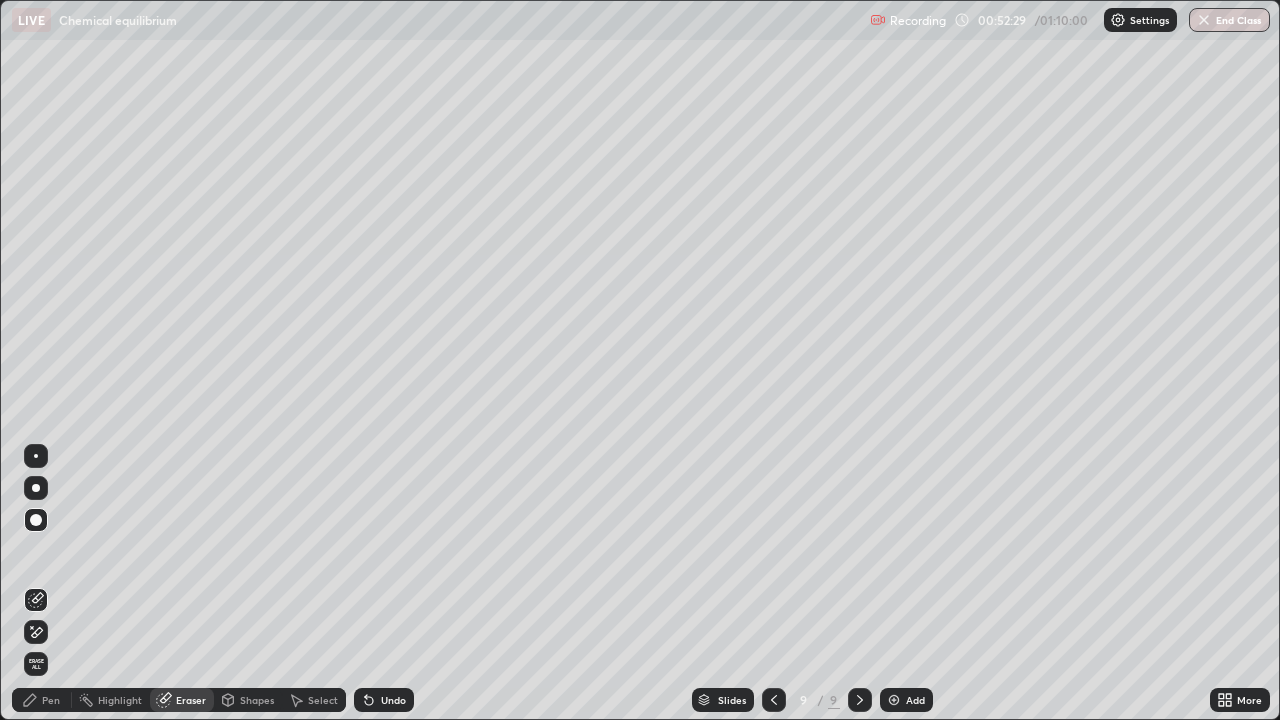 click on "Pen" at bounding box center (51, 700) 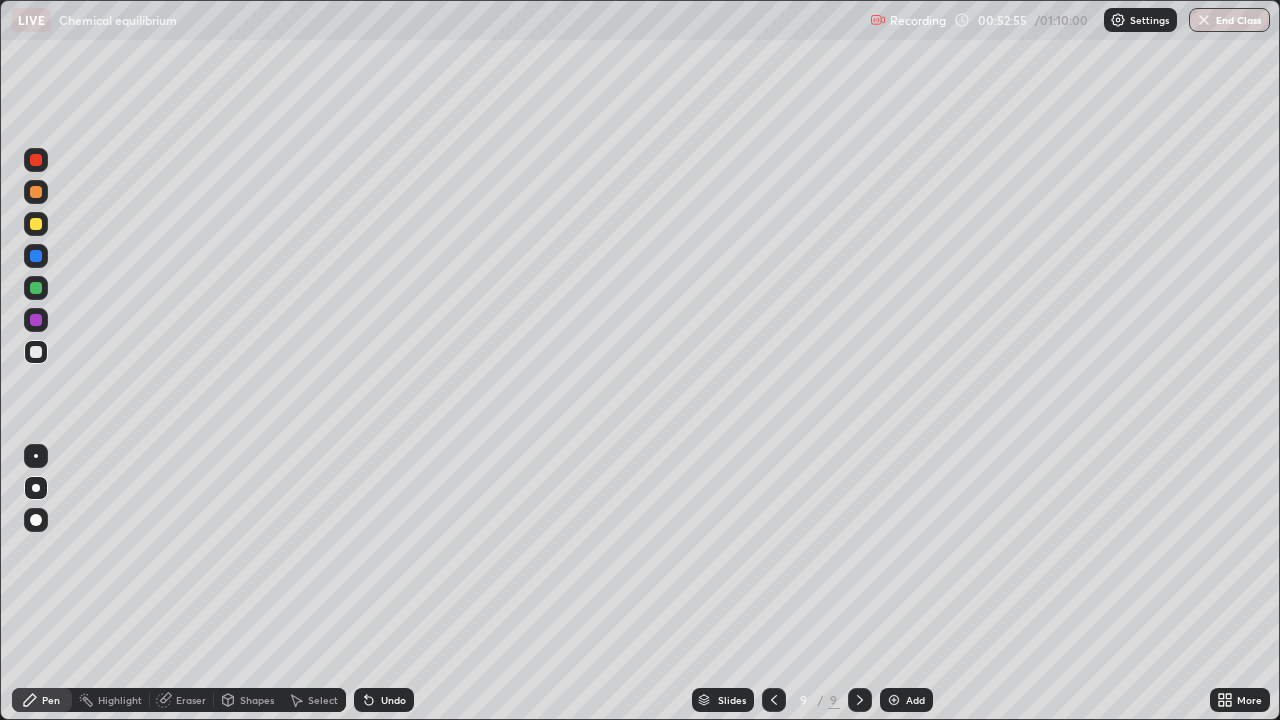 click on "Undo" at bounding box center [384, 700] 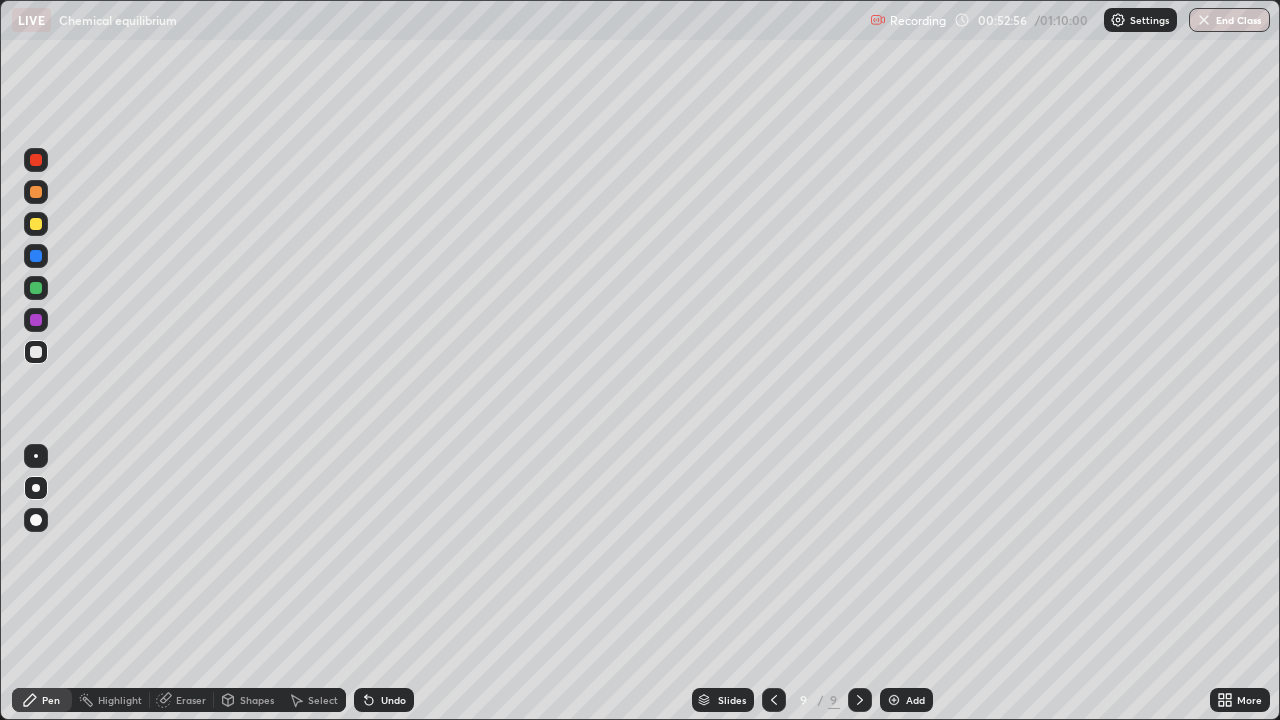 click 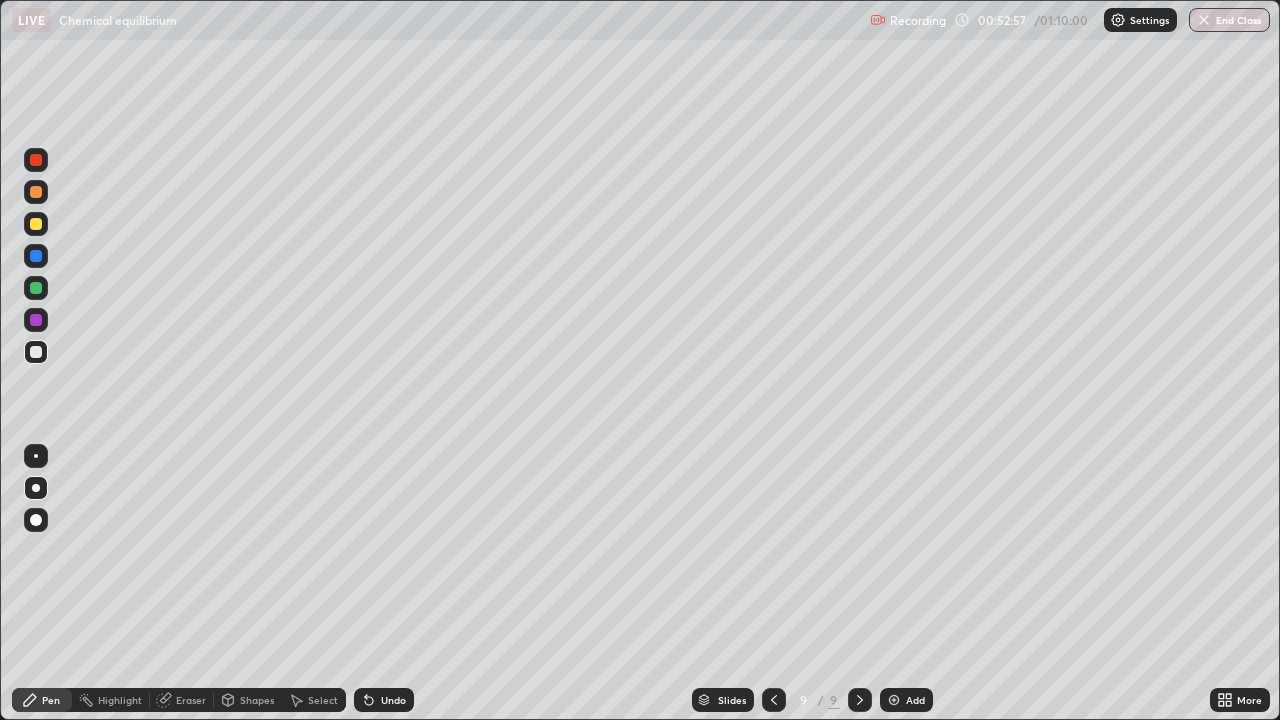 click on "Undo" at bounding box center (384, 700) 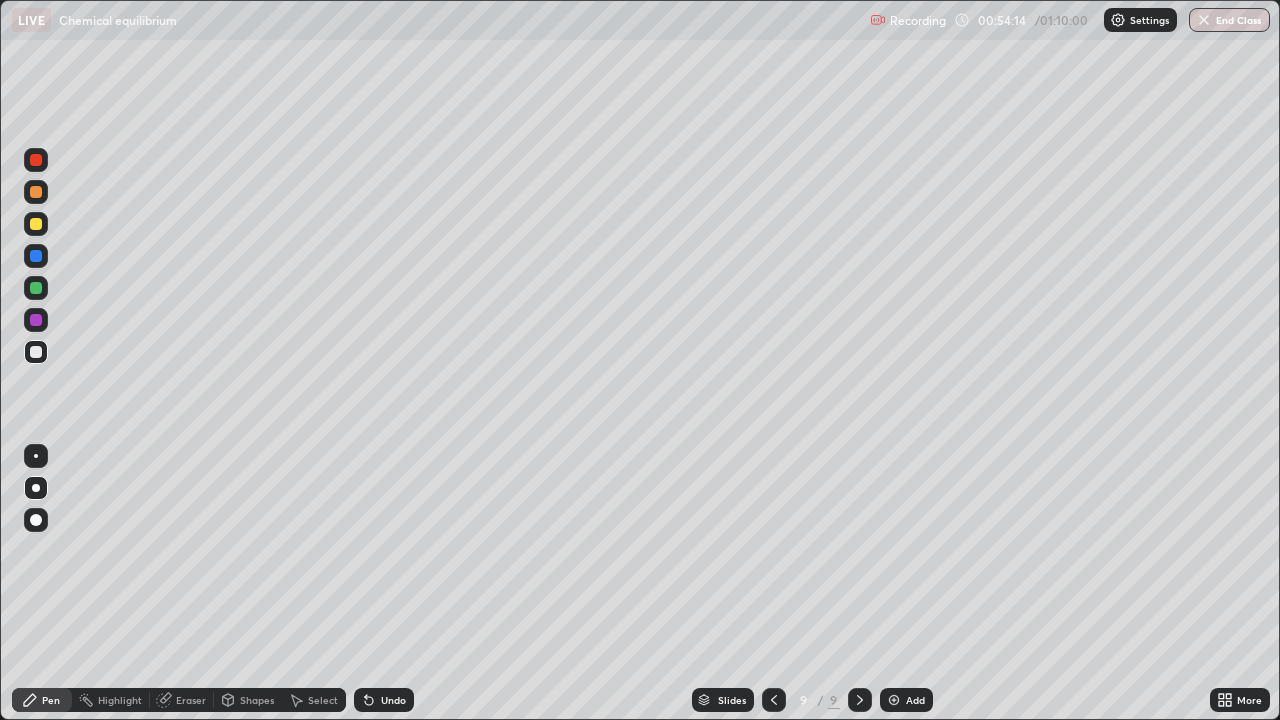 click on "Eraser" at bounding box center [182, 700] 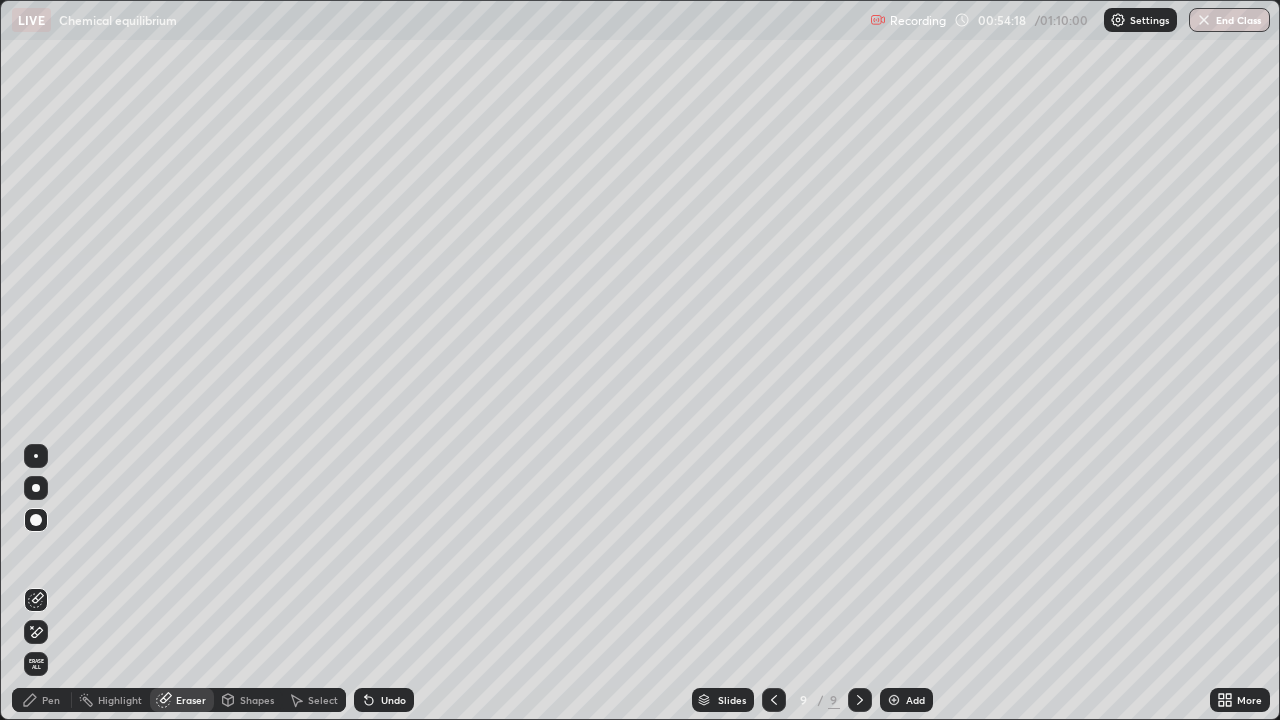 click 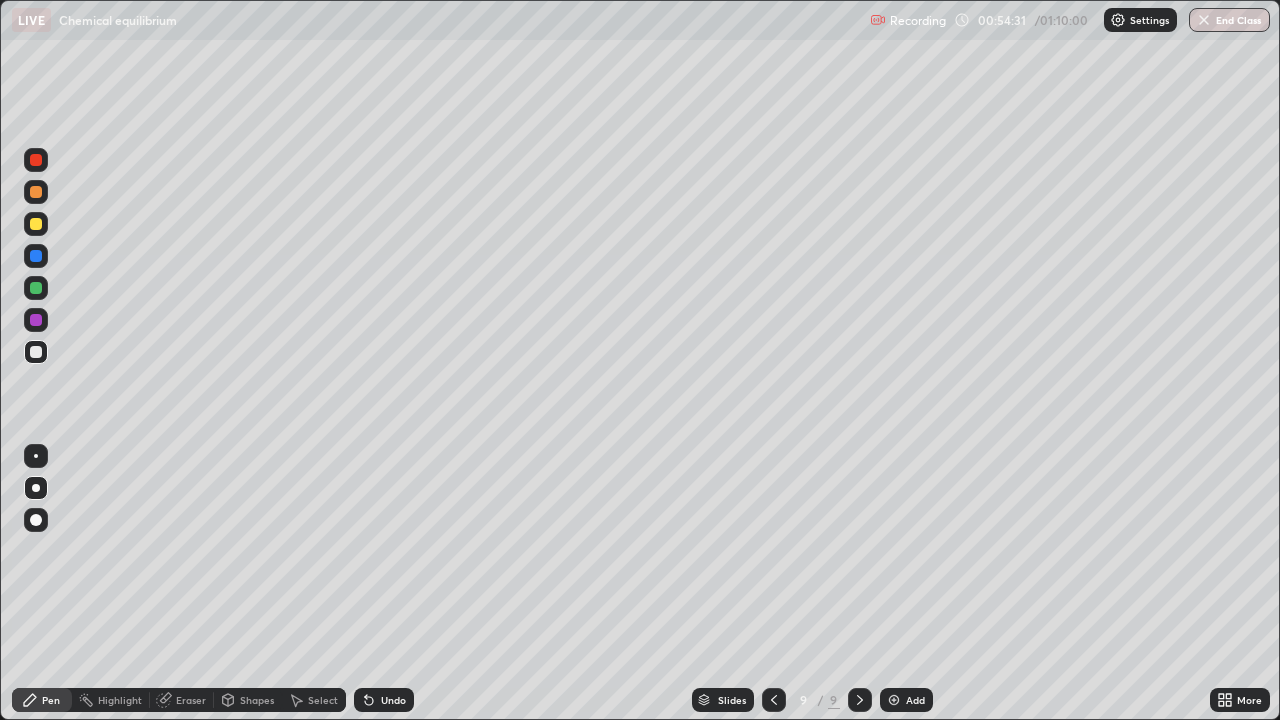 click on "Undo" at bounding box center (393, 700) 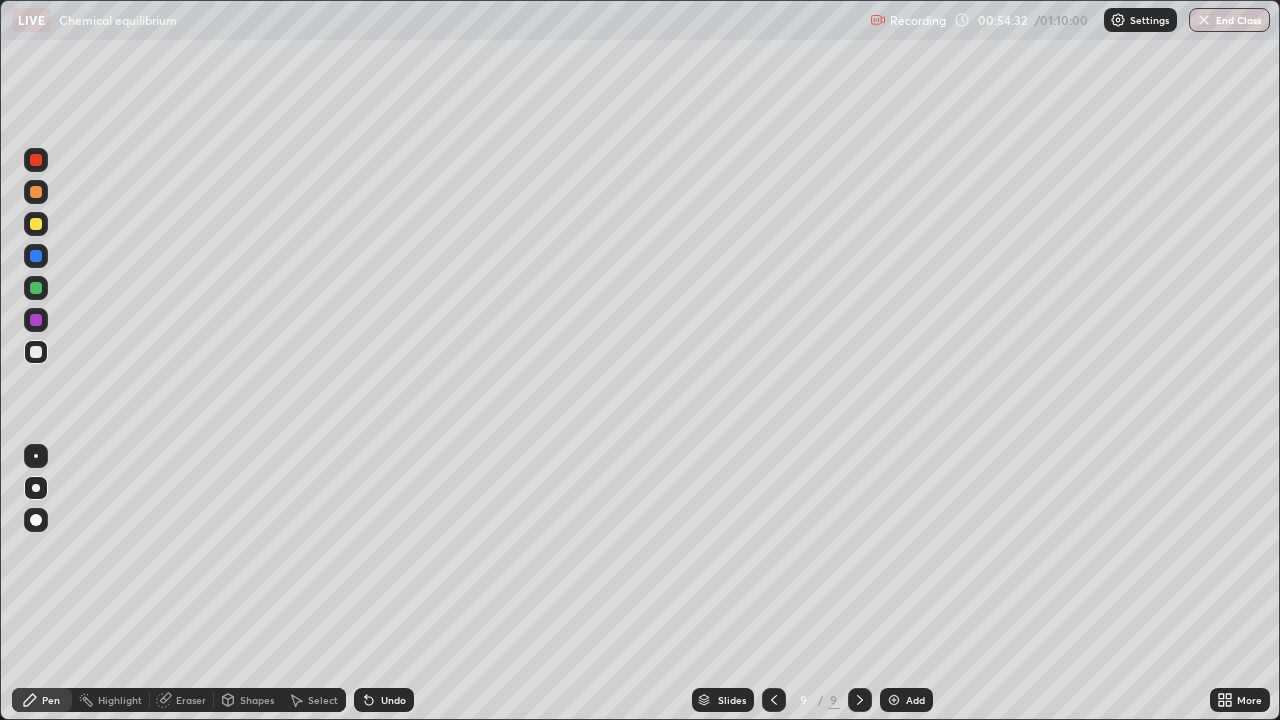 click on "Undo" at bounding box center (393, 700) 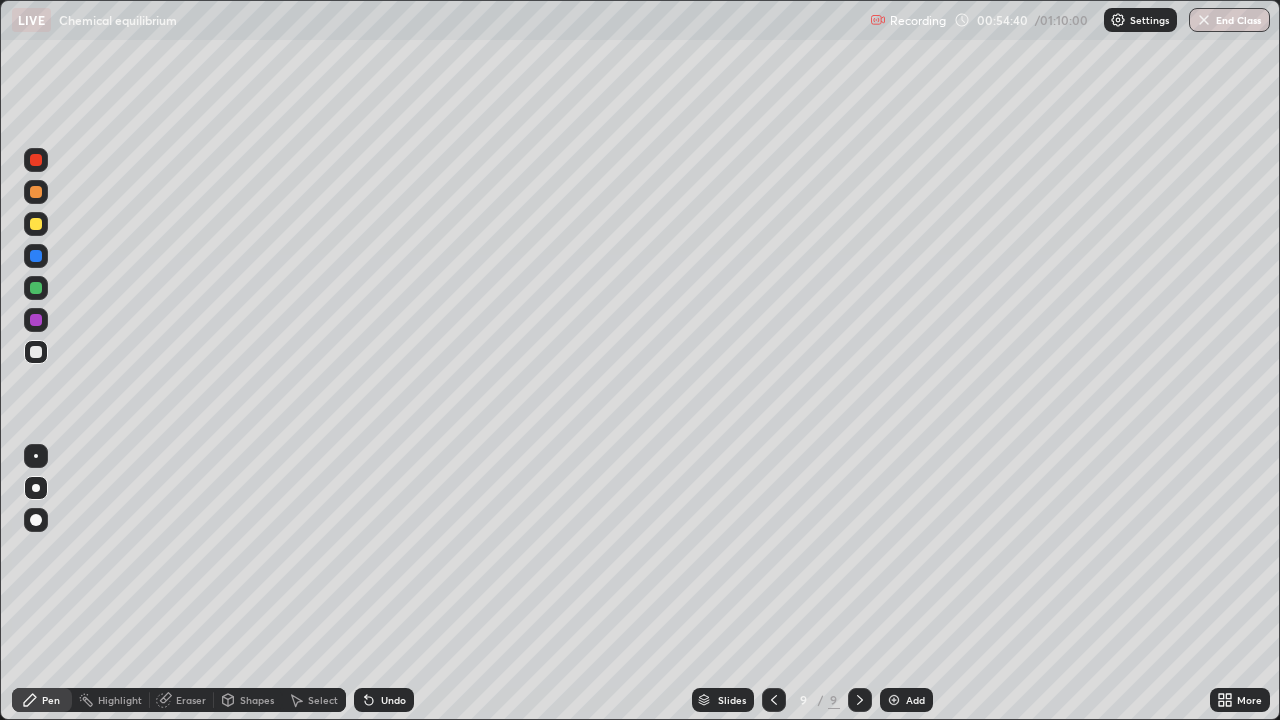 click at bounding box center [36, 288] 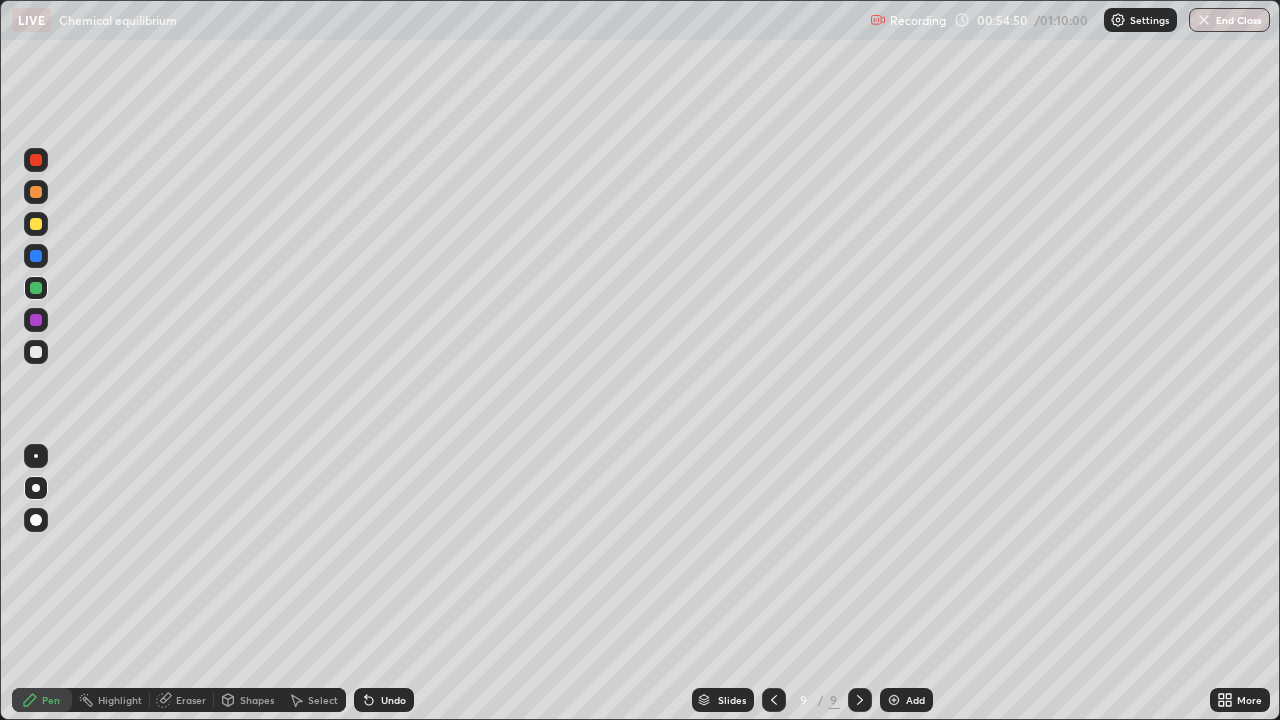click on "Undo" at bounding box center [393, 700] 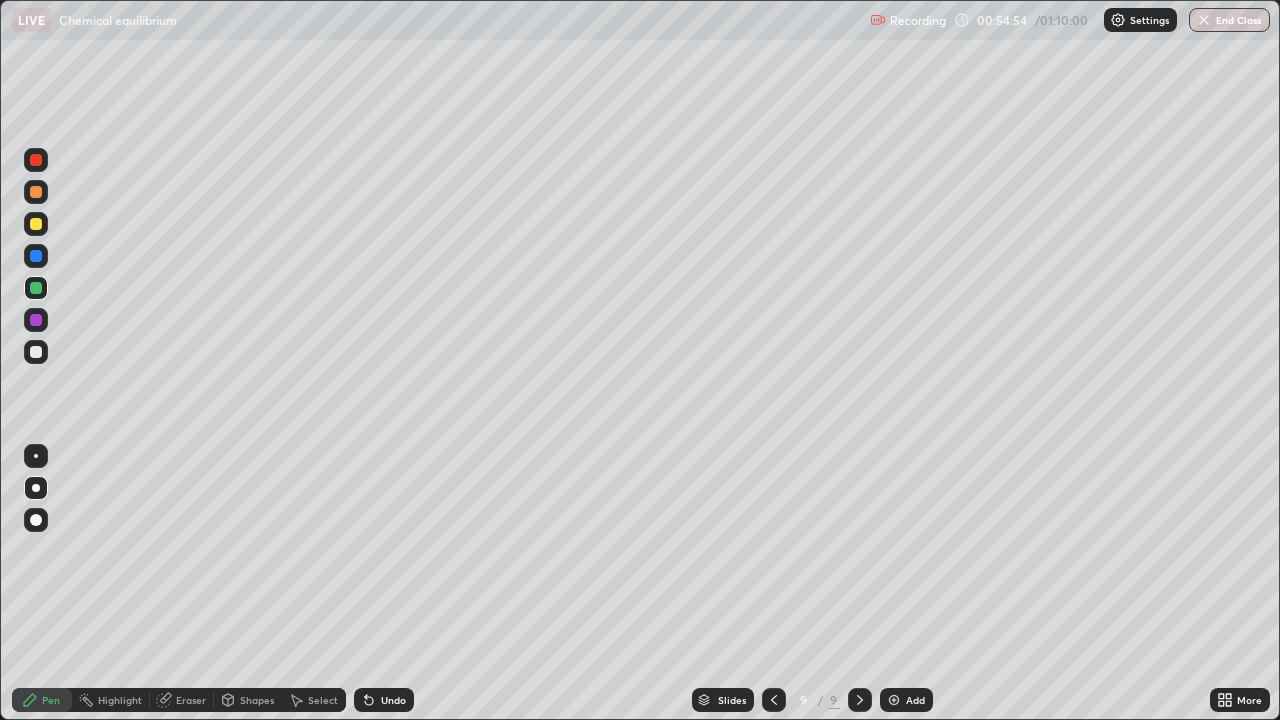 click on "Undo" at bounding box center [393, 700] 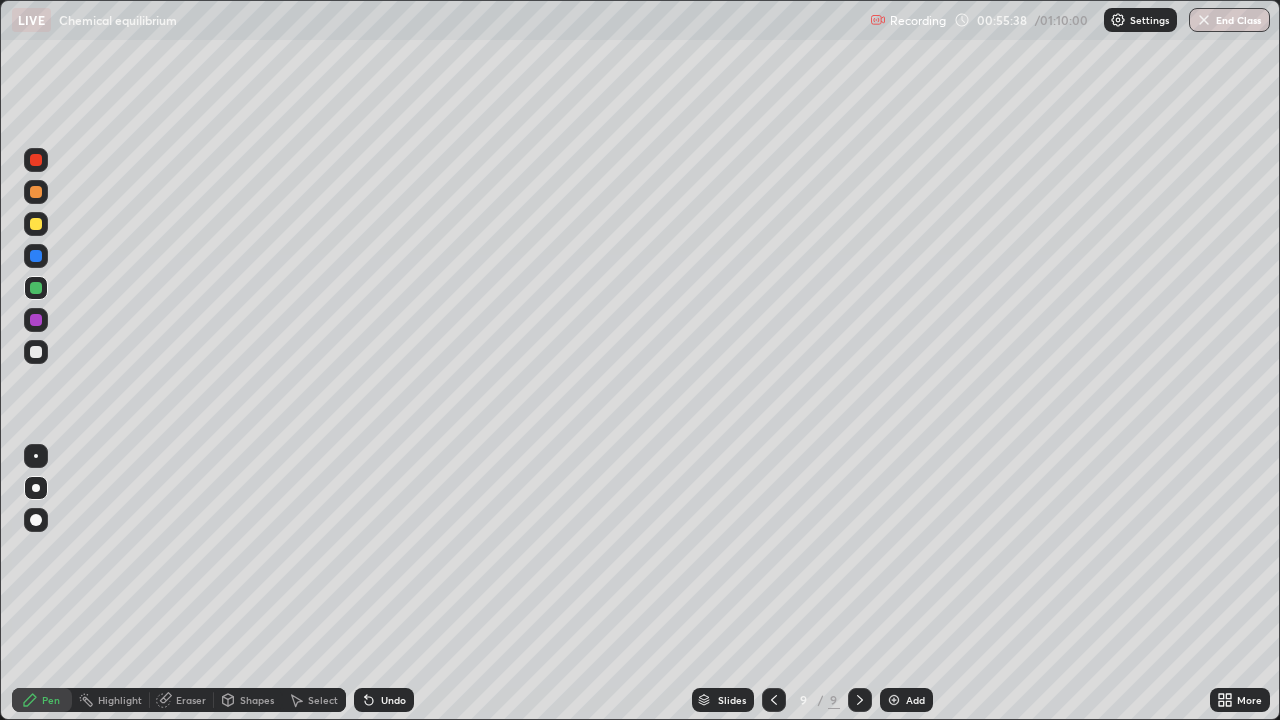 click on "Undo" at bounding box center [384, 700] 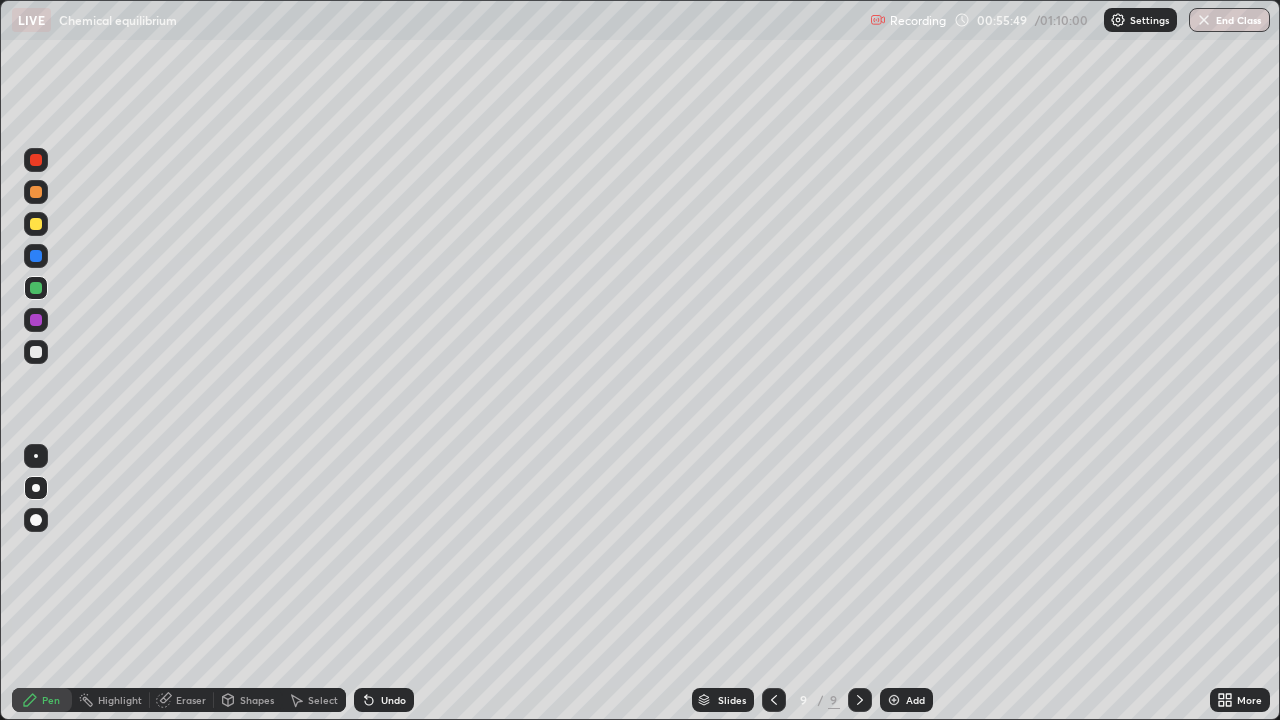click on "Undo" at bounding box center (393, 700) 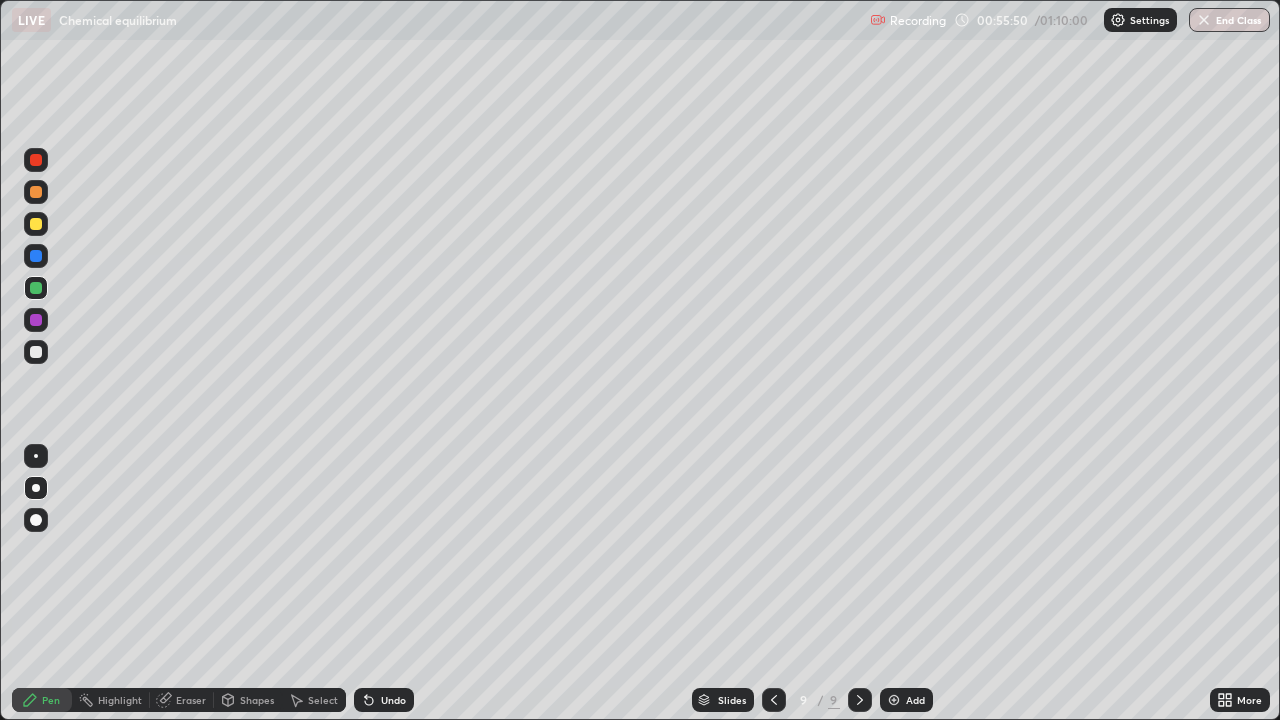 click on "Undo" at bounding box center [384, 700] 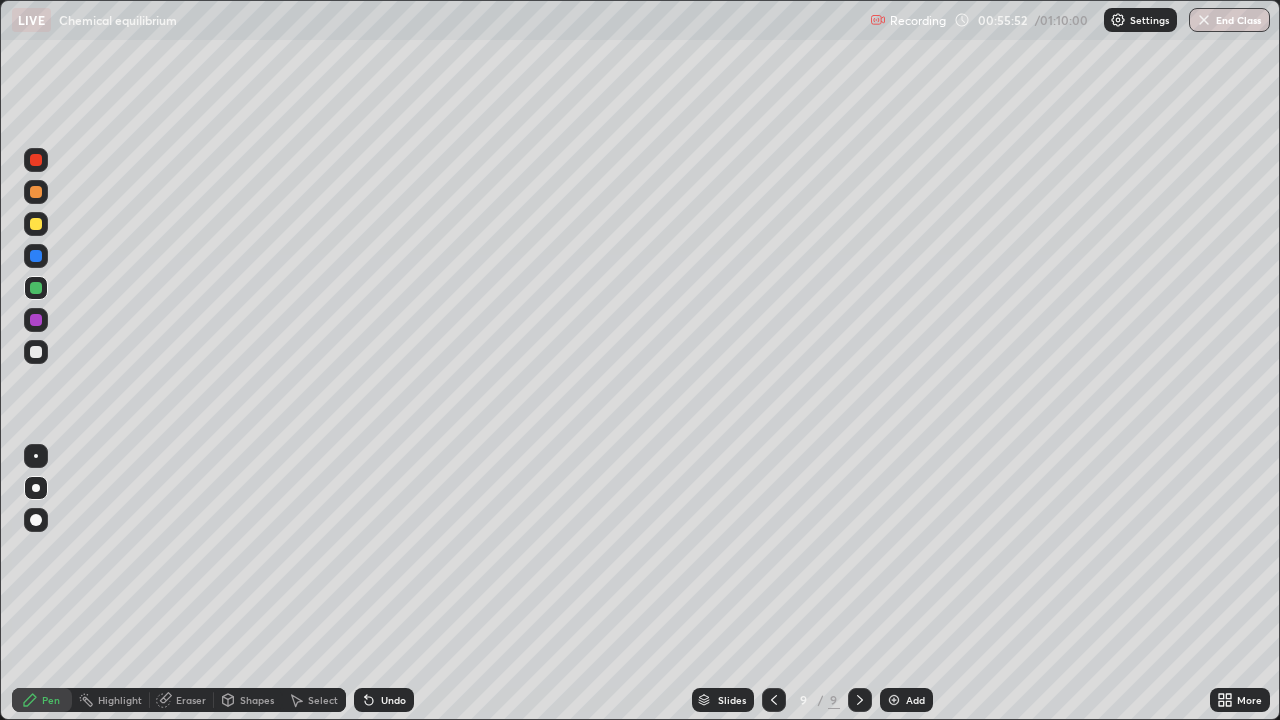 click on "Undo" at bounding box center (384, 700) 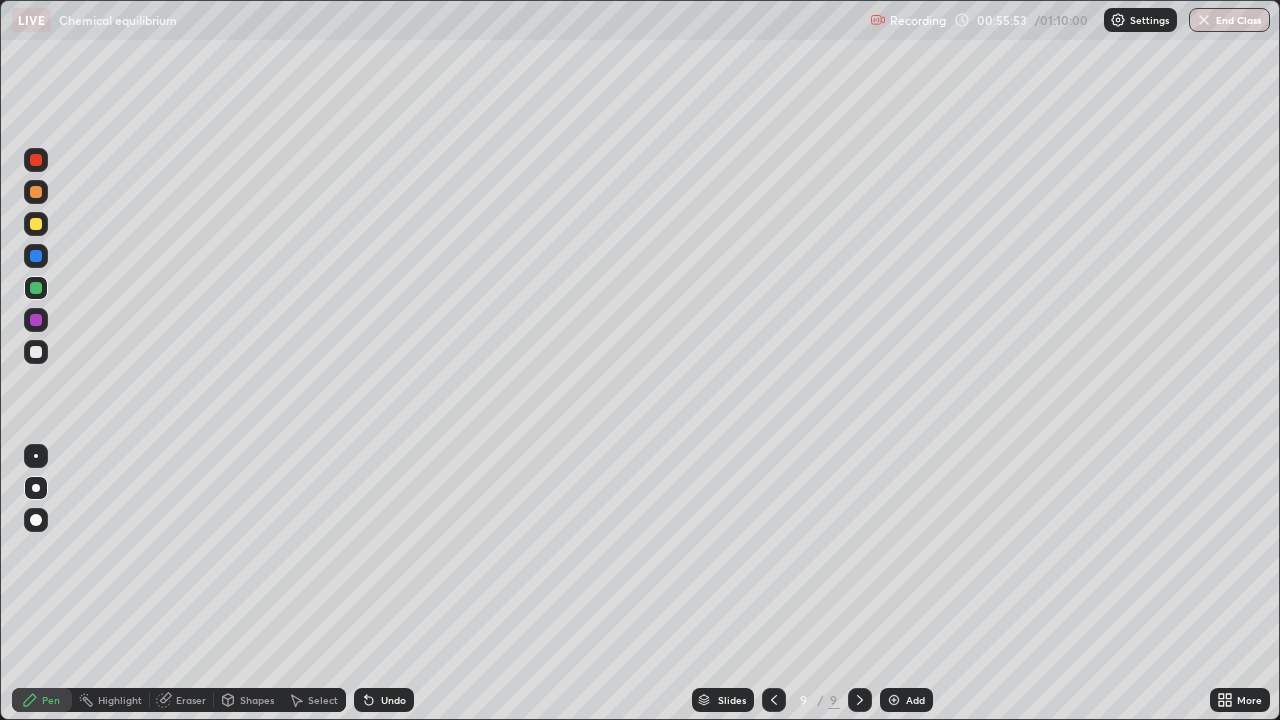 click on "Undo" at bounding box center [393, 700] 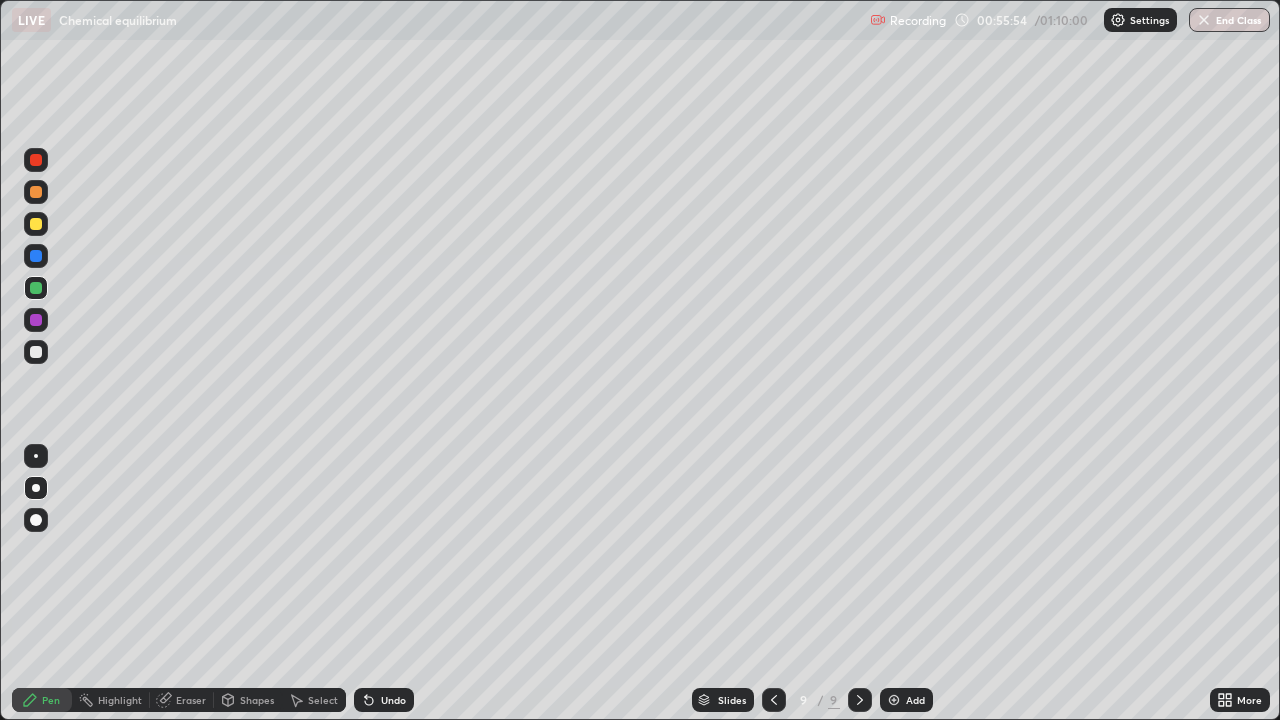 click on "Eraser" at bounding box center (191, 700) 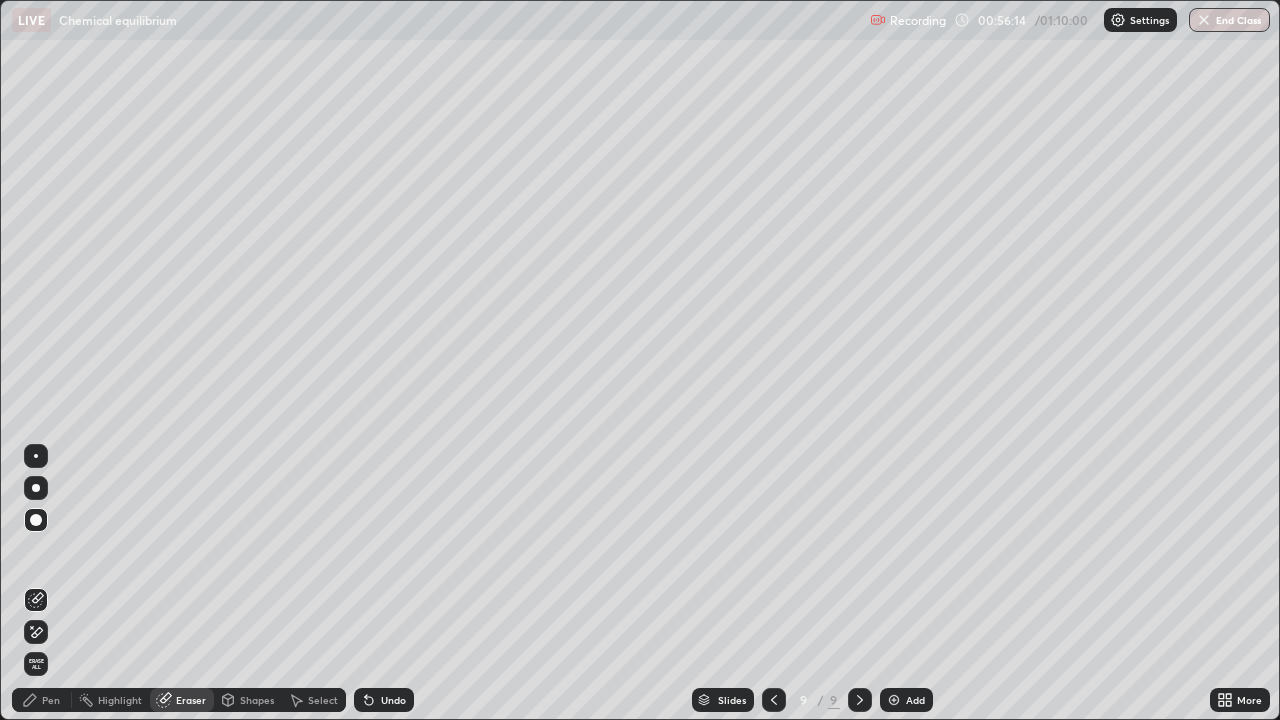 click on "Pen" at bounding box center (51, 700) 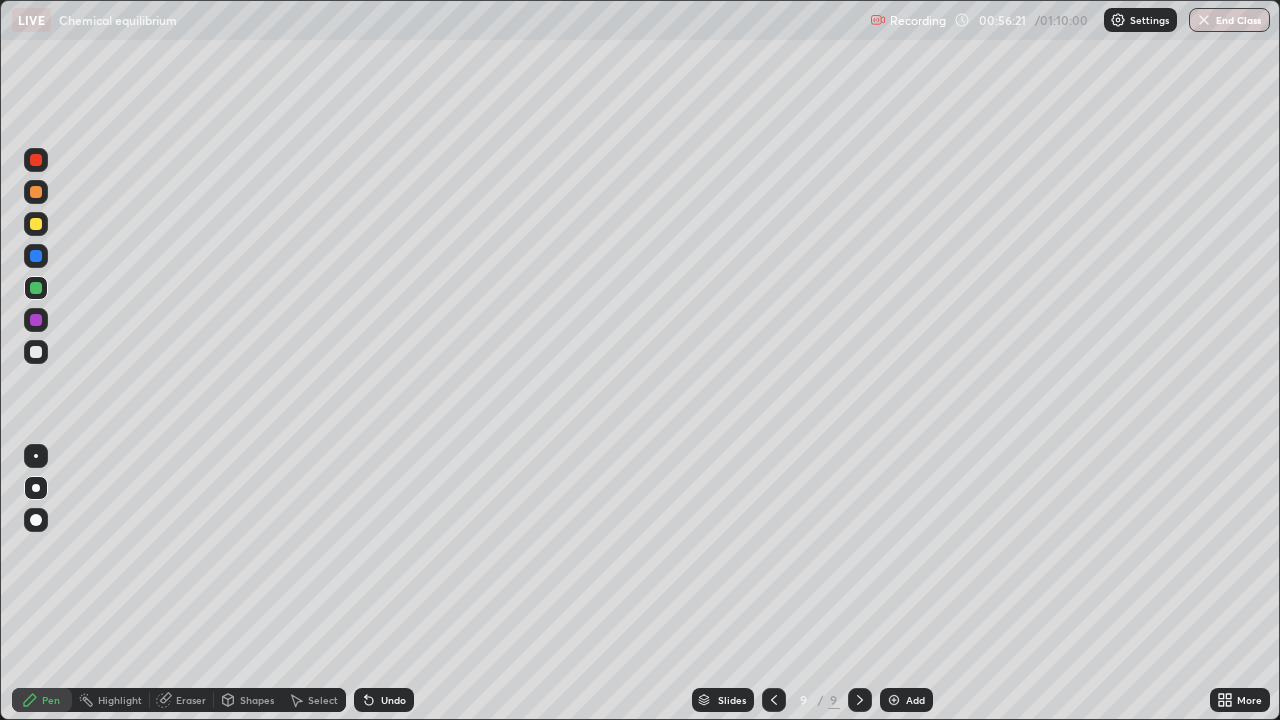 click on "Eraser" at bounding box center (191, 700) 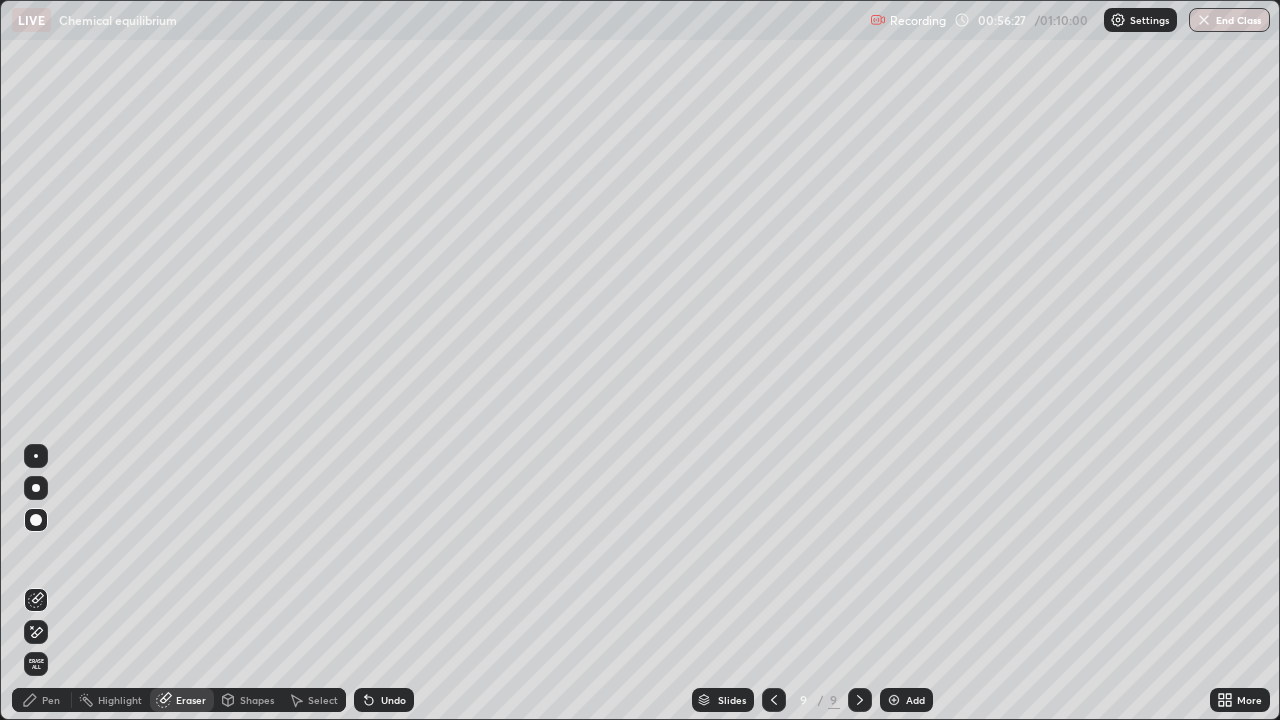 click on "Pen" at bounding box center [51, 700] 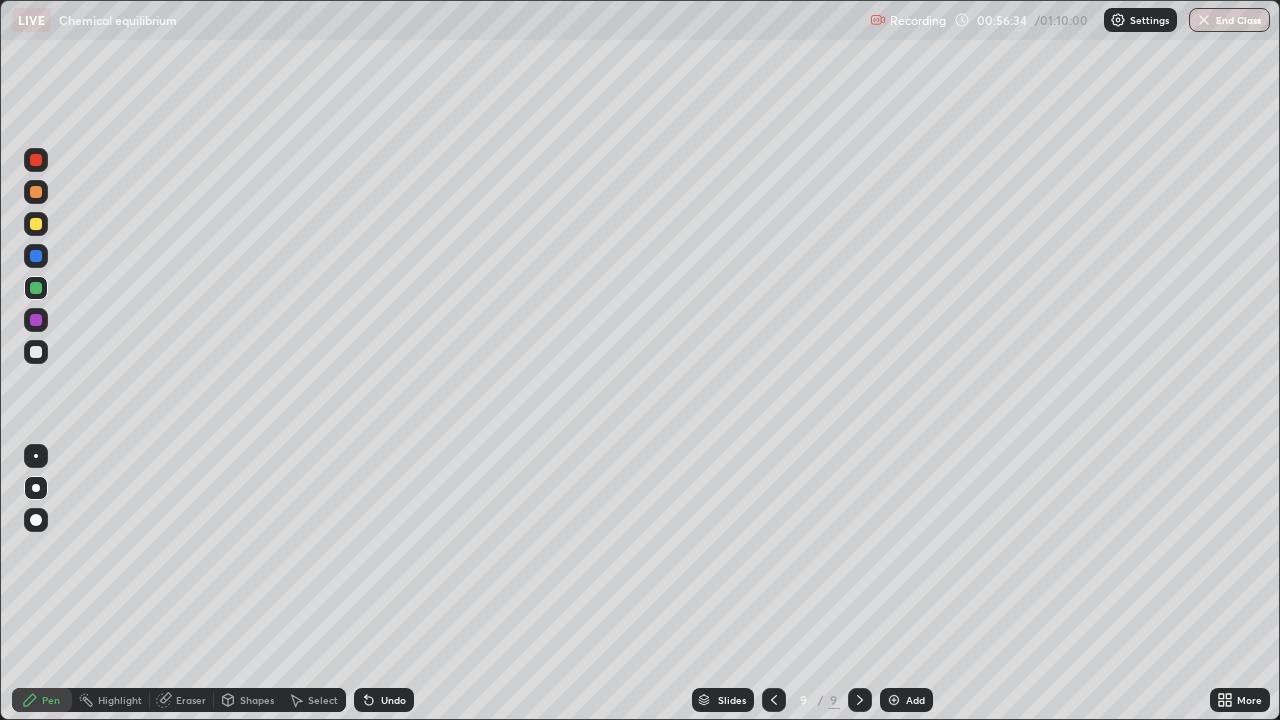 click on "Eraser" at bounding box center (191, 700) 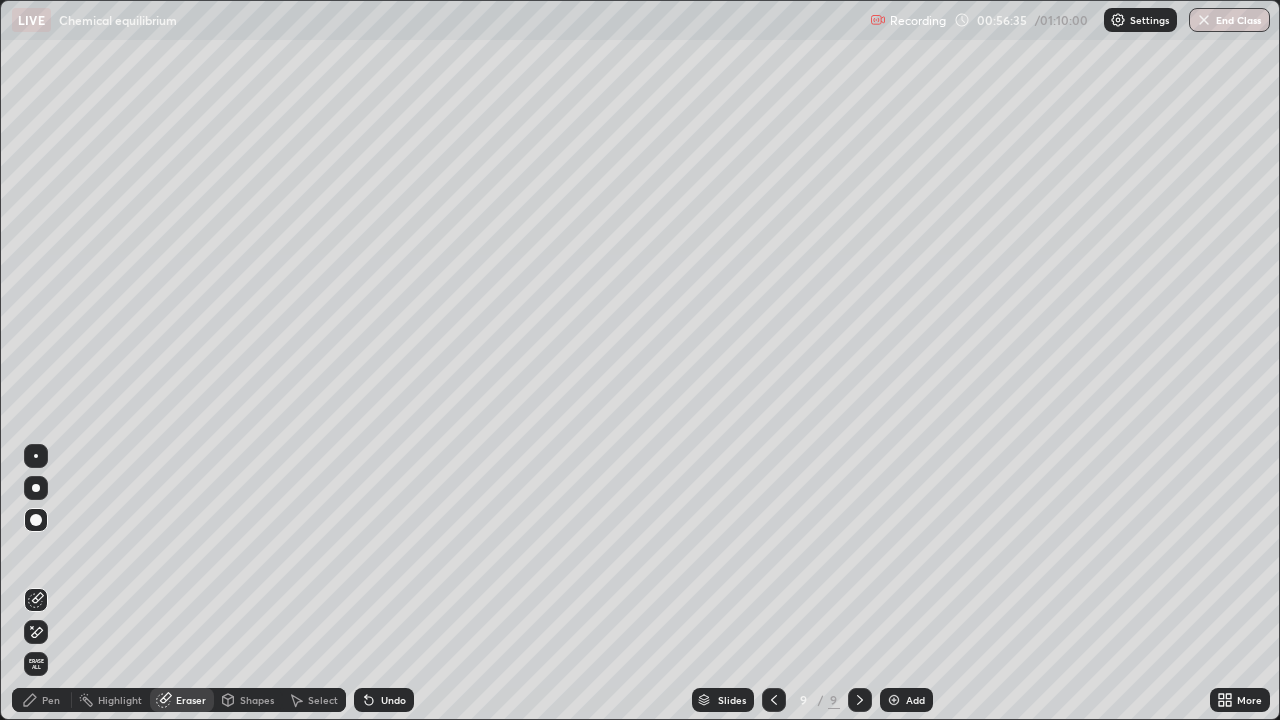 click on "Pen" at bounding box center [42, 700] 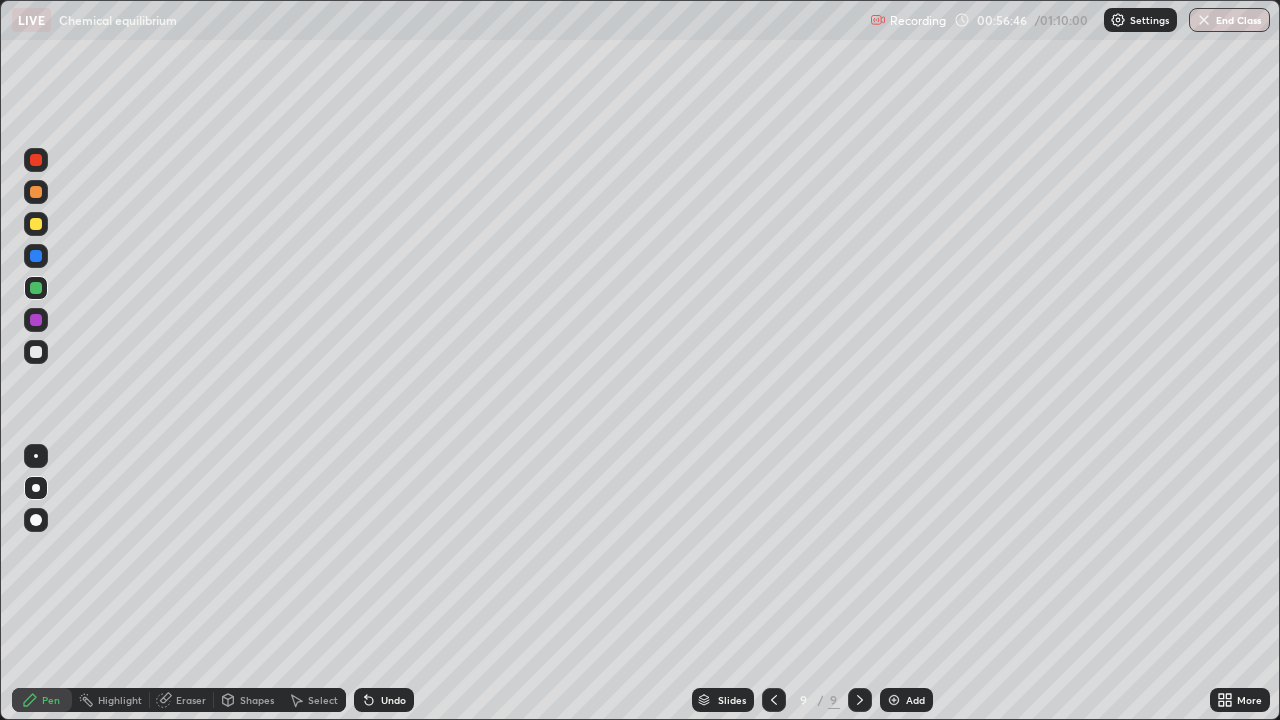click on "Eraser" at bounding box center [191, 700] 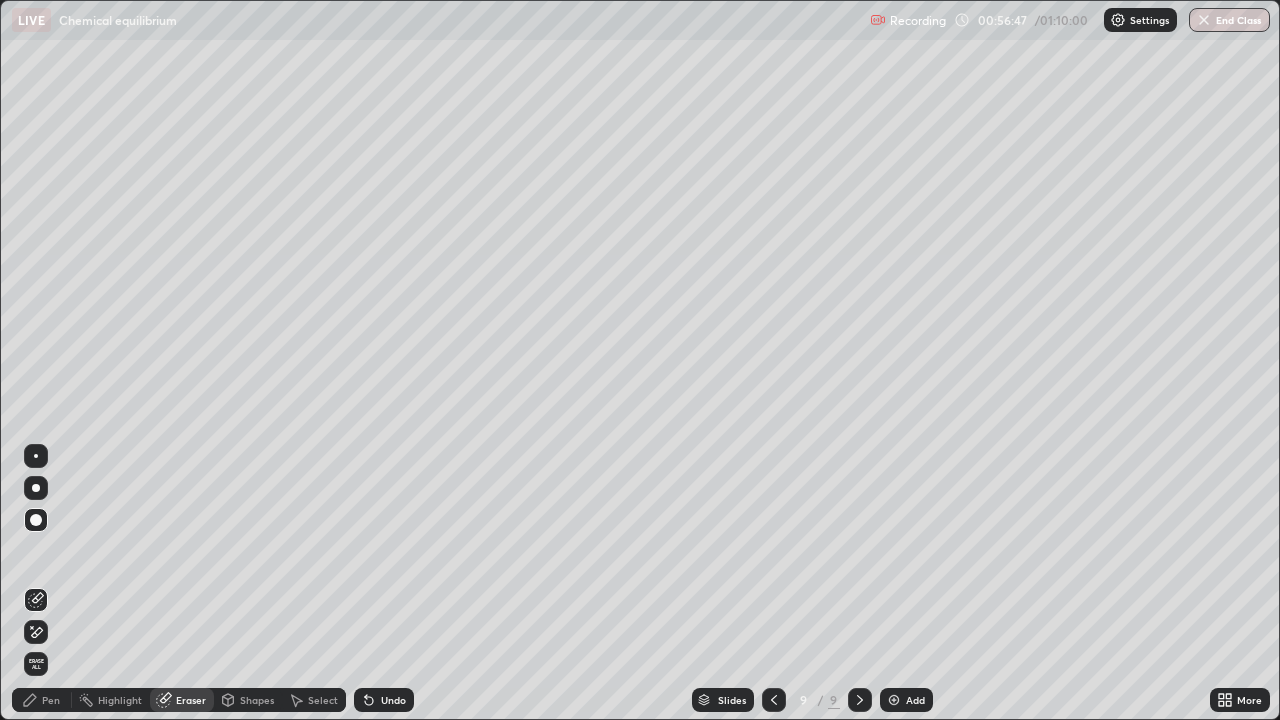 click on "Pen" at bounding box center (42, 700) 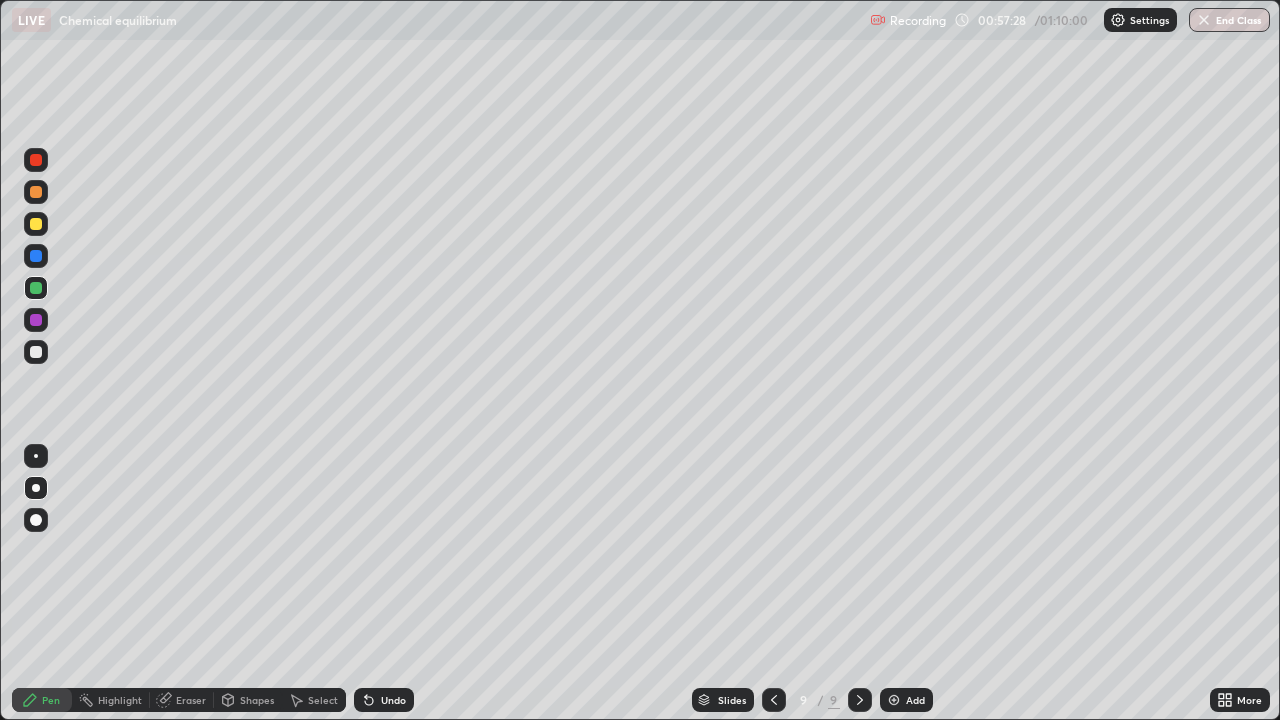 click on "Eraser" at bounding box center (191, 700) 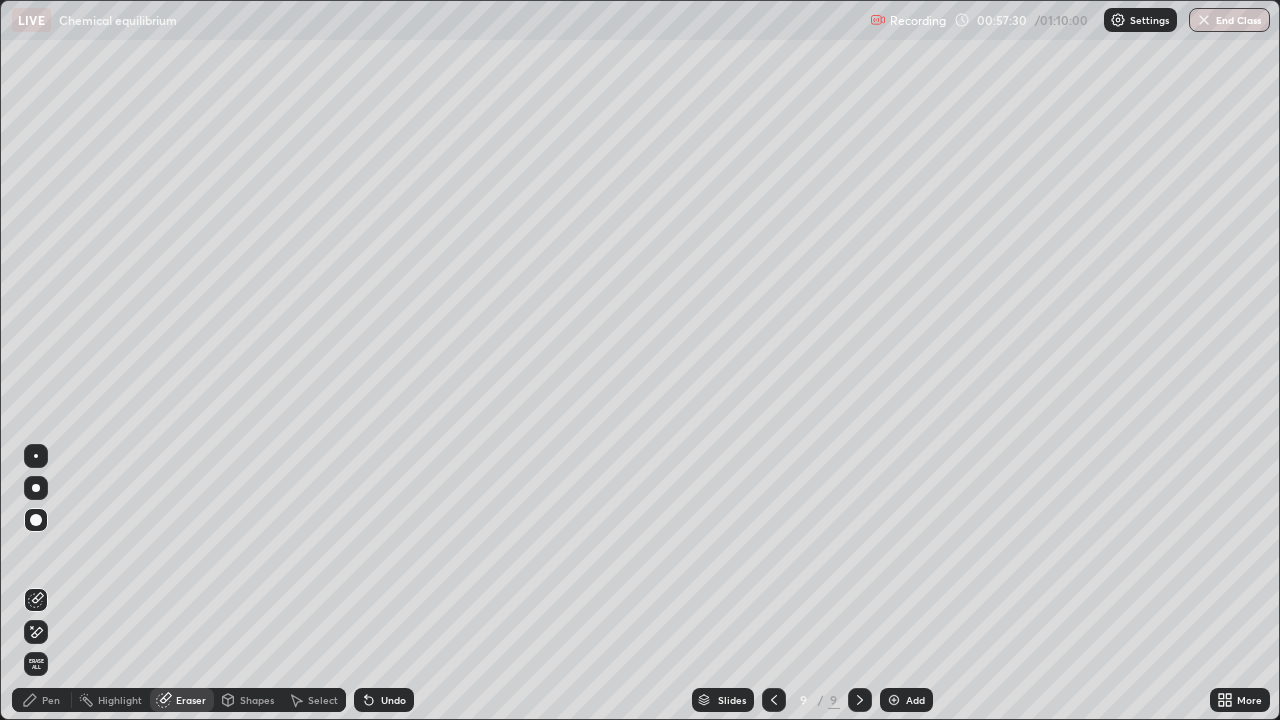 click on "Pen" at bounding box center (51, 700) 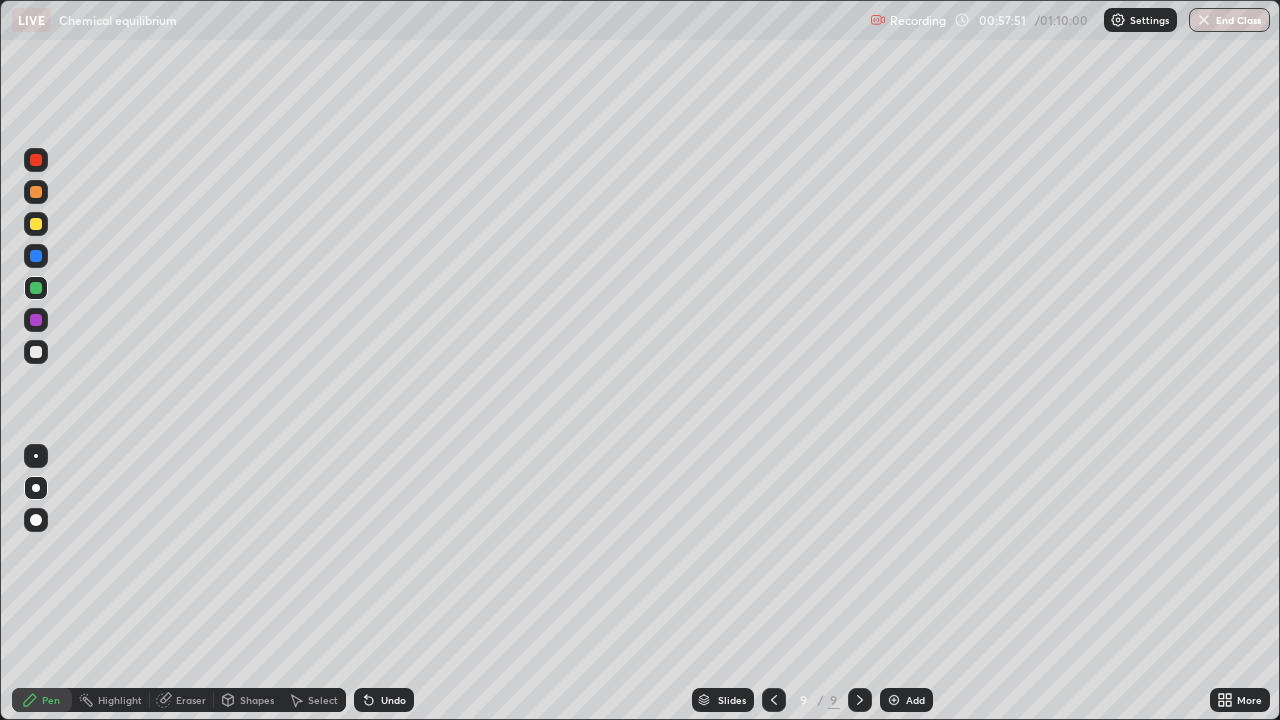 click on "Eraser" at bounding box center [191, 700] 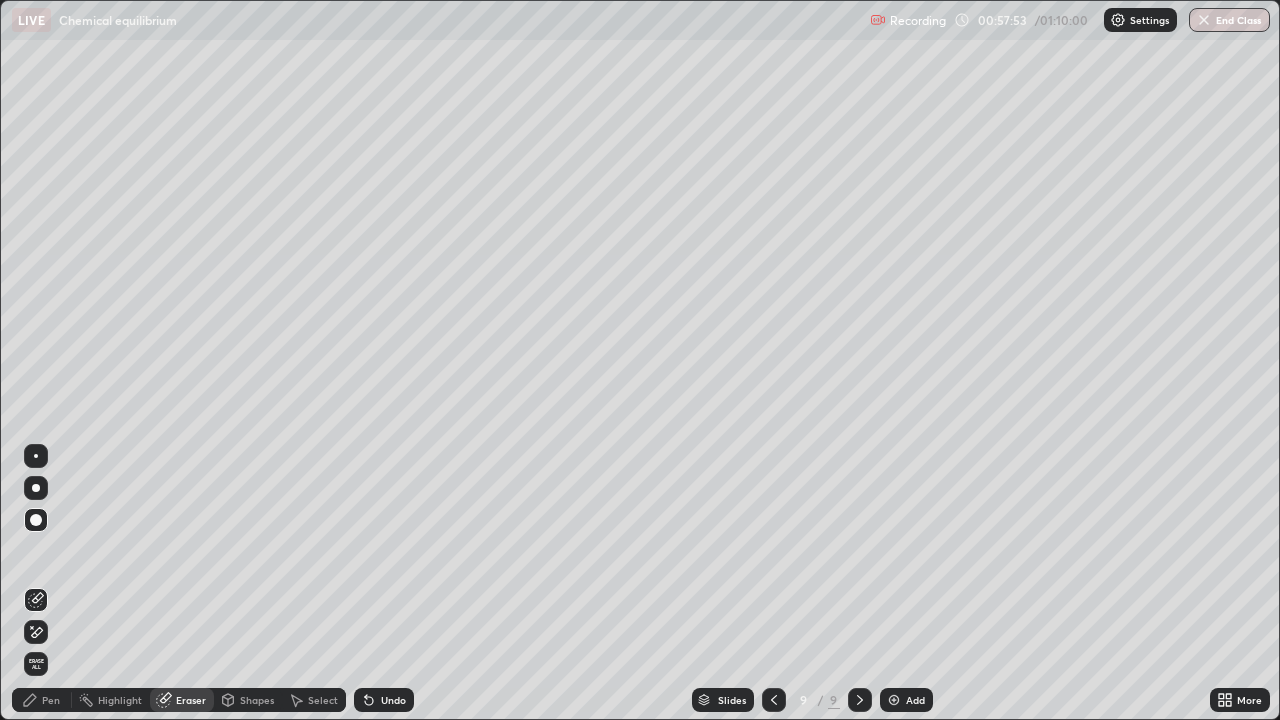 click on "Pen" at bounding box center (42, 700) 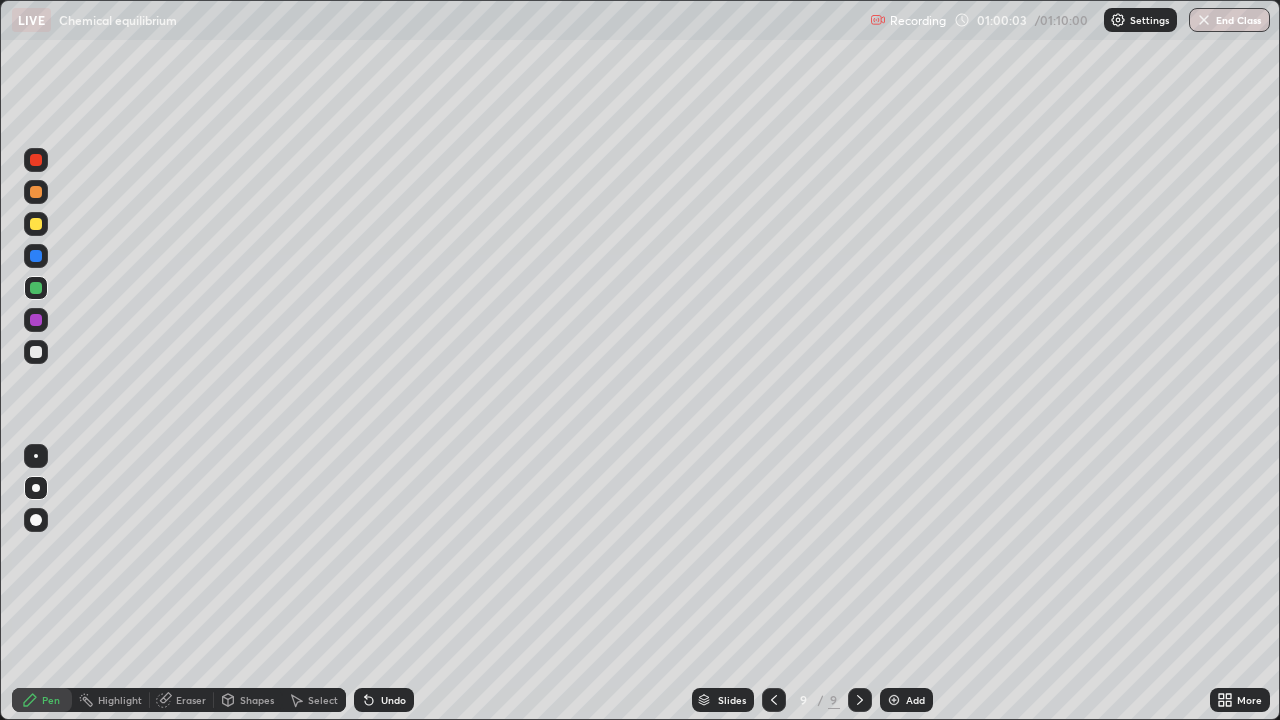 click at bounding box center (894, 700) 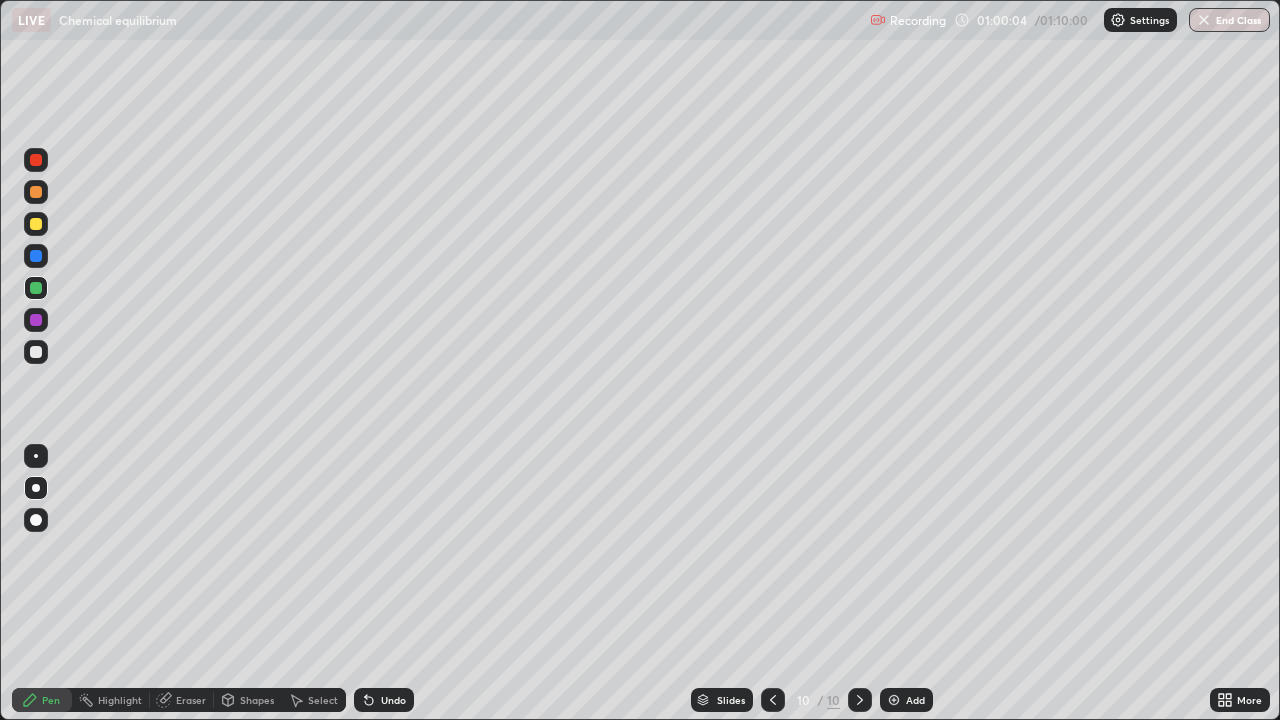 click at bounding box center (36, 224) 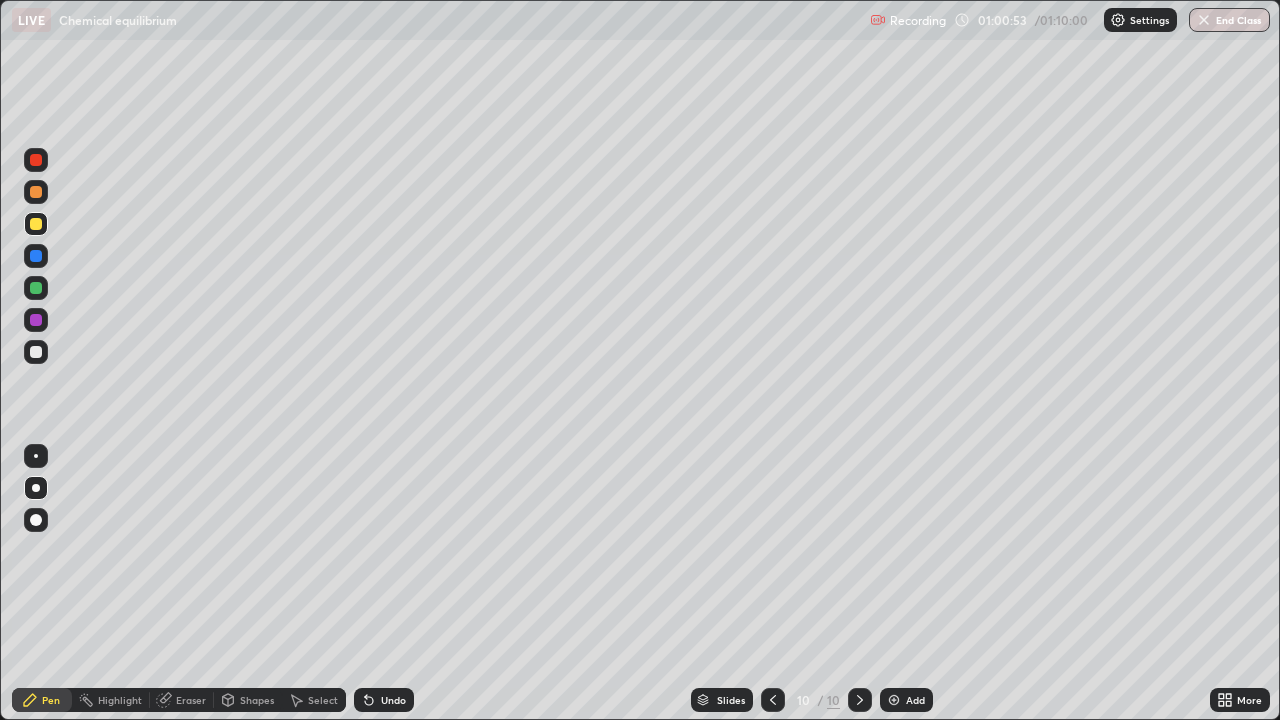 click at bounding box center [36, 160] 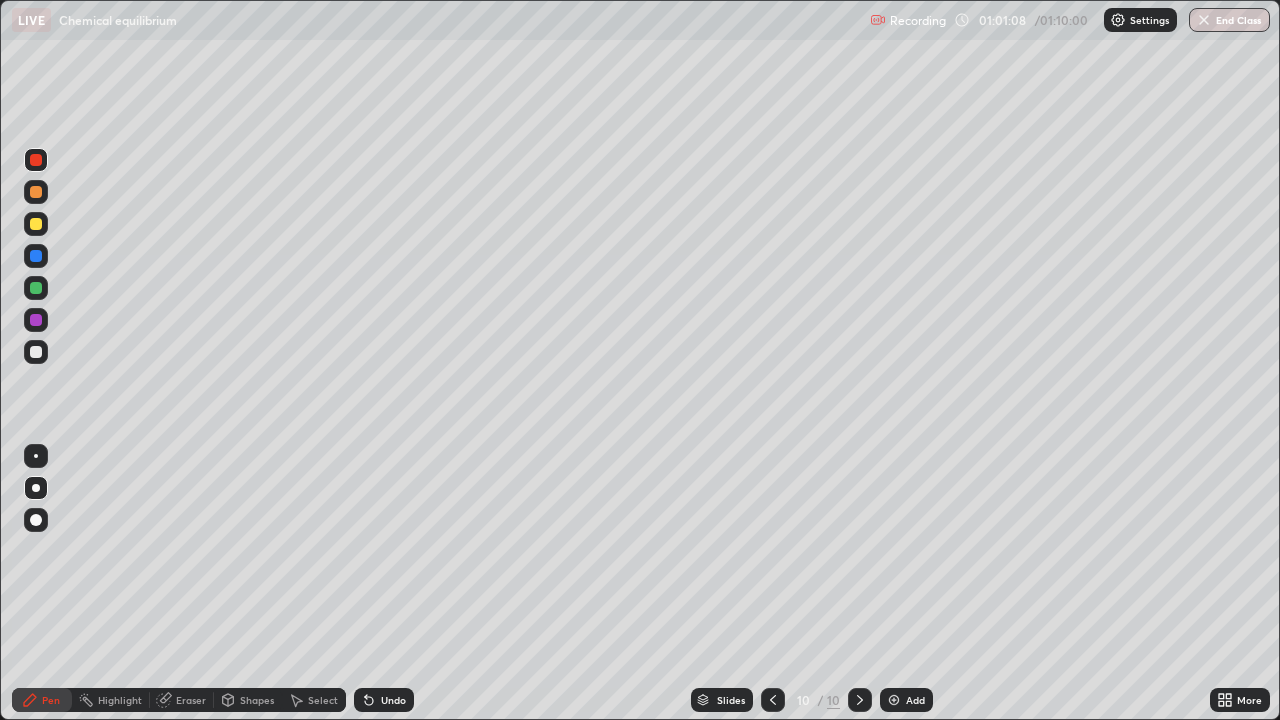 click at bounding box center [36, 352] 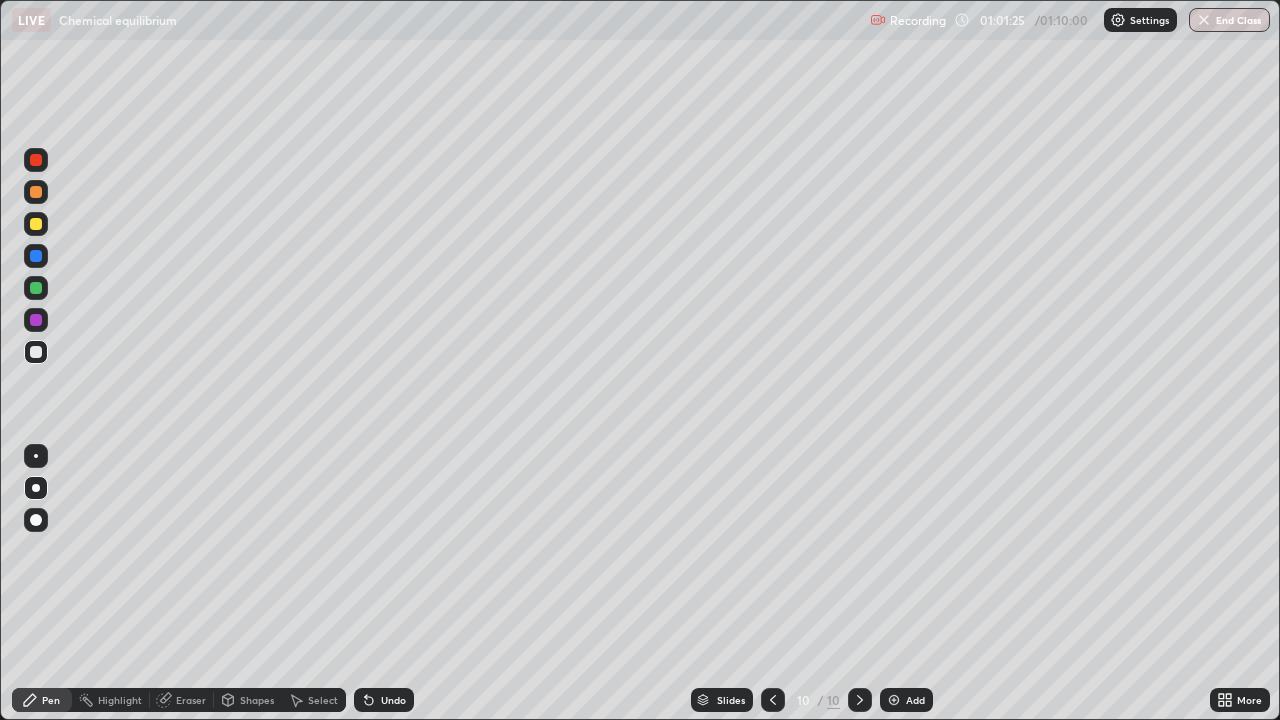 click 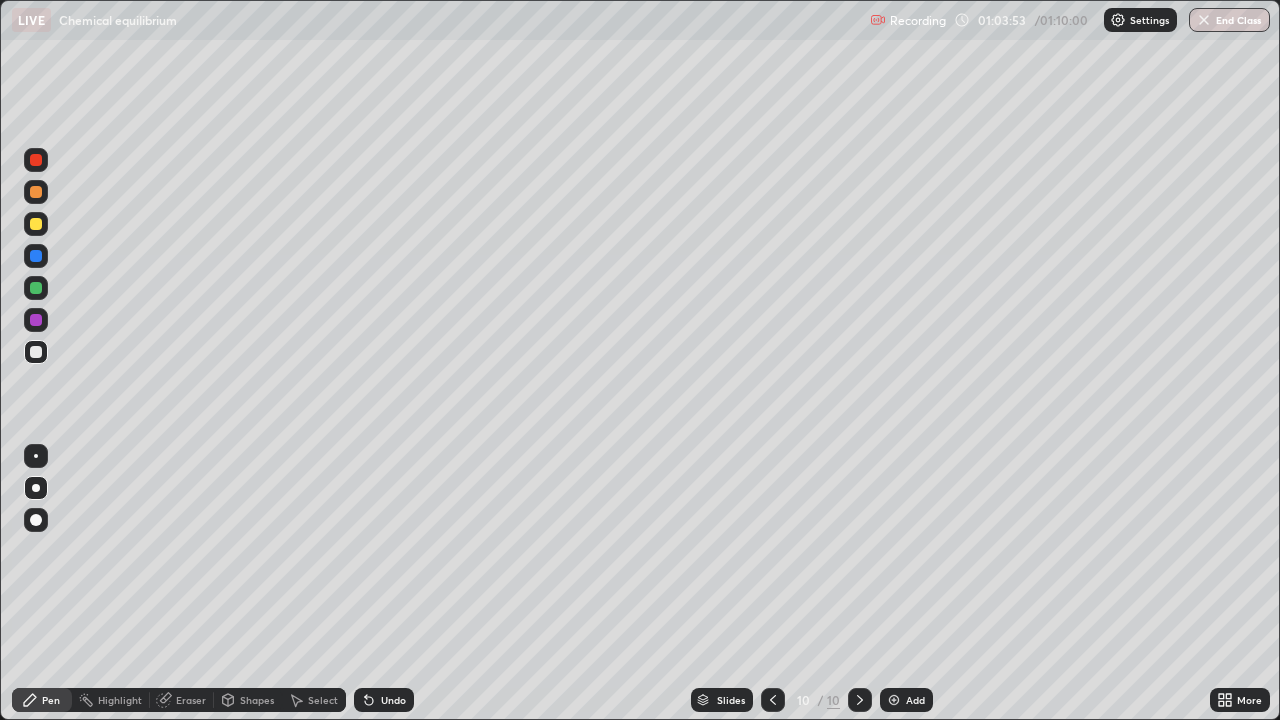 click on "Add" at bounding box center [906, 700] 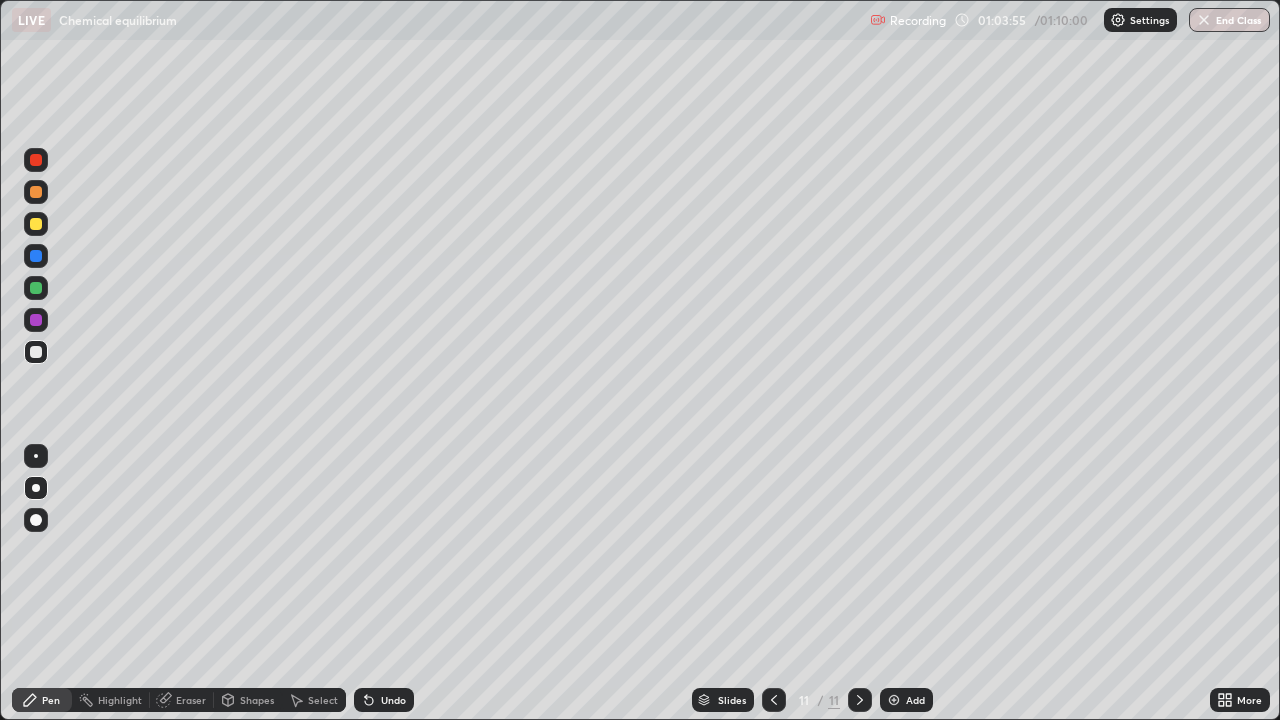 click at bounding box center (36, 224) 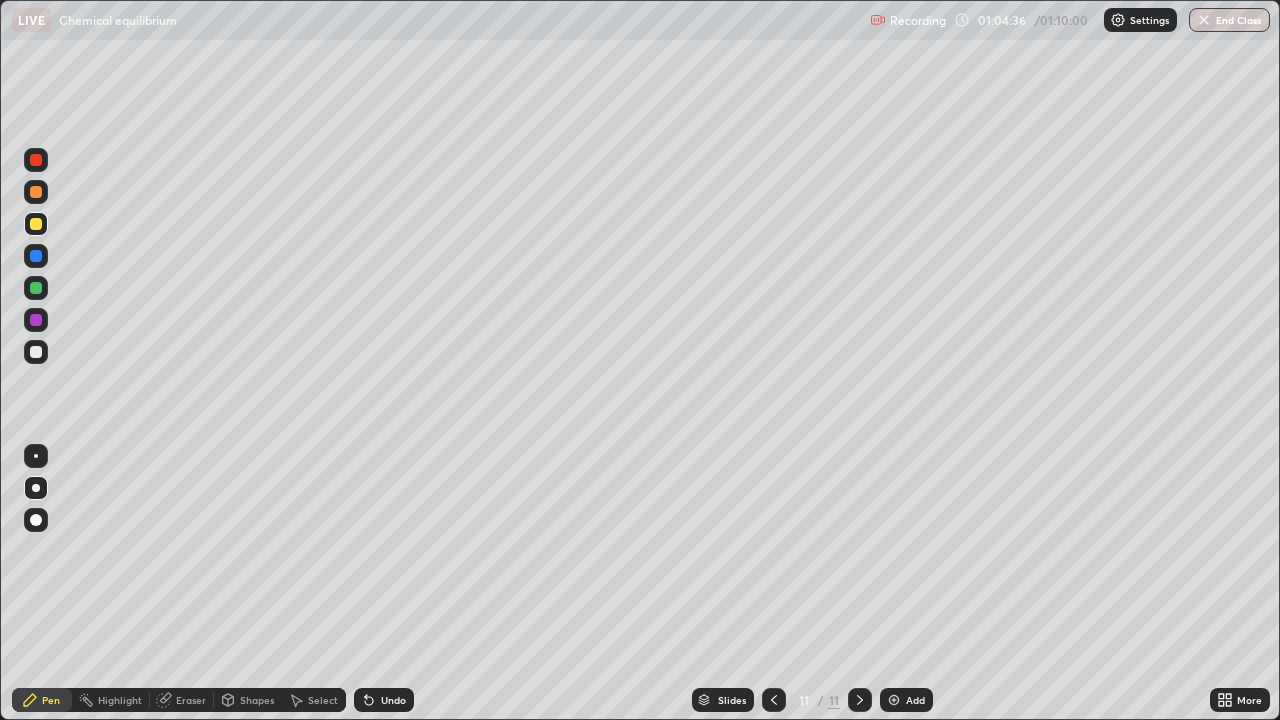 click at bounding box center (36, 352) 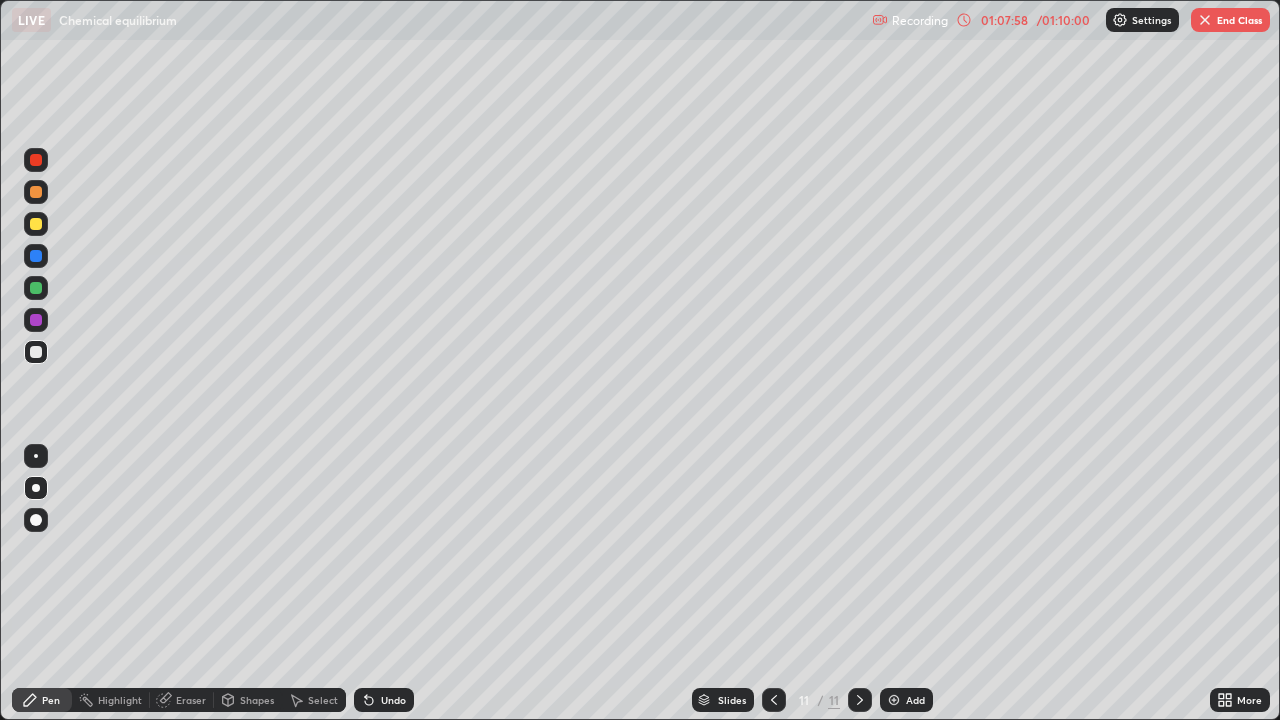 click at bounding box center [36, 320] 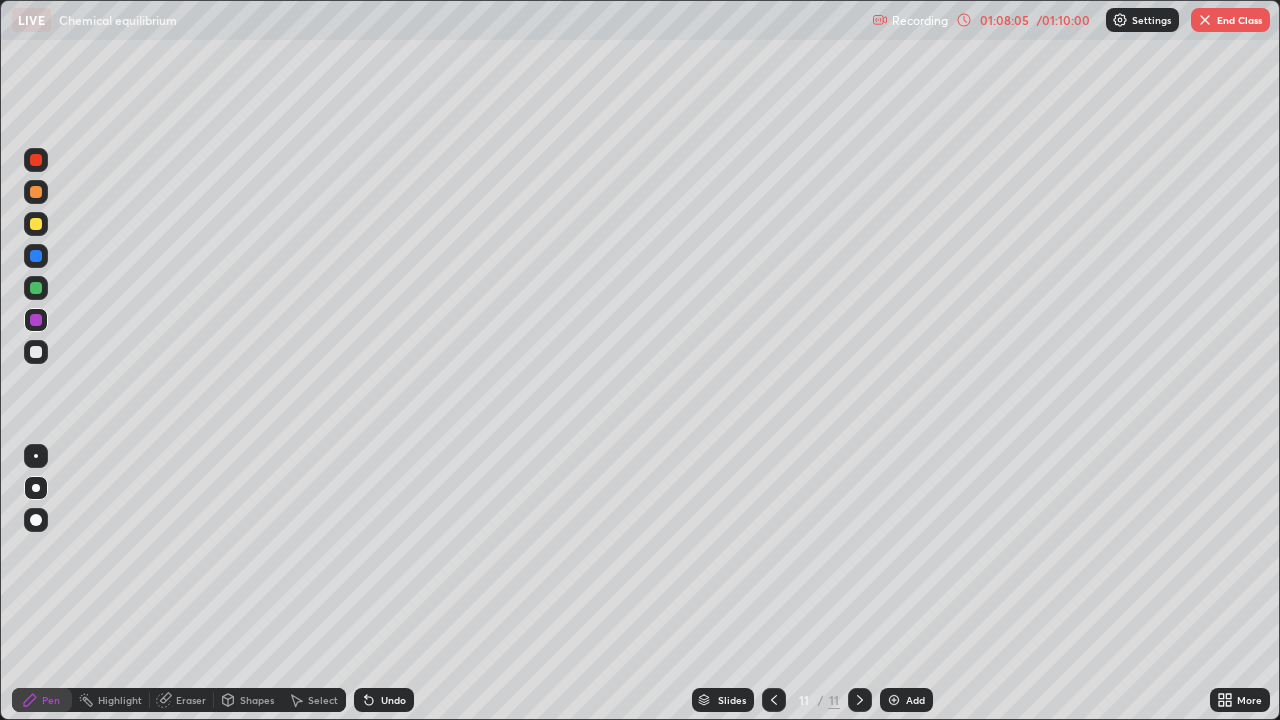 click at bounding box center (36, 352) 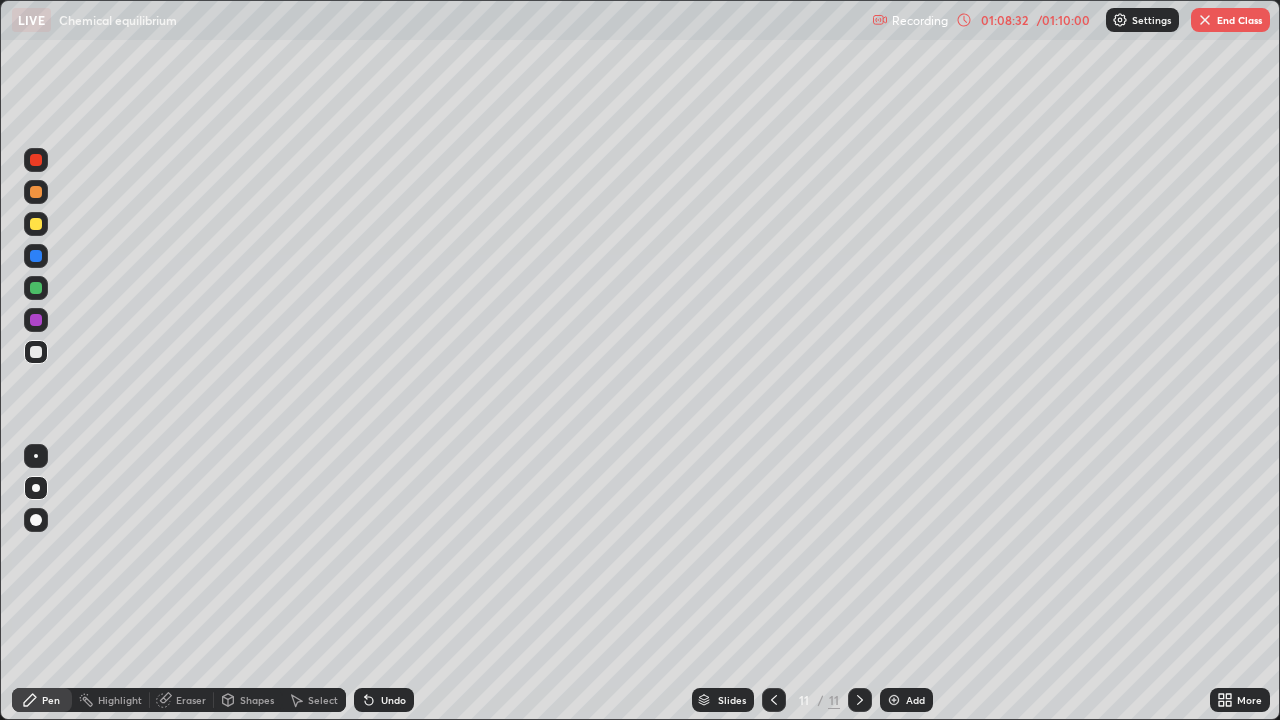click on "Undo" at bounding box center (384, 700) 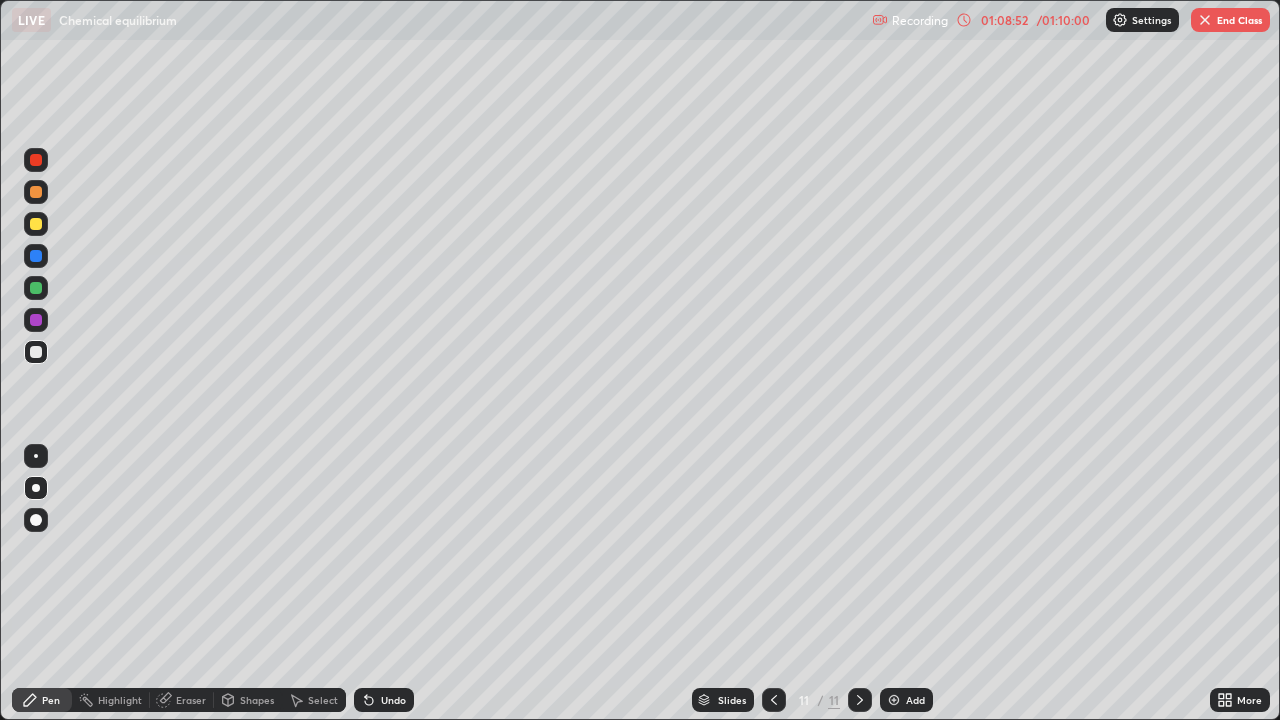 click on "Undo" at bounding box center [393, 700] 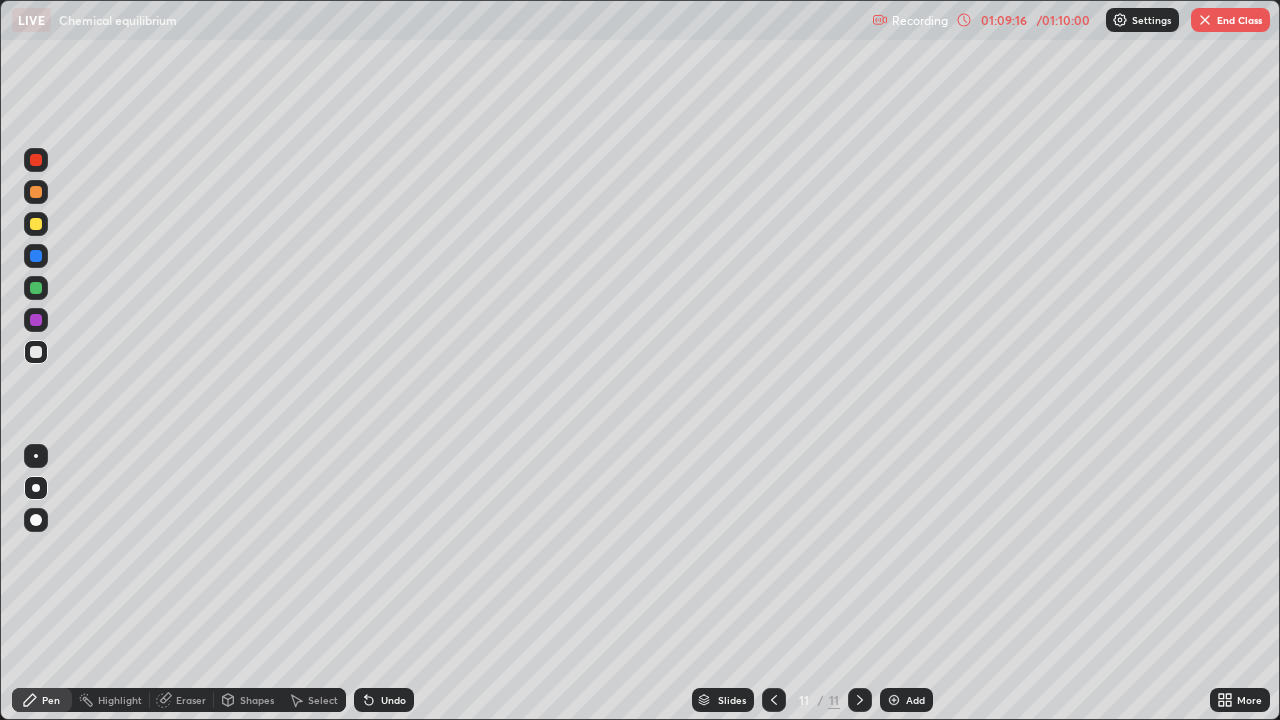 click at bounding box center (36, 320) 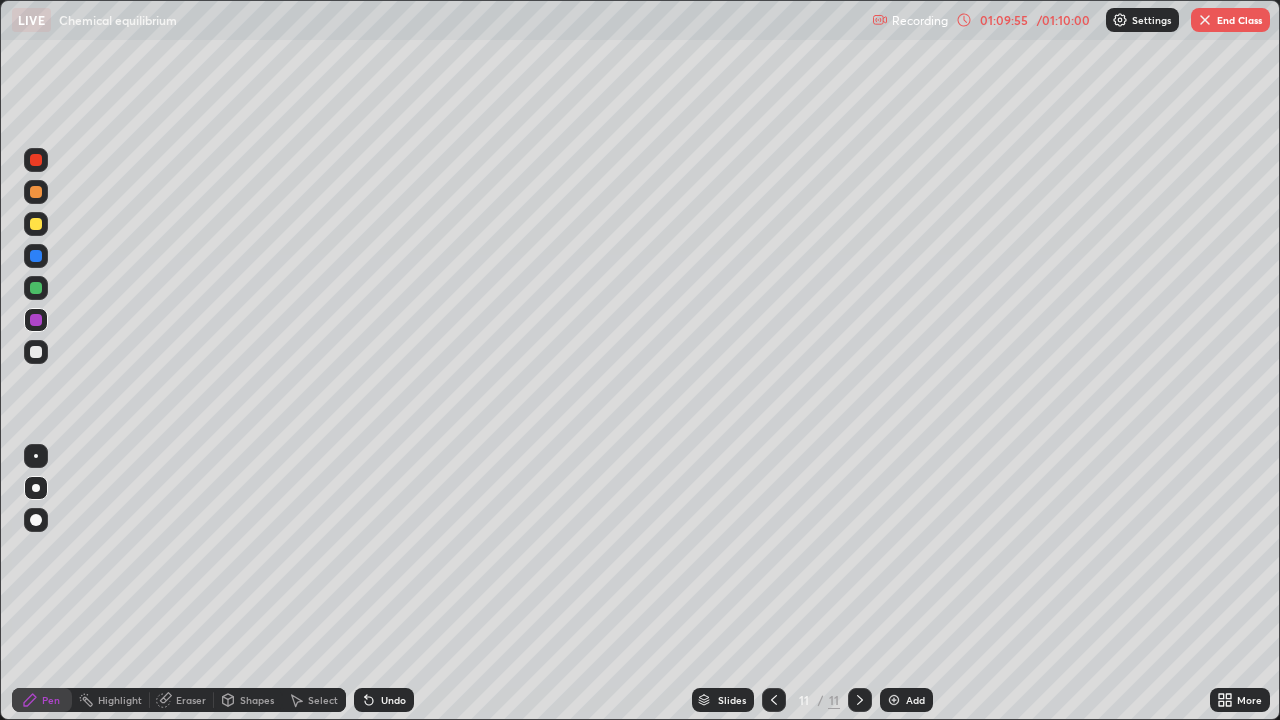 click at bounding box center (36, 352) 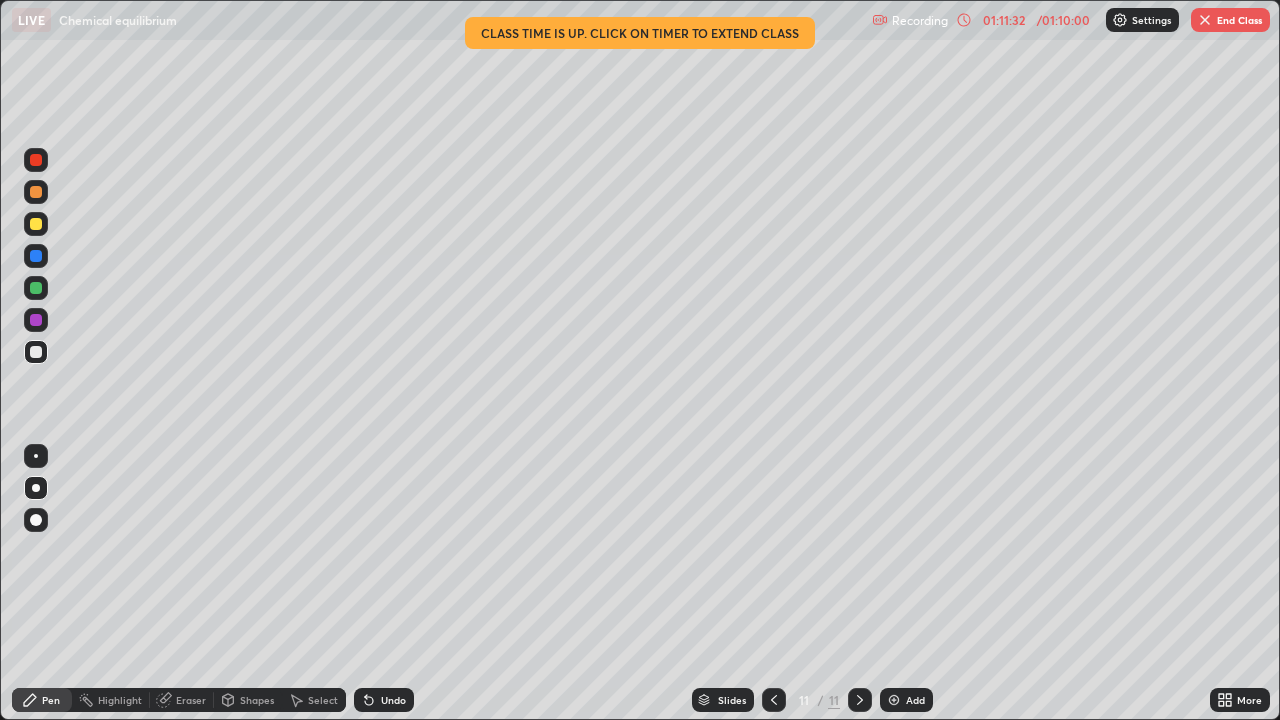 click on "Add" at bounding box center (915, 700) 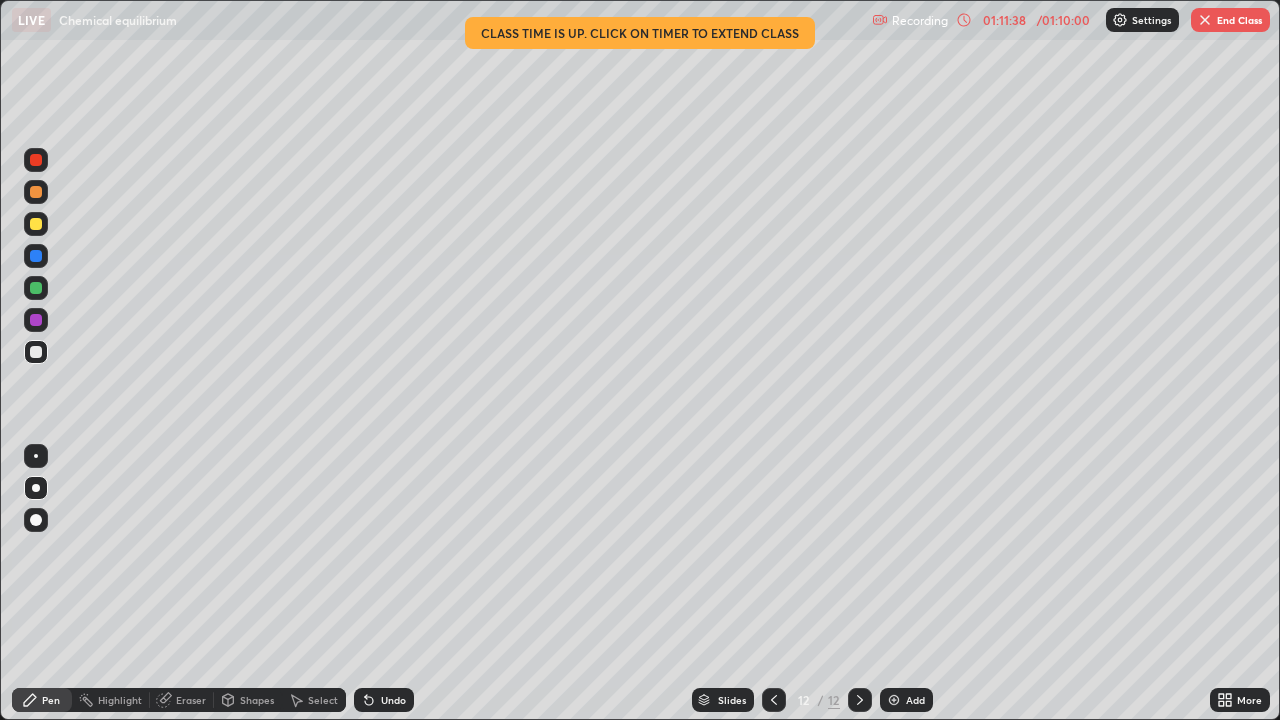 click at bounding box center [36, 224] 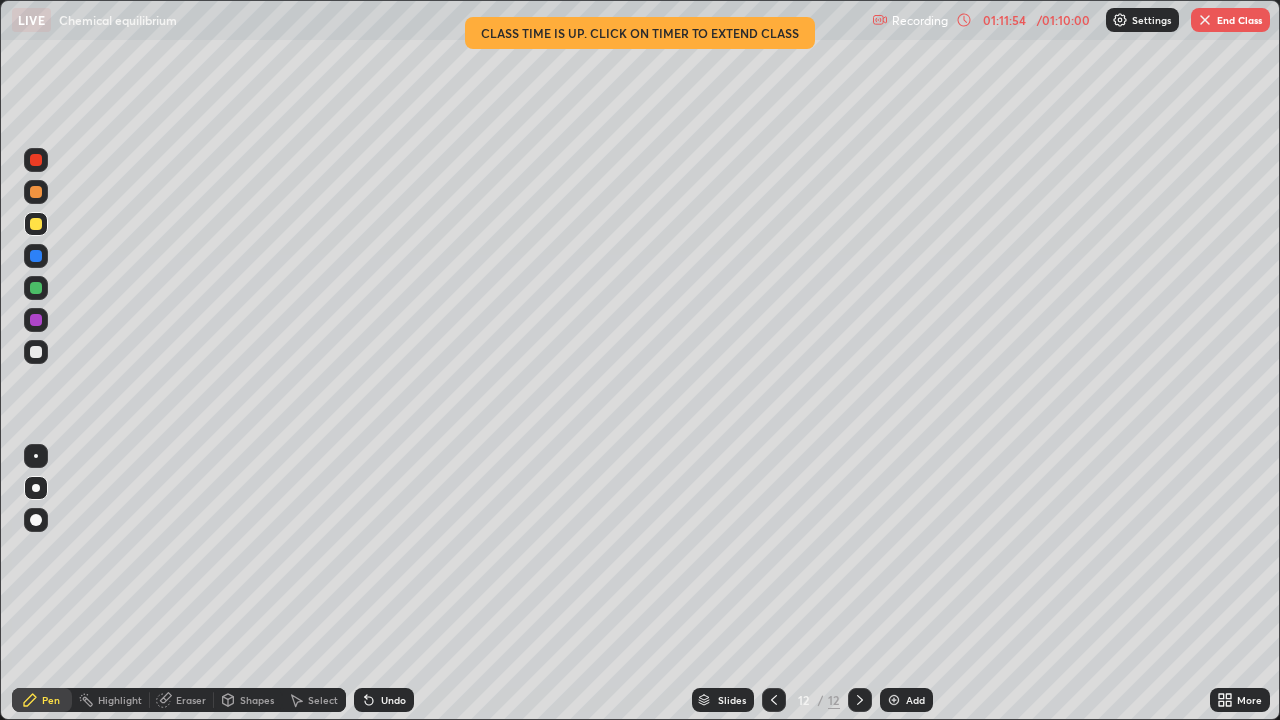 click at bounding box center (36, 288) 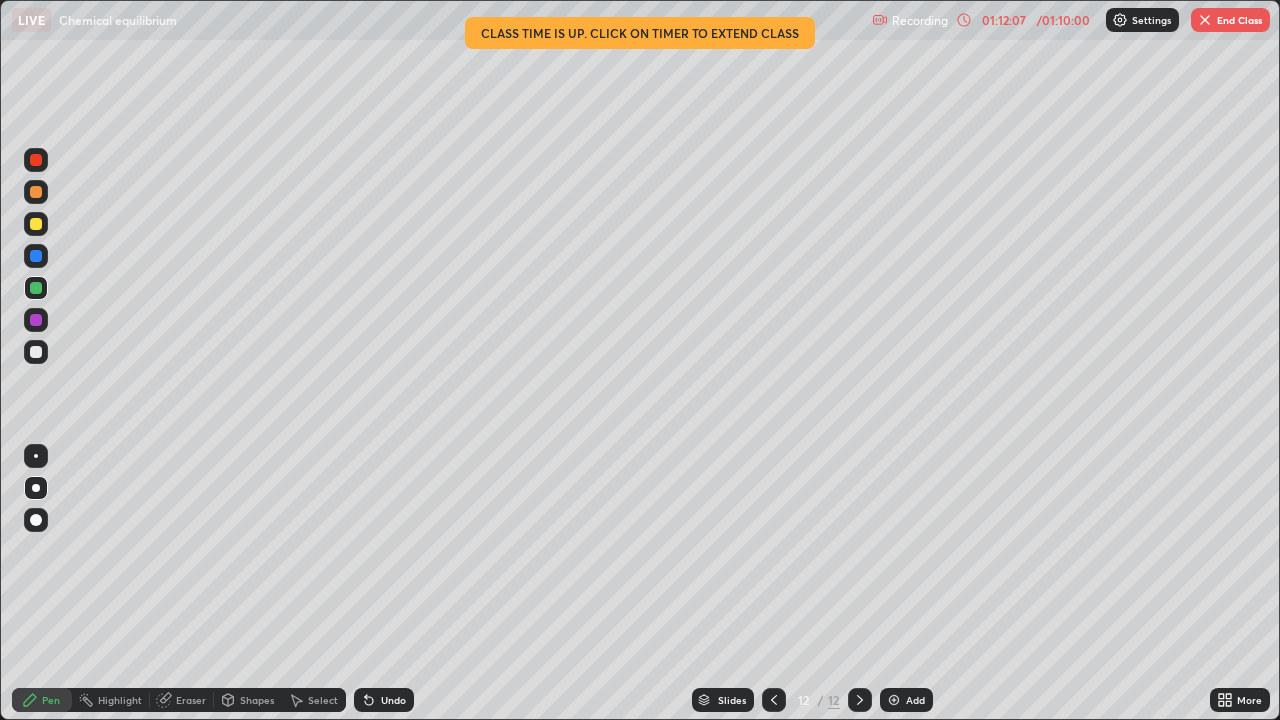 click on "Undo" at bounding box center (384, 700) 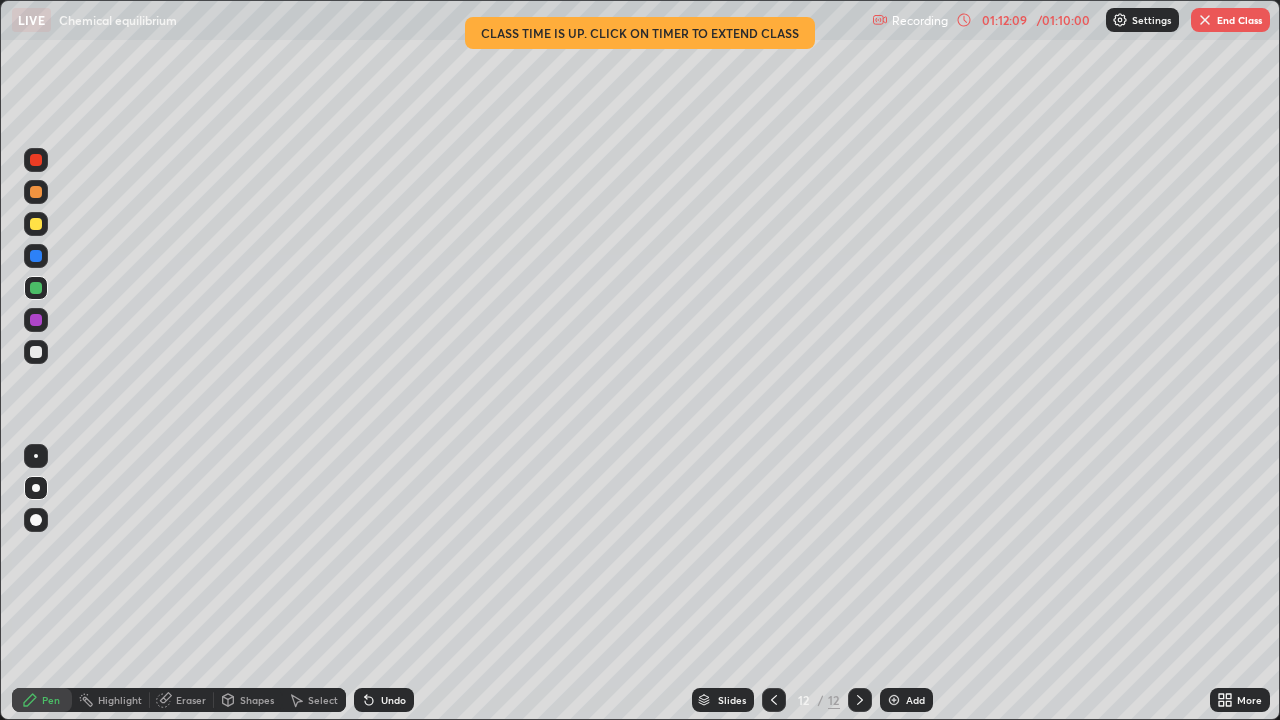 click 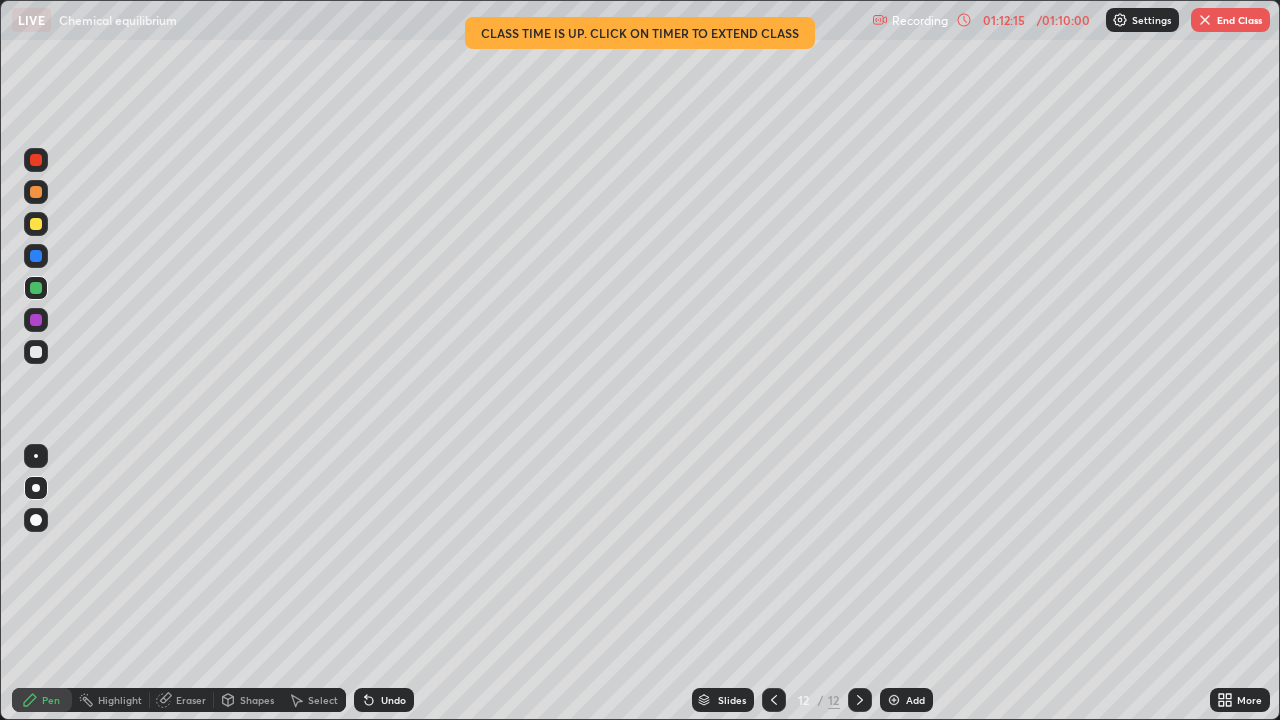 click on "Eraser" at bounding box center (191, 700) 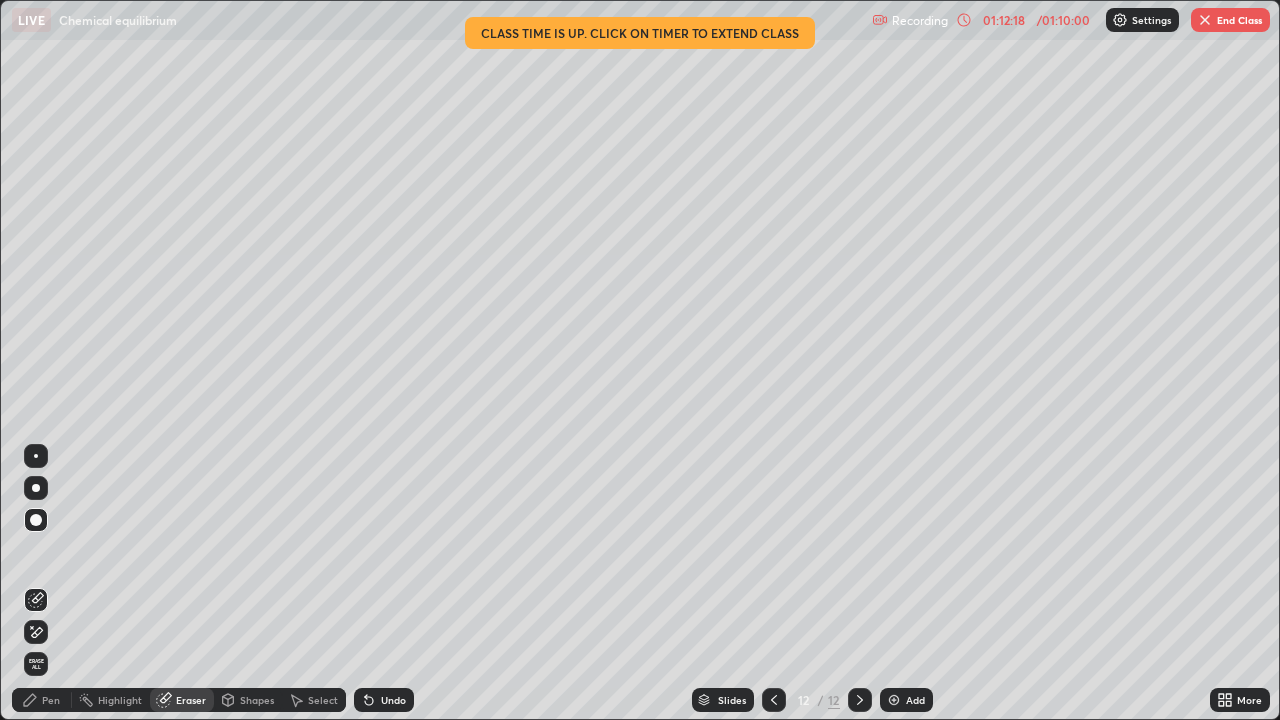 click on "Pen" at bounding box center [51, 700] 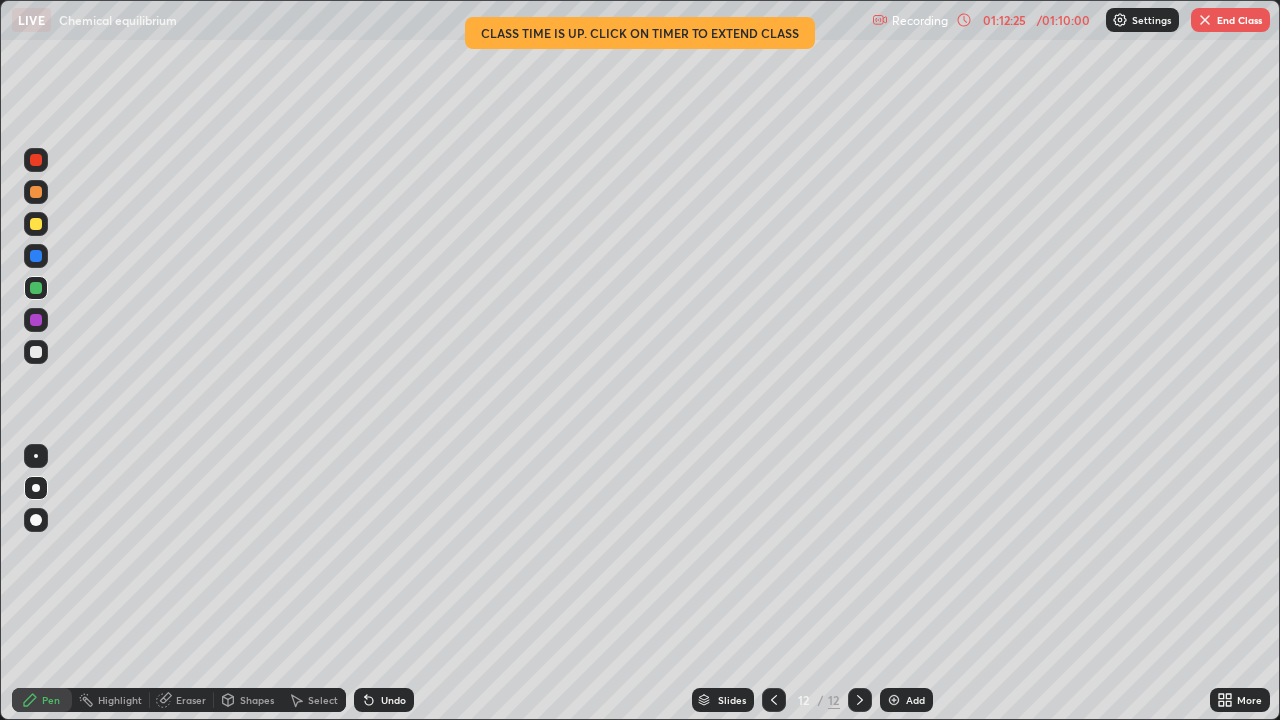 click at bounding box center [36, 320] 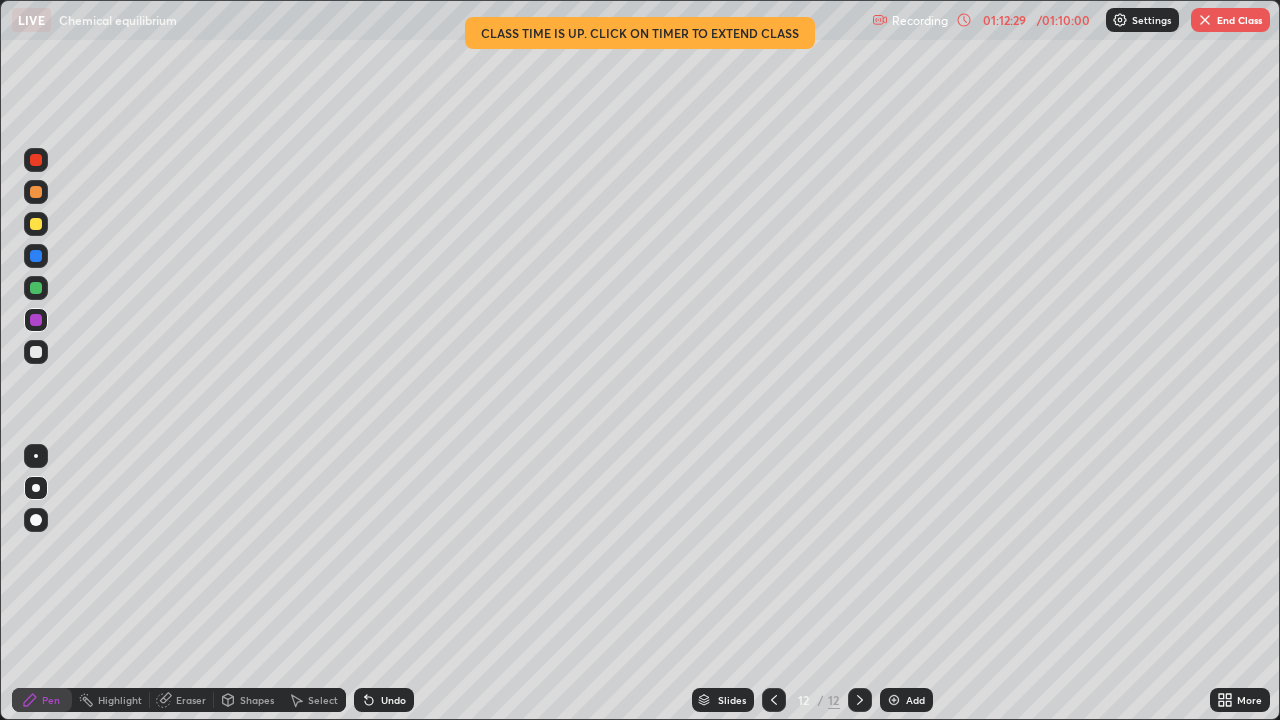 click at bounding box center (36, 352) 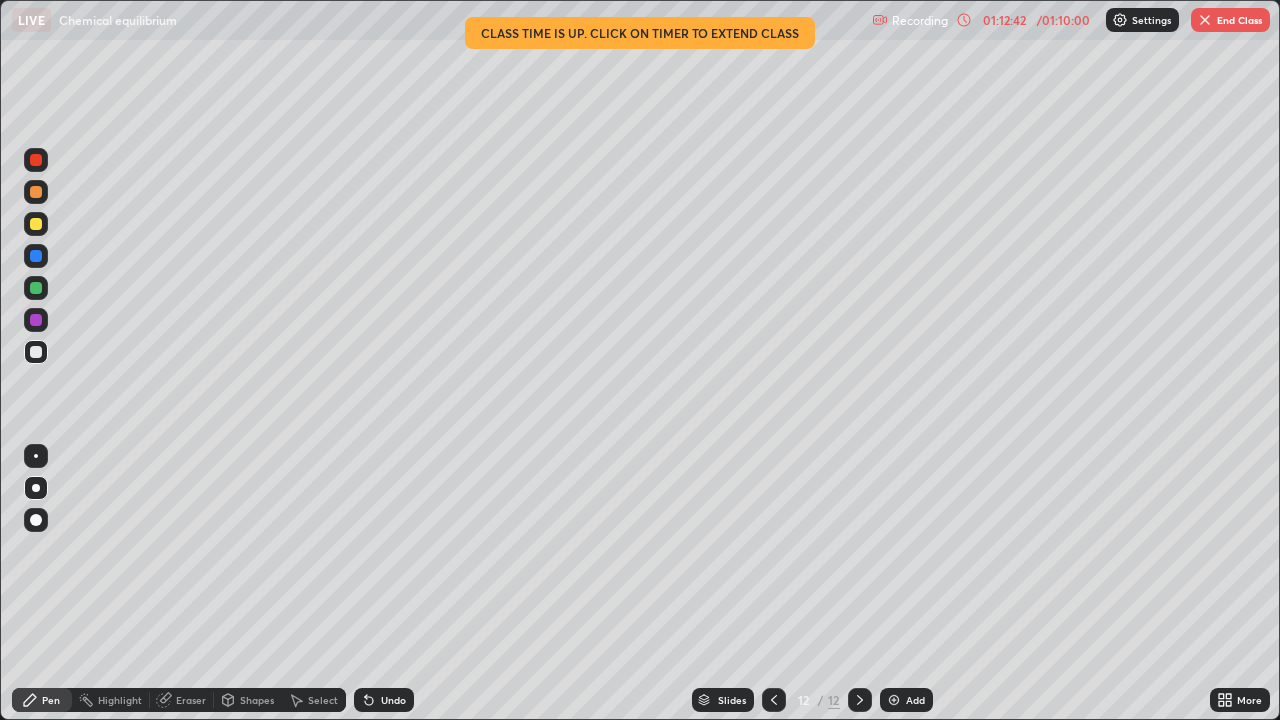 click on "Undo" at bounding box center [393, 700] 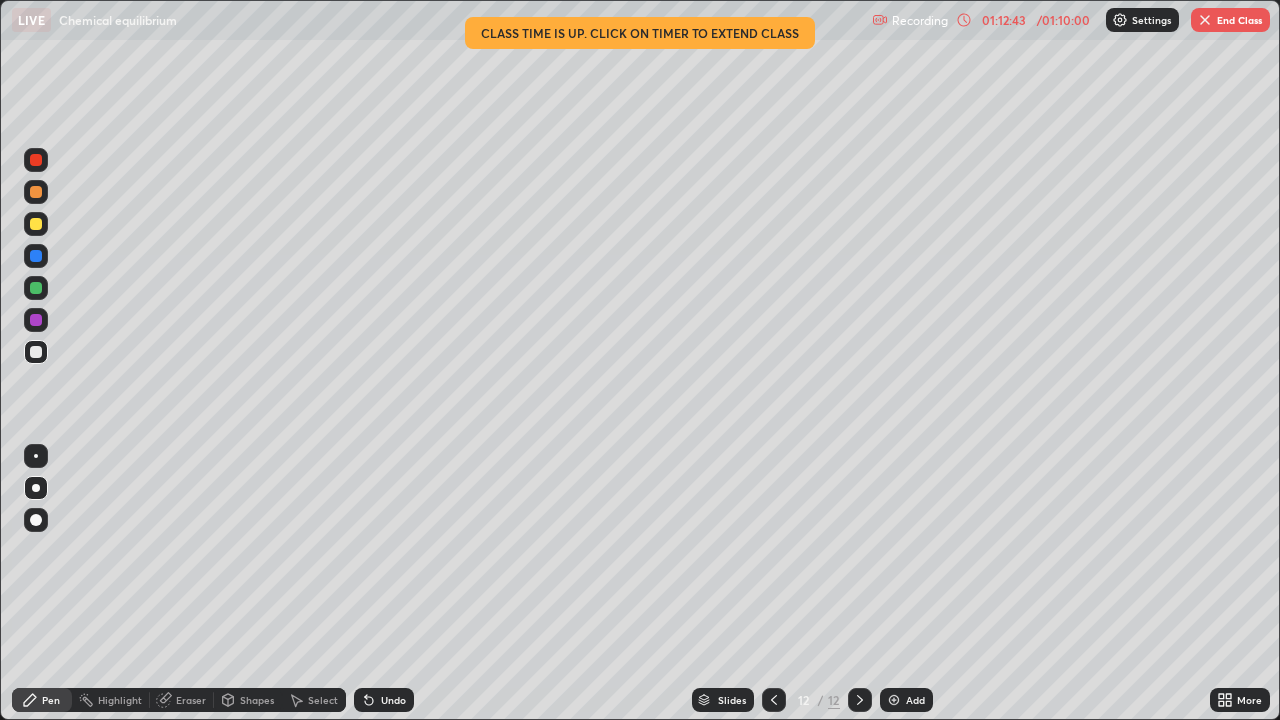 click on "Undo" at bounding box center (384, 700) 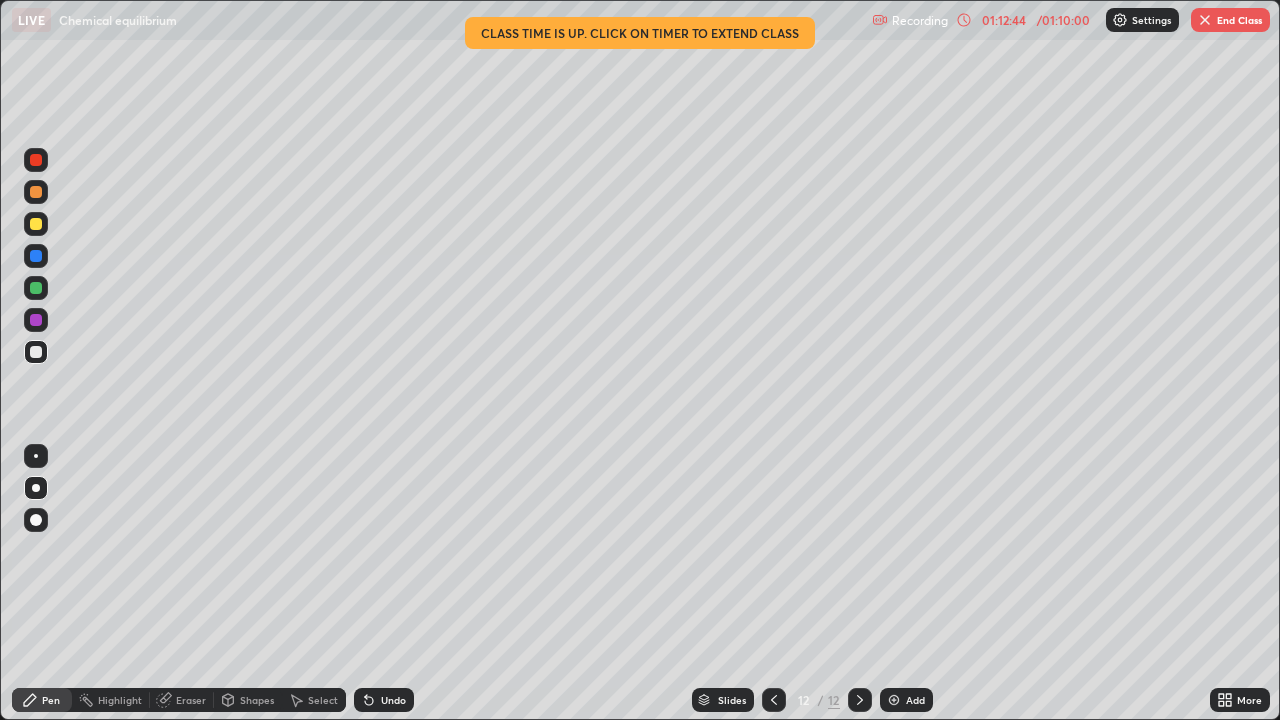 click on "Undo" at bounding box center [384, 700] 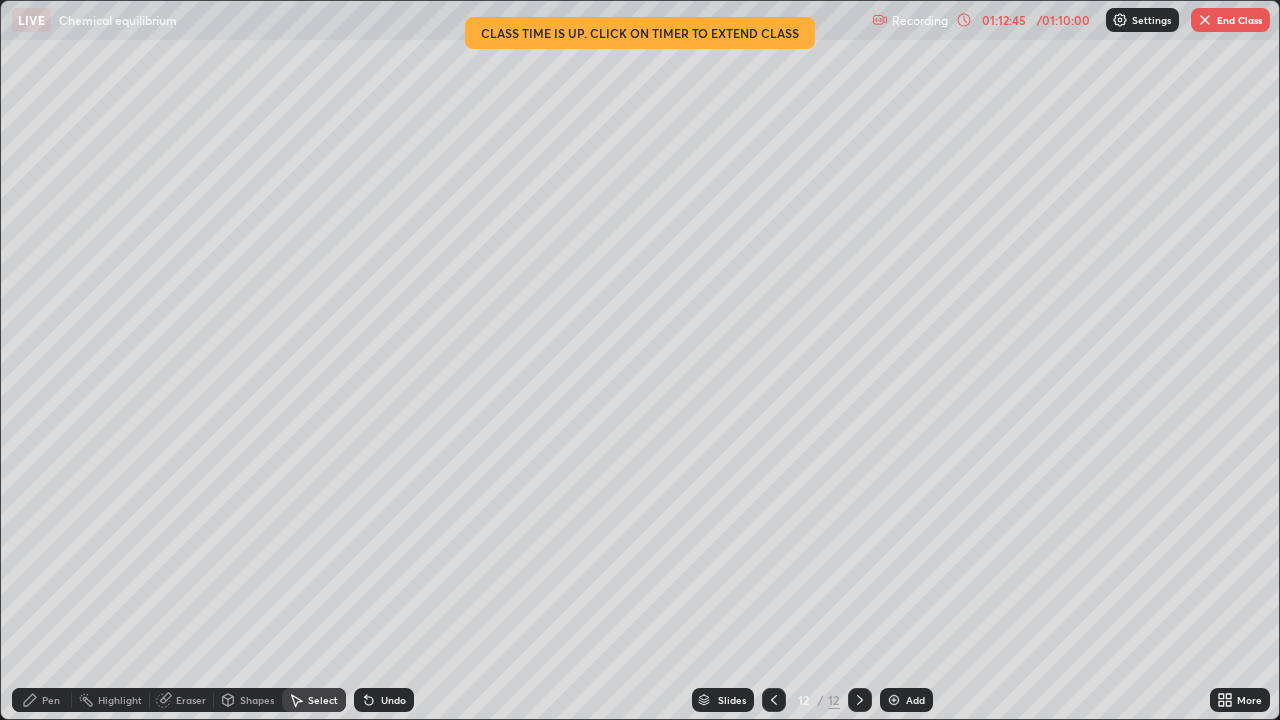 click on "Select" at bounding box center [314, 700] 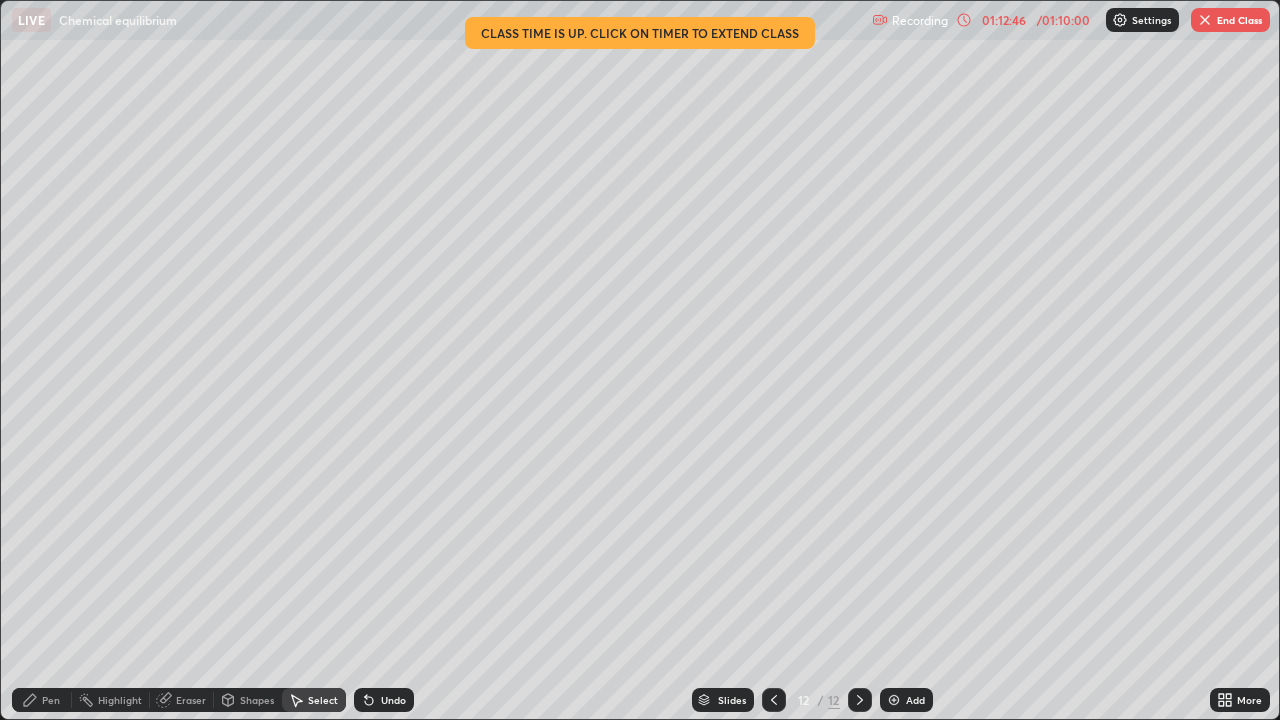 click 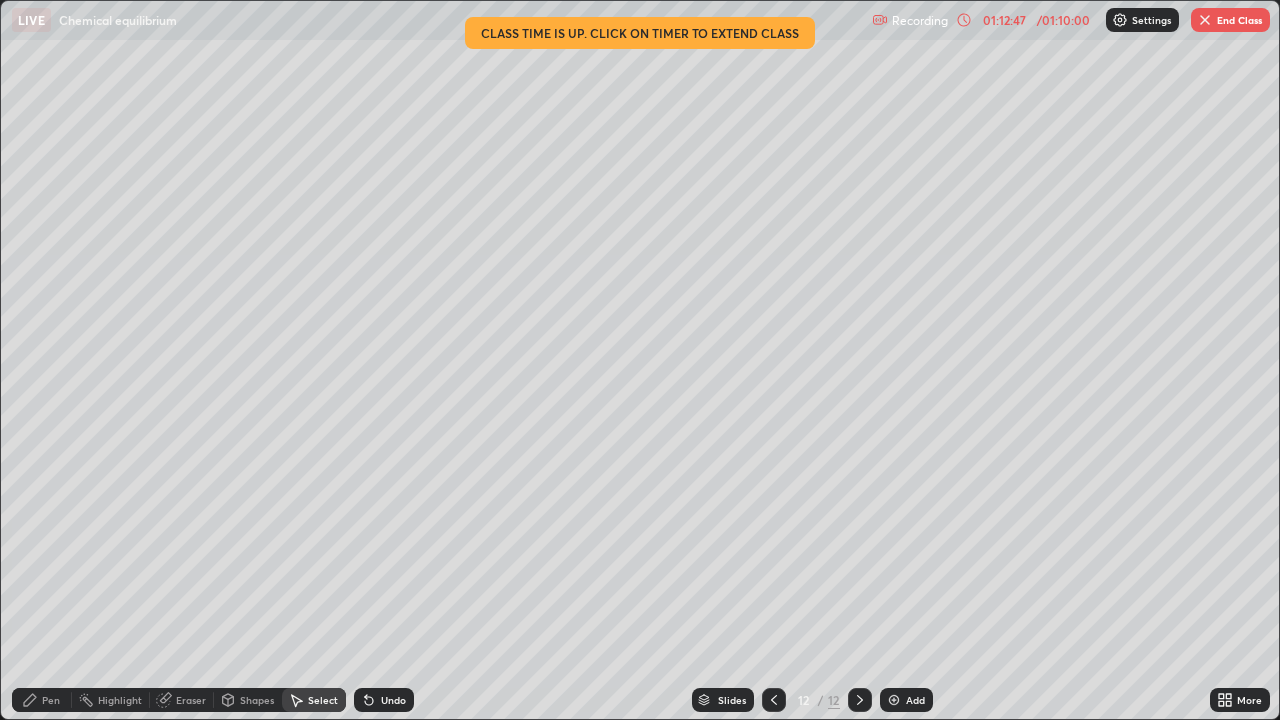 click on "Pen" at bounding box center [42, 700] 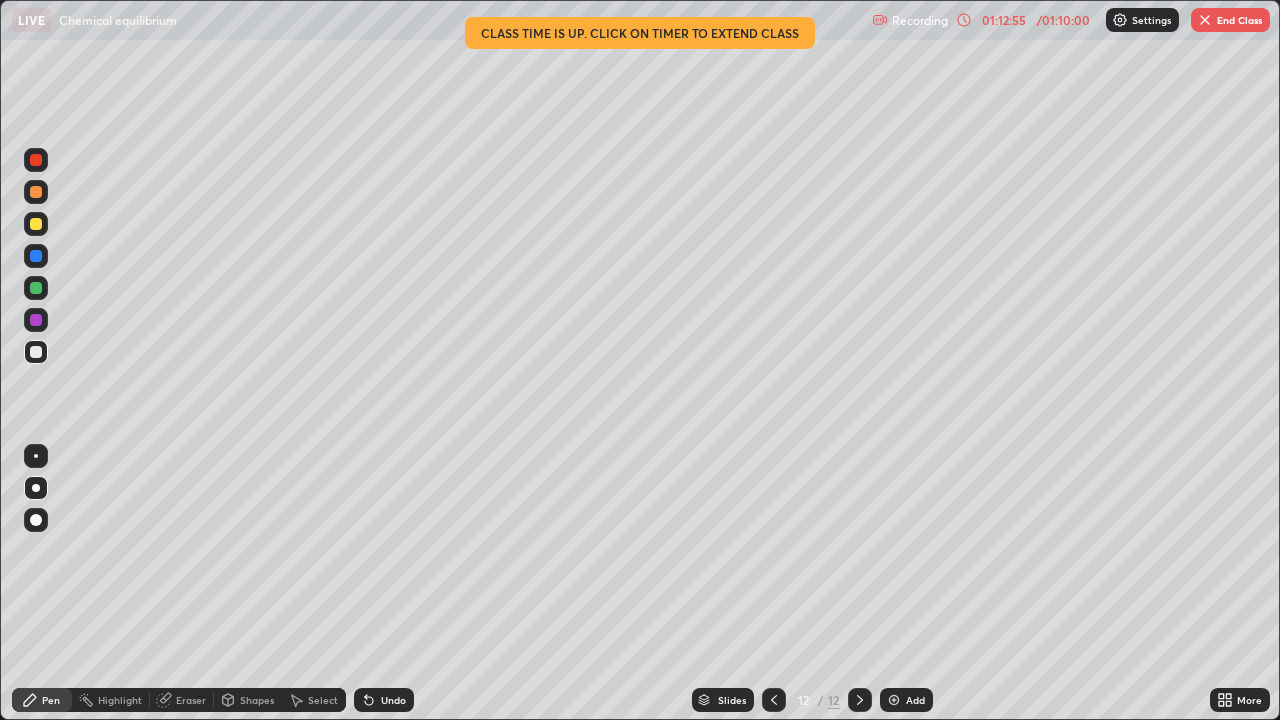 click on "Undo" at bounding box center (384, 700) 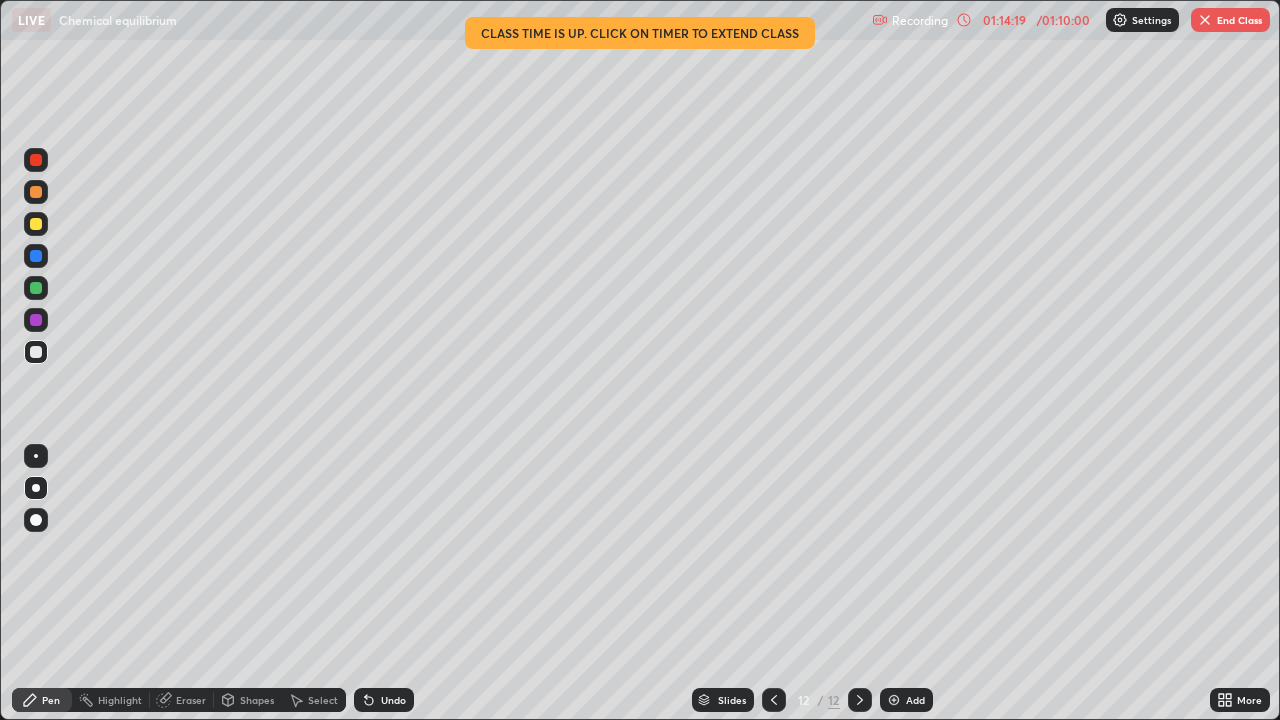 click on "End Class" at bounding box center [1230, 20] 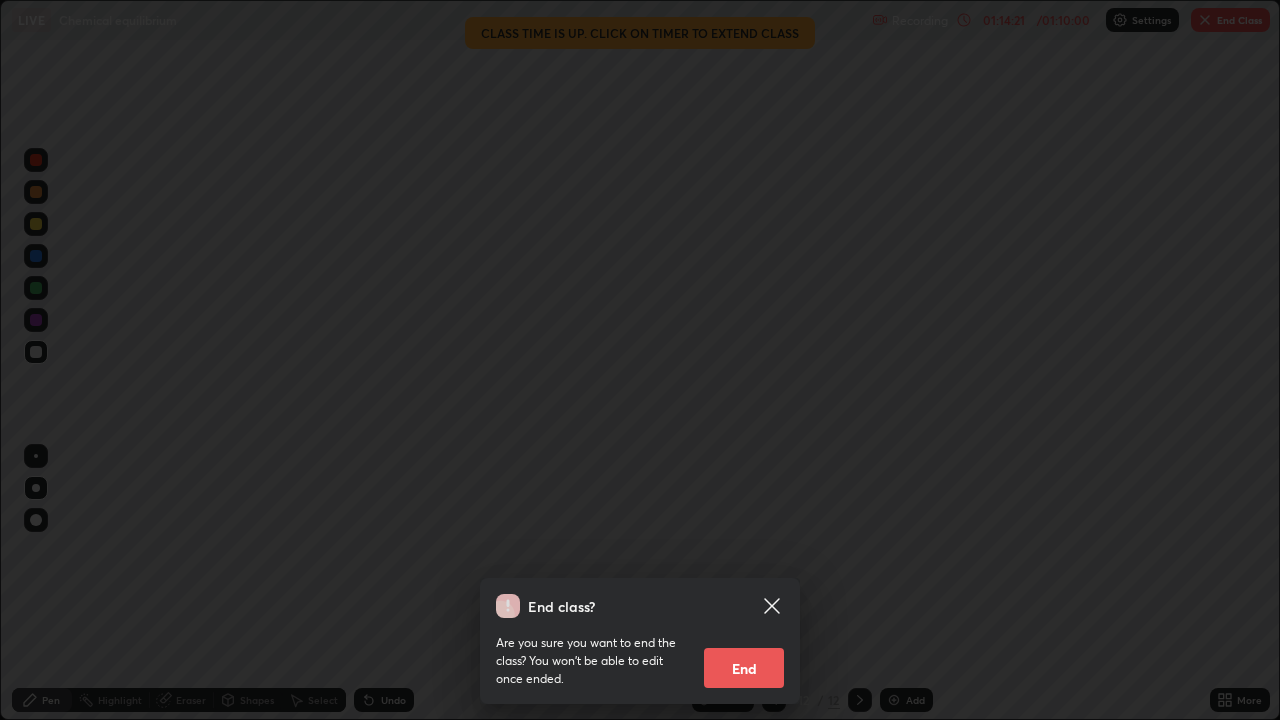 click on "End" at bounding box center [744, 668] 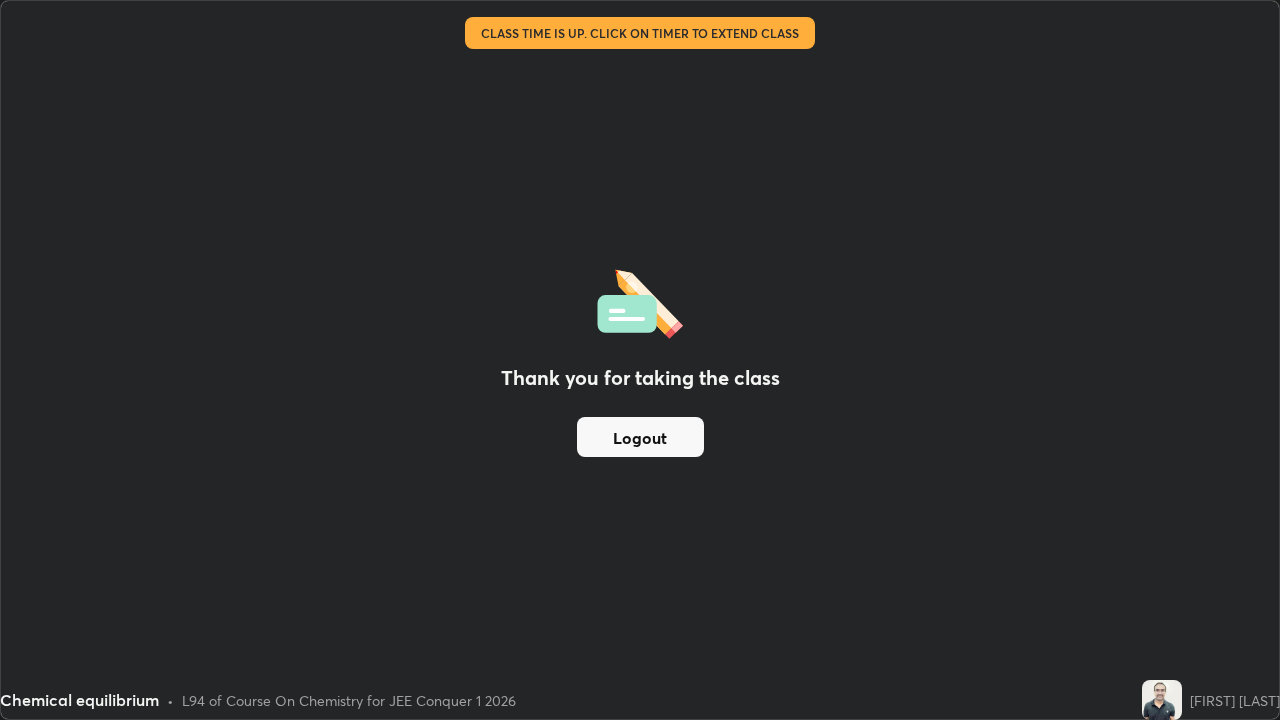 click on "Thank you for taking the class Logout" at bounding box center [640, 360] 